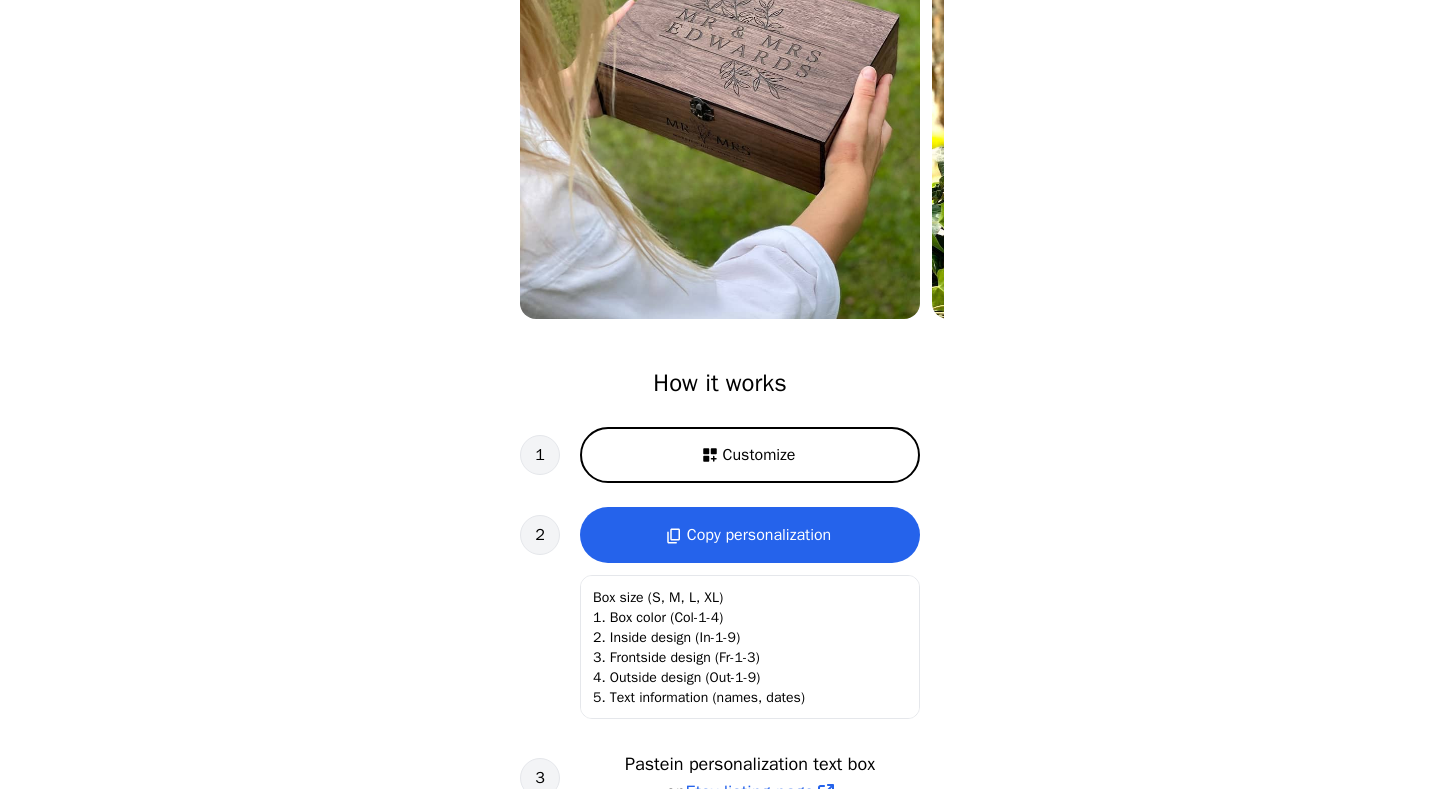 scroll, scrollTop: 298, scrollLeft: 0, axis: vertical 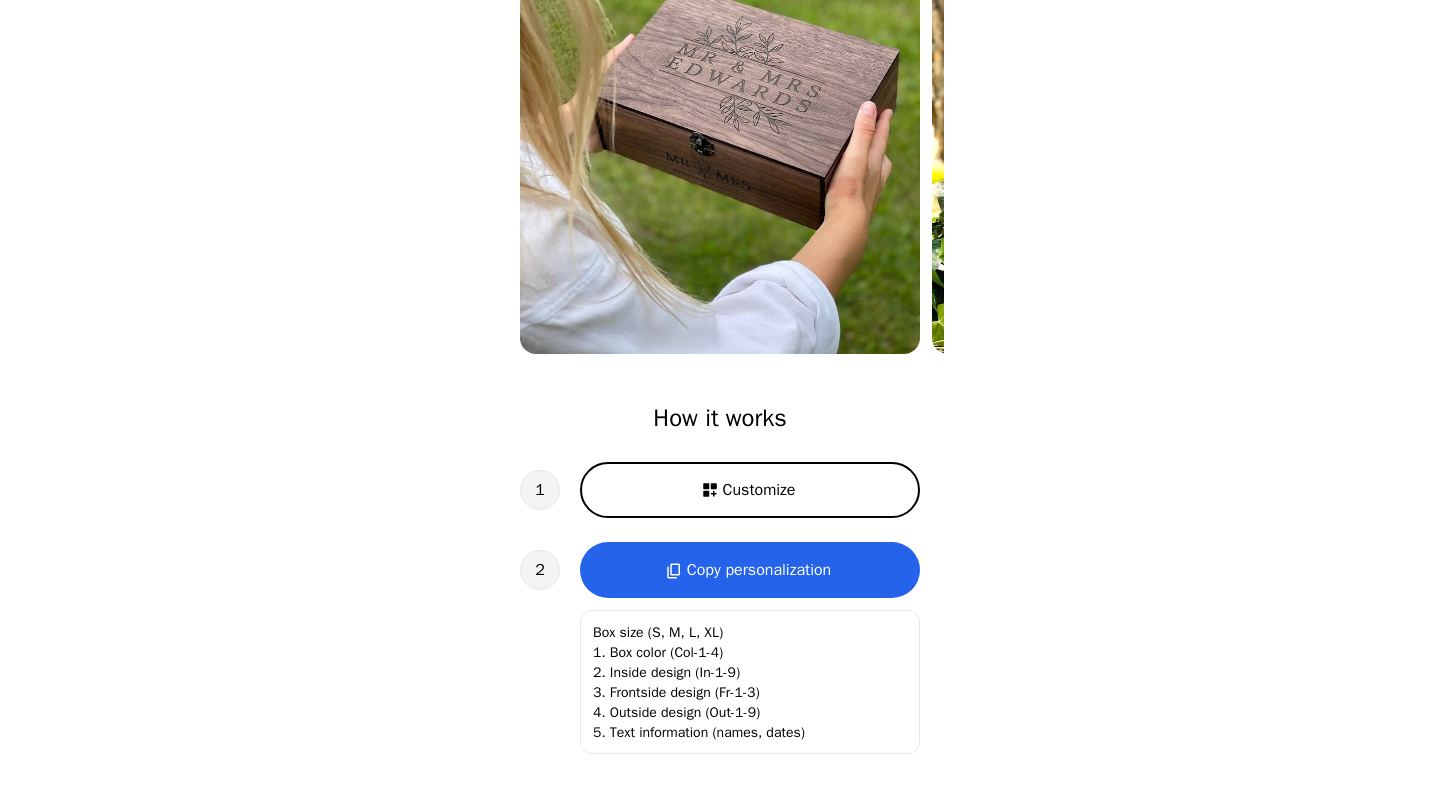 click on "Customize" at bounding box center (759, 490) 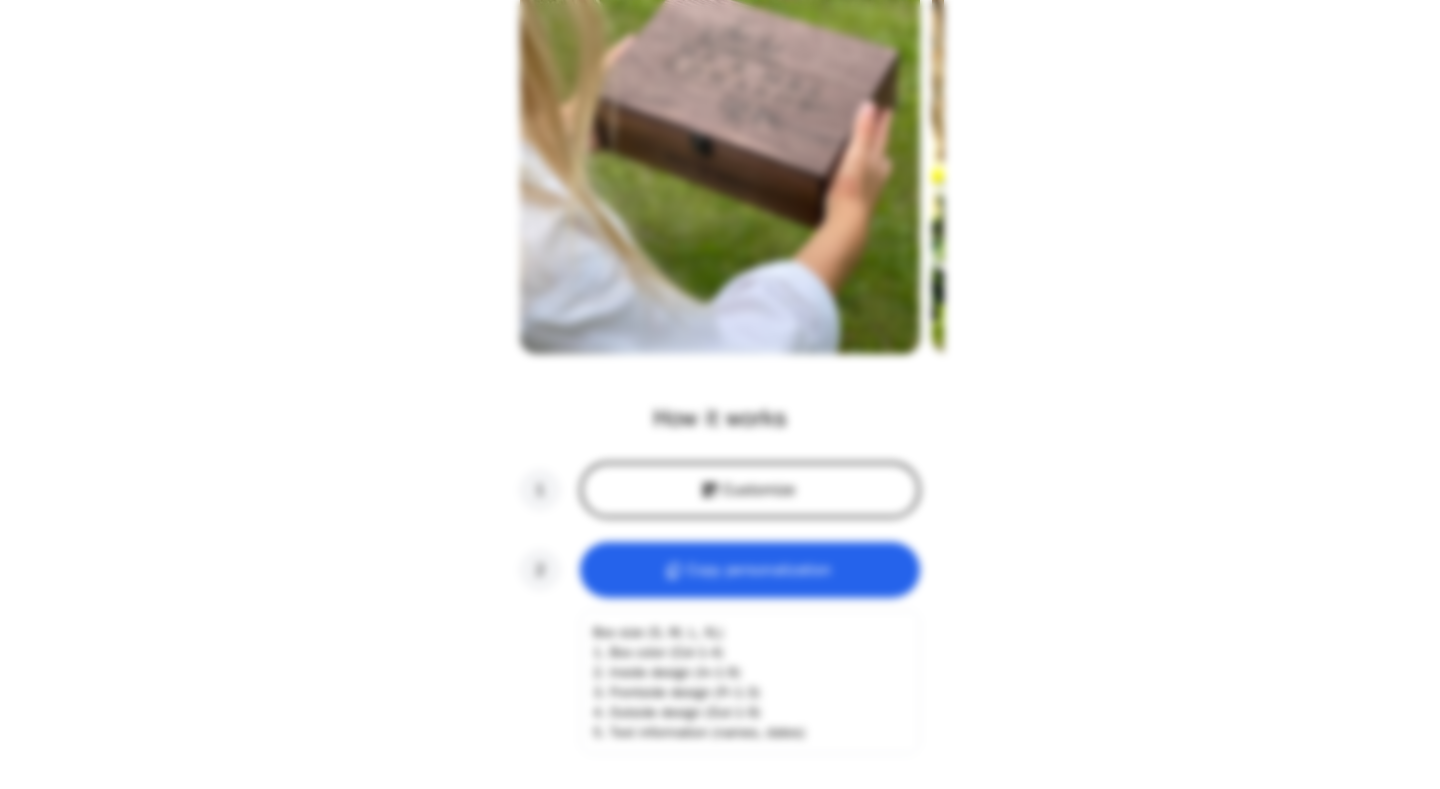 scroll, scrollTop: 0, scrollLeft: 256, axis: horizontal 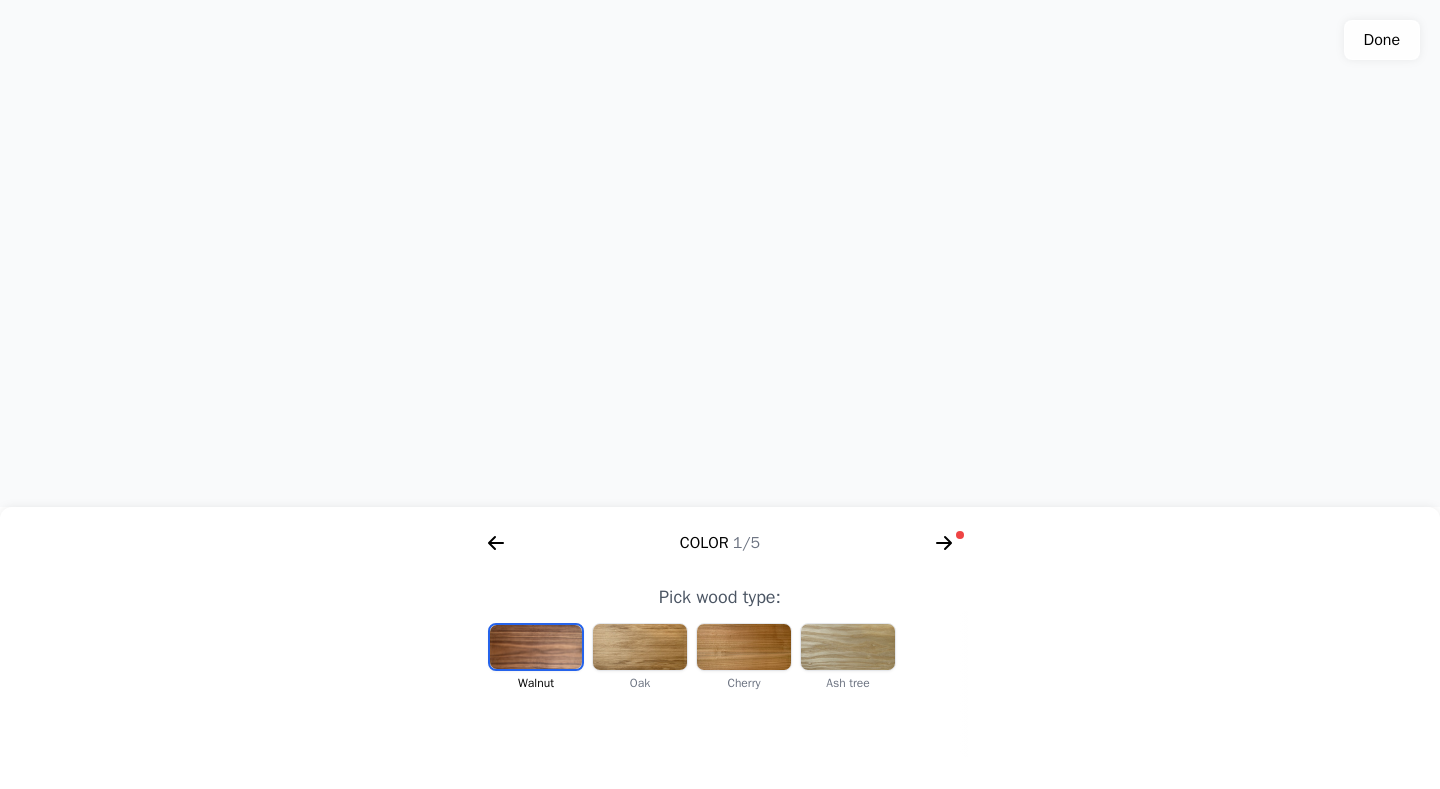 click at bounding box center (640, 647) 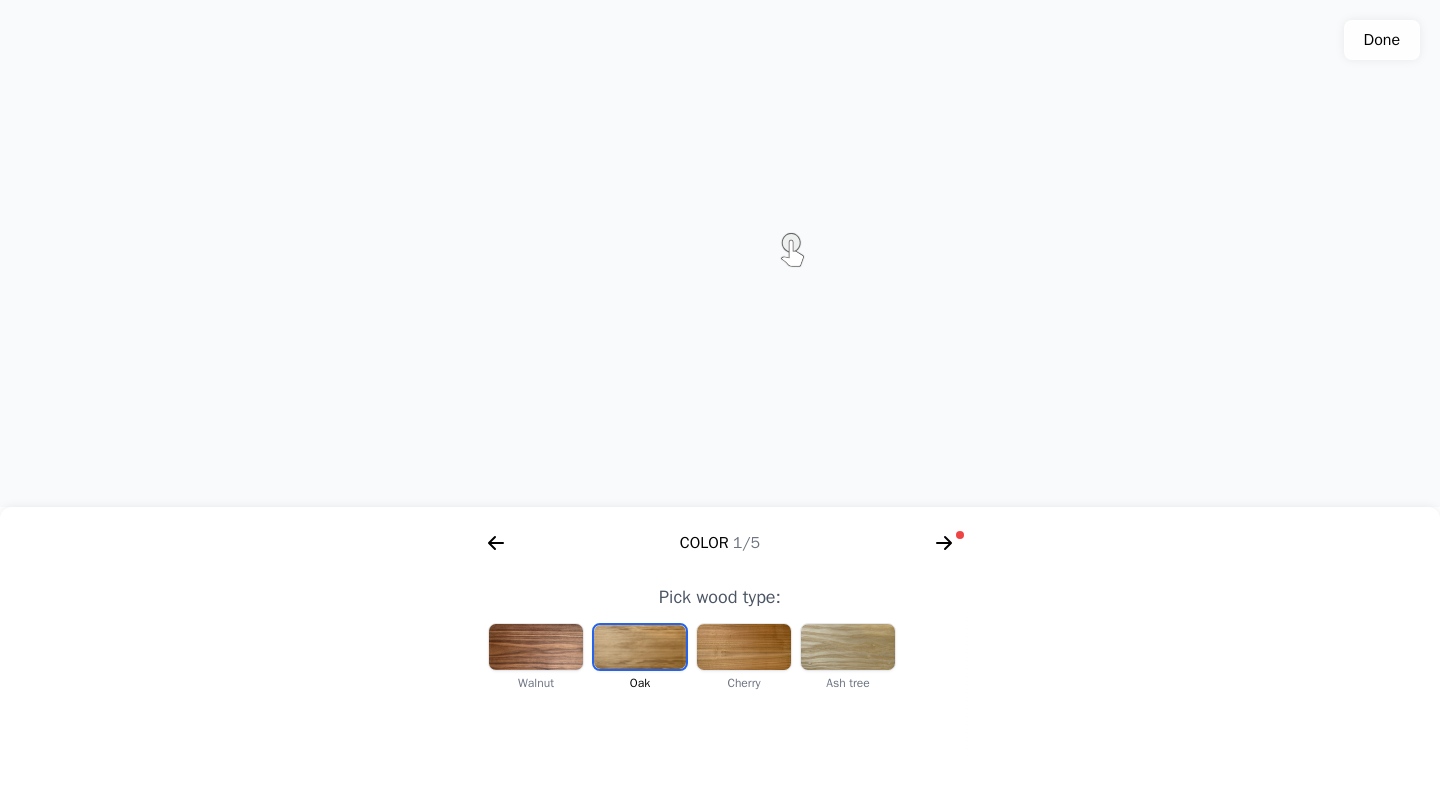 click at bounding box center [744, 647] 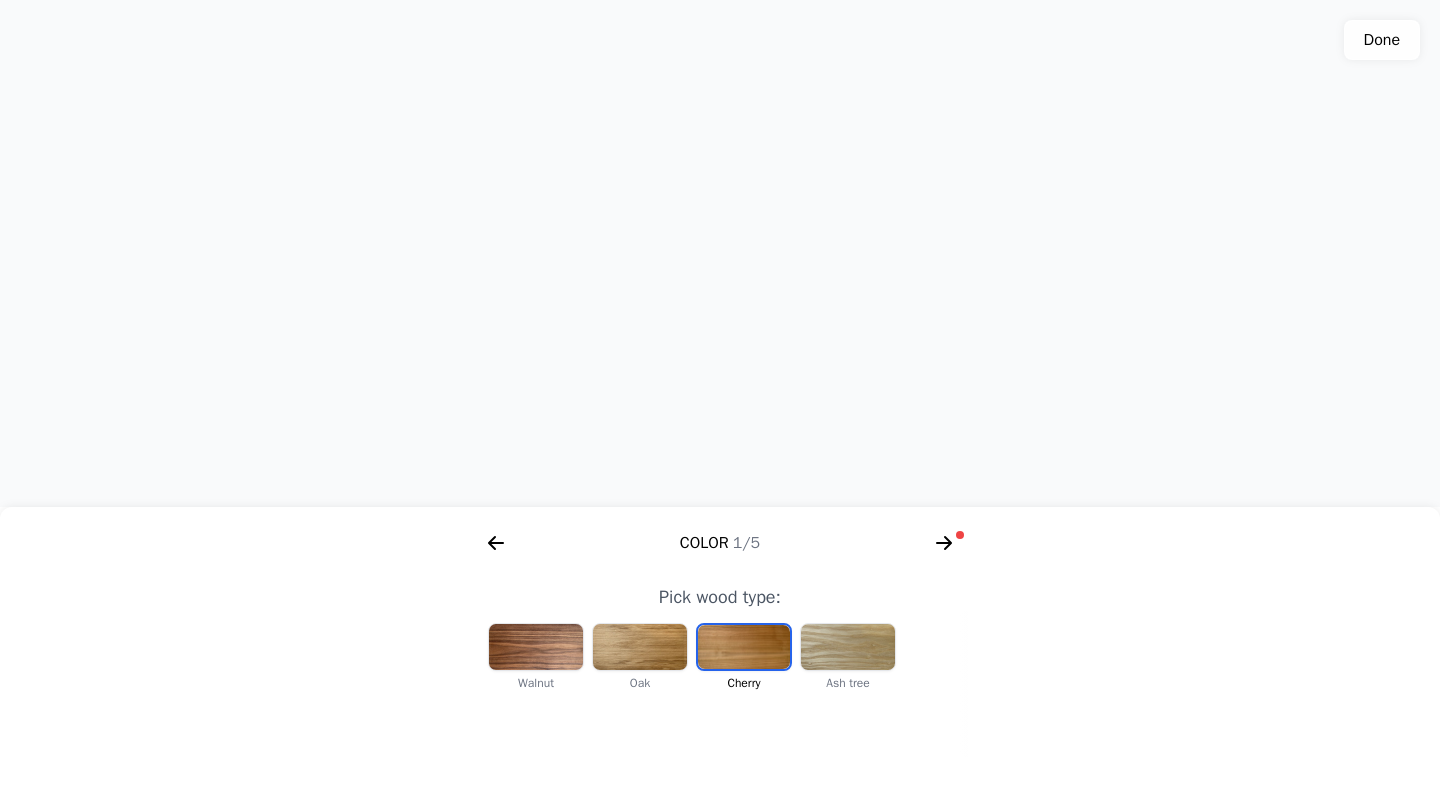 click at bounding box center [536, 647] 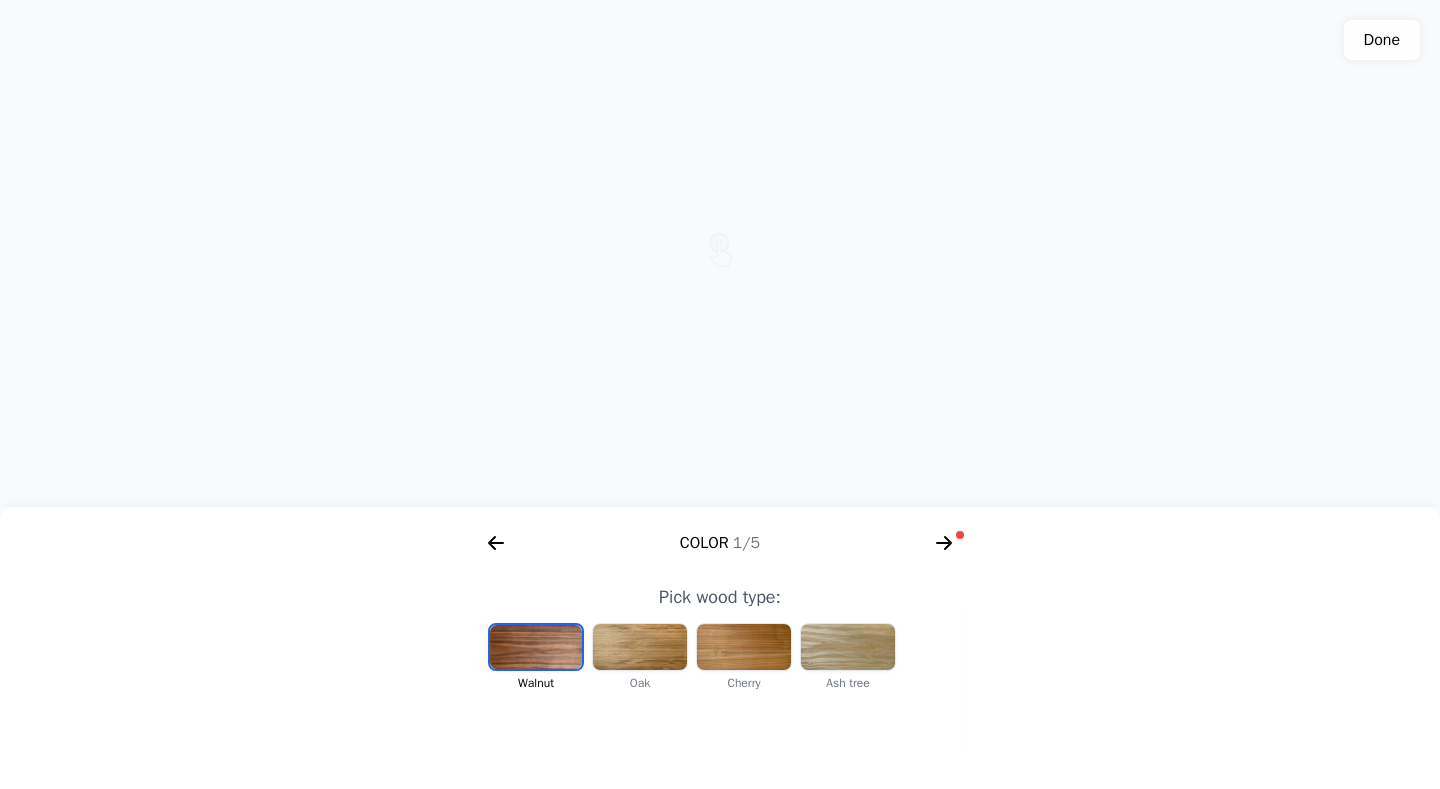 click at bounding box center (848, 647) 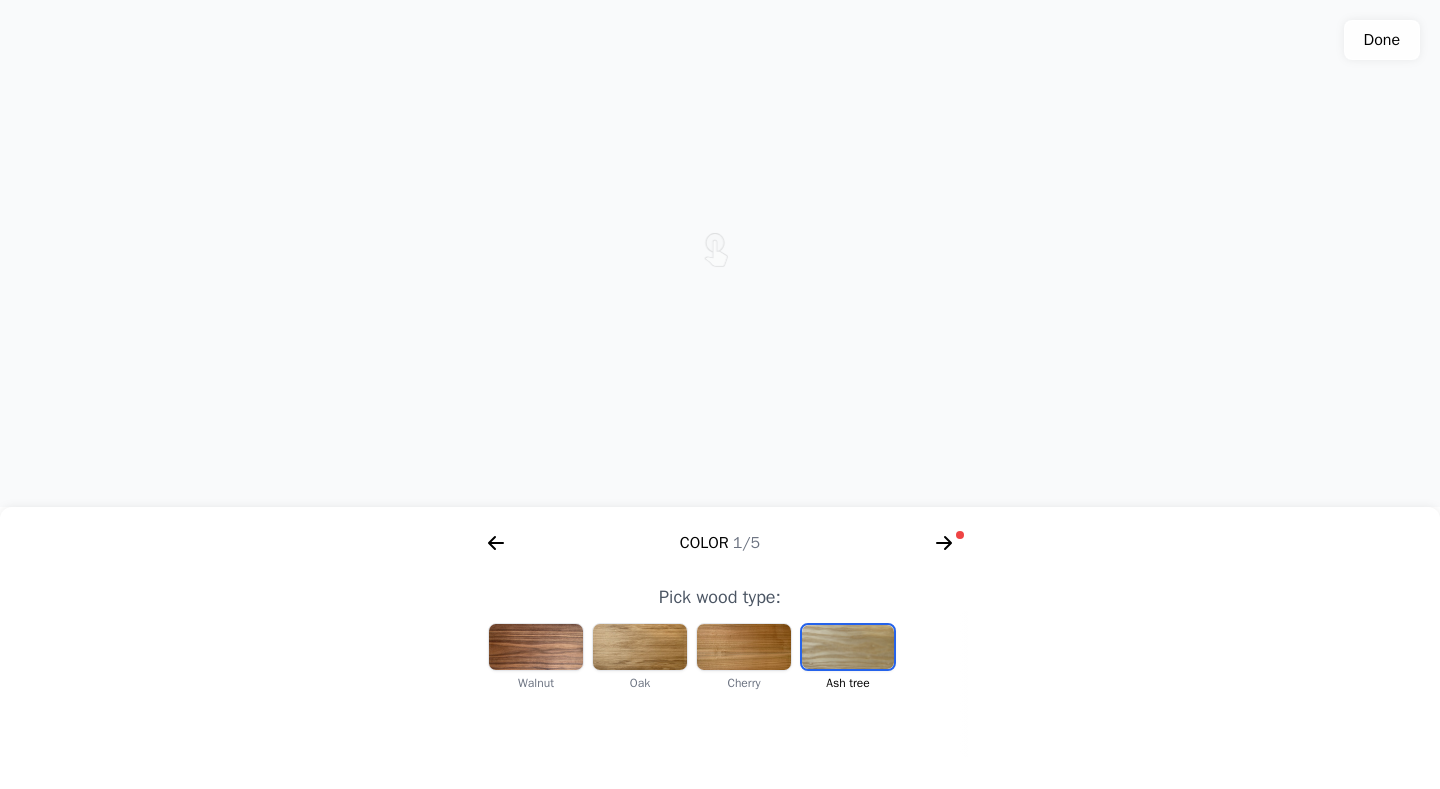 click at bounding box center (640, 647) 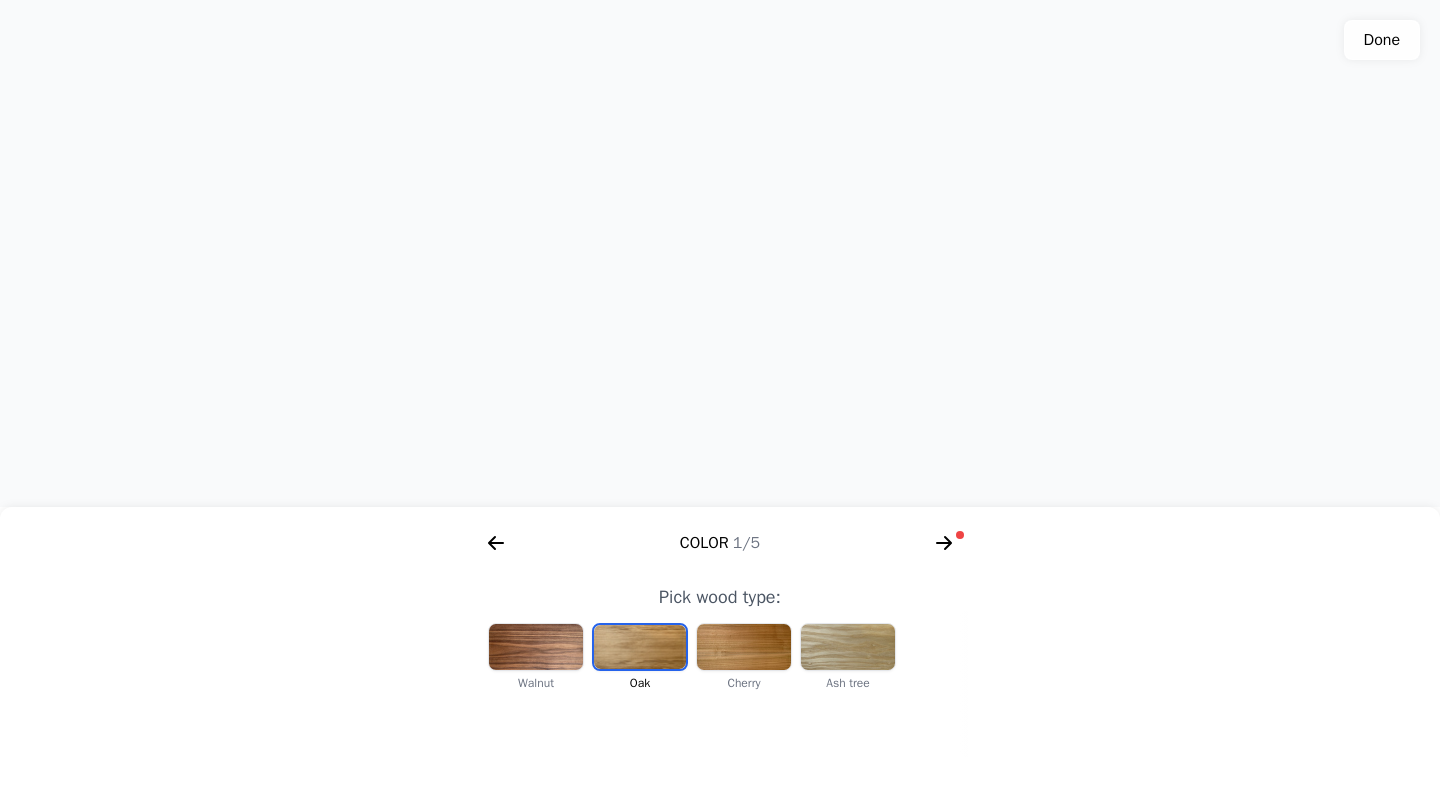drag, startPoint x: 747, startPoint y: 311, endPoint x: 738, endPoint y: 361, distance: 50.803543 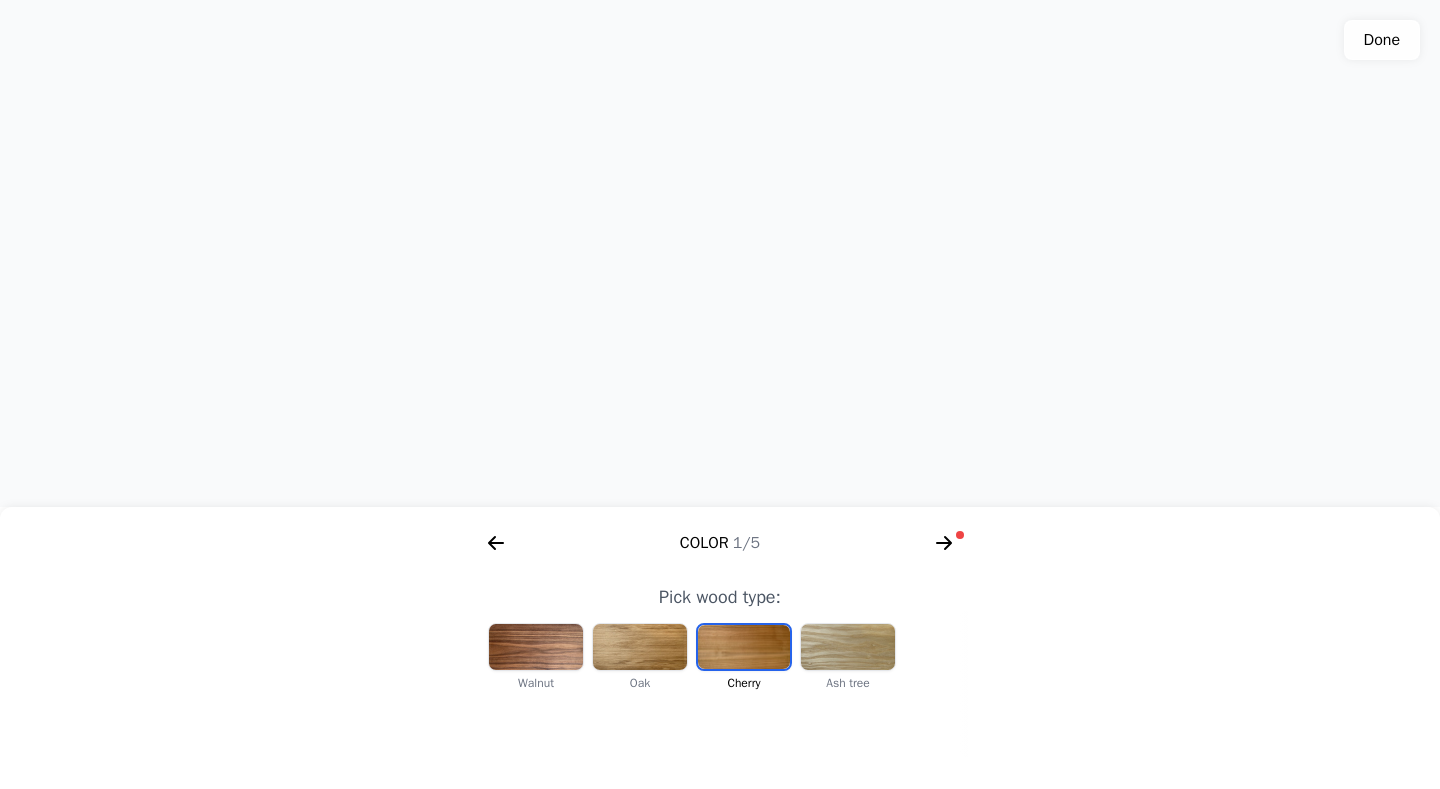 drag, startPoint x: 794, startPoint y: 371, endPoint x: 810, endPoint y: 317, distance: 56.32051 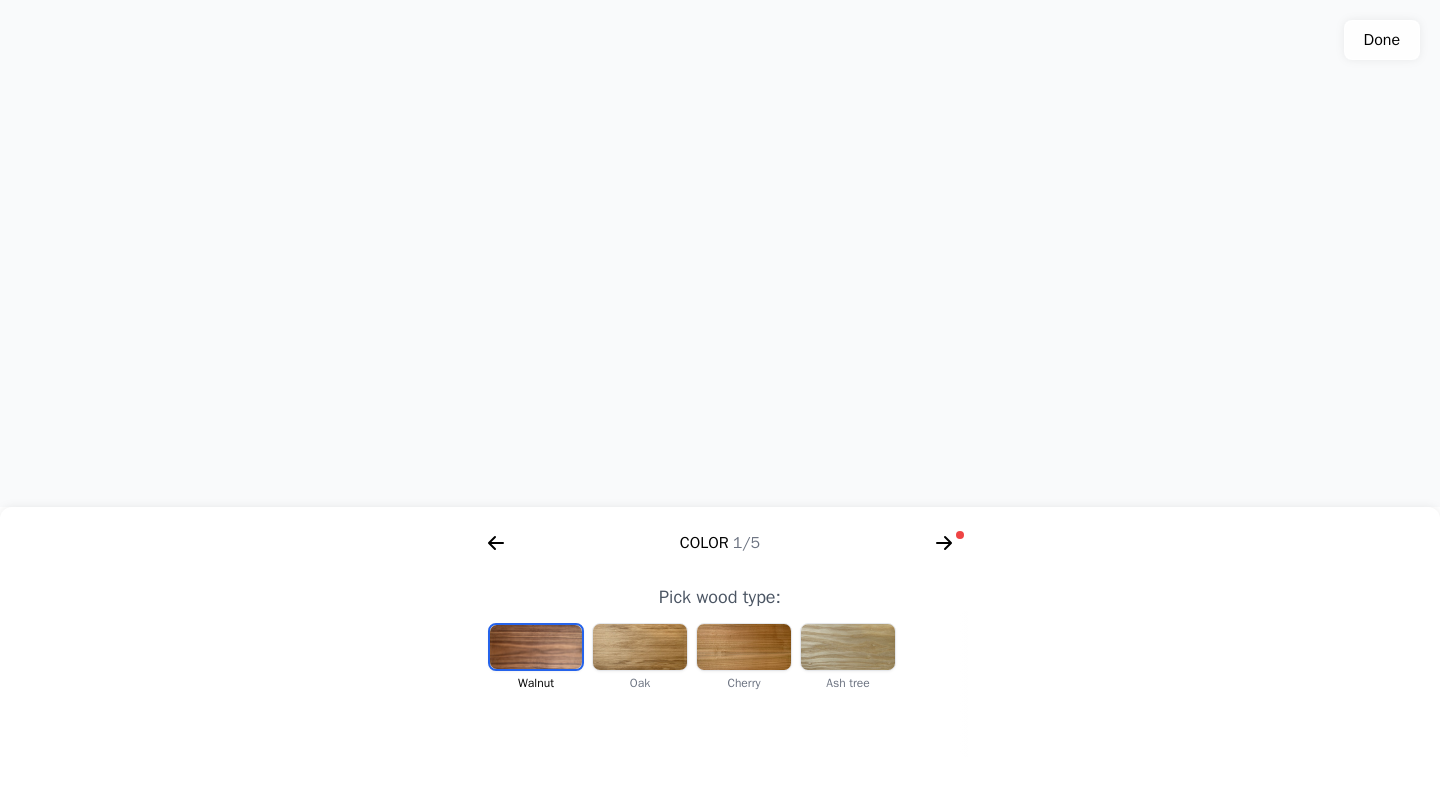drag, startPoint x: 849, startPoint y: 290, endPoint x: 831, endPoint y: 290, distance: 18 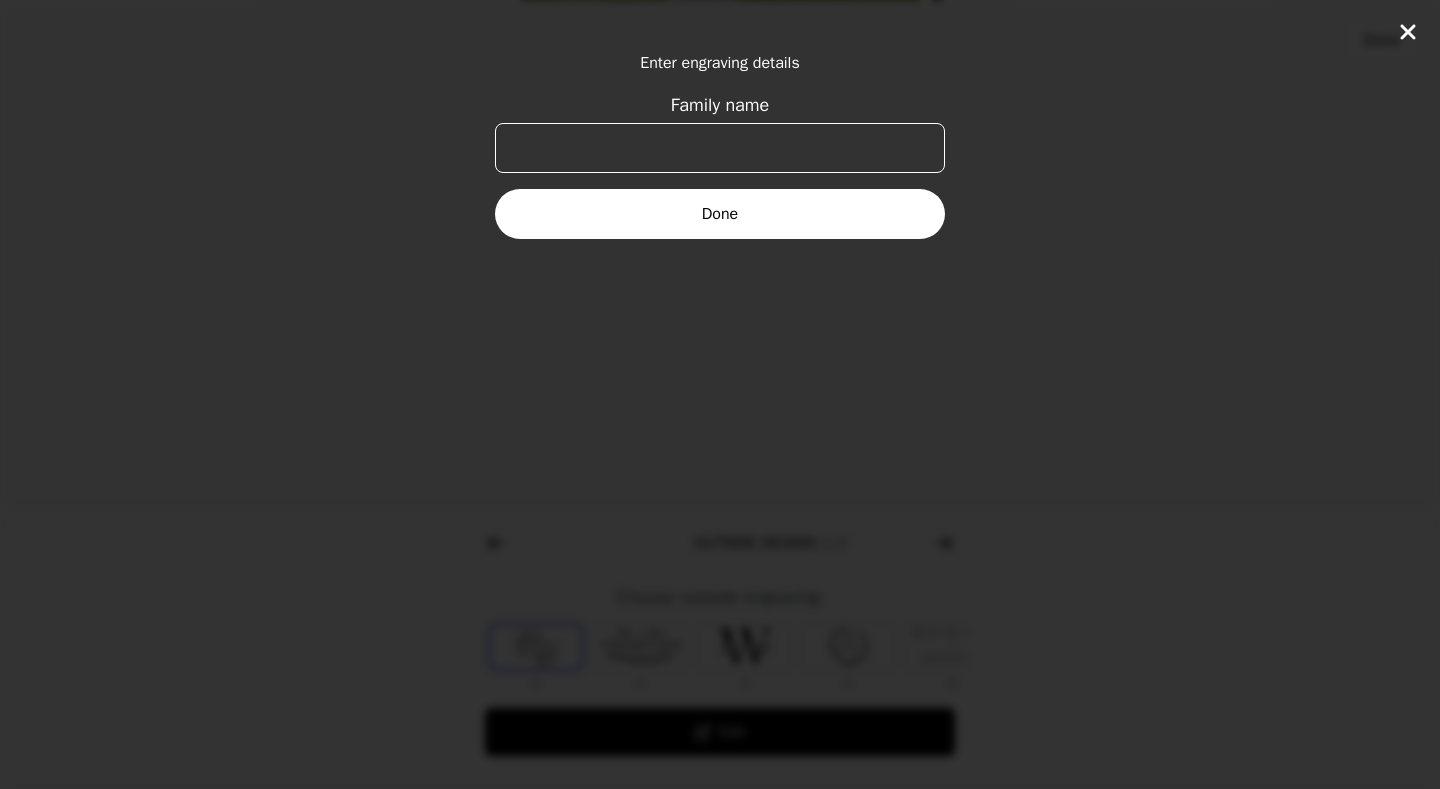 scroll, scrollTop: 0, scrollLeft: 768, axis: horizontal 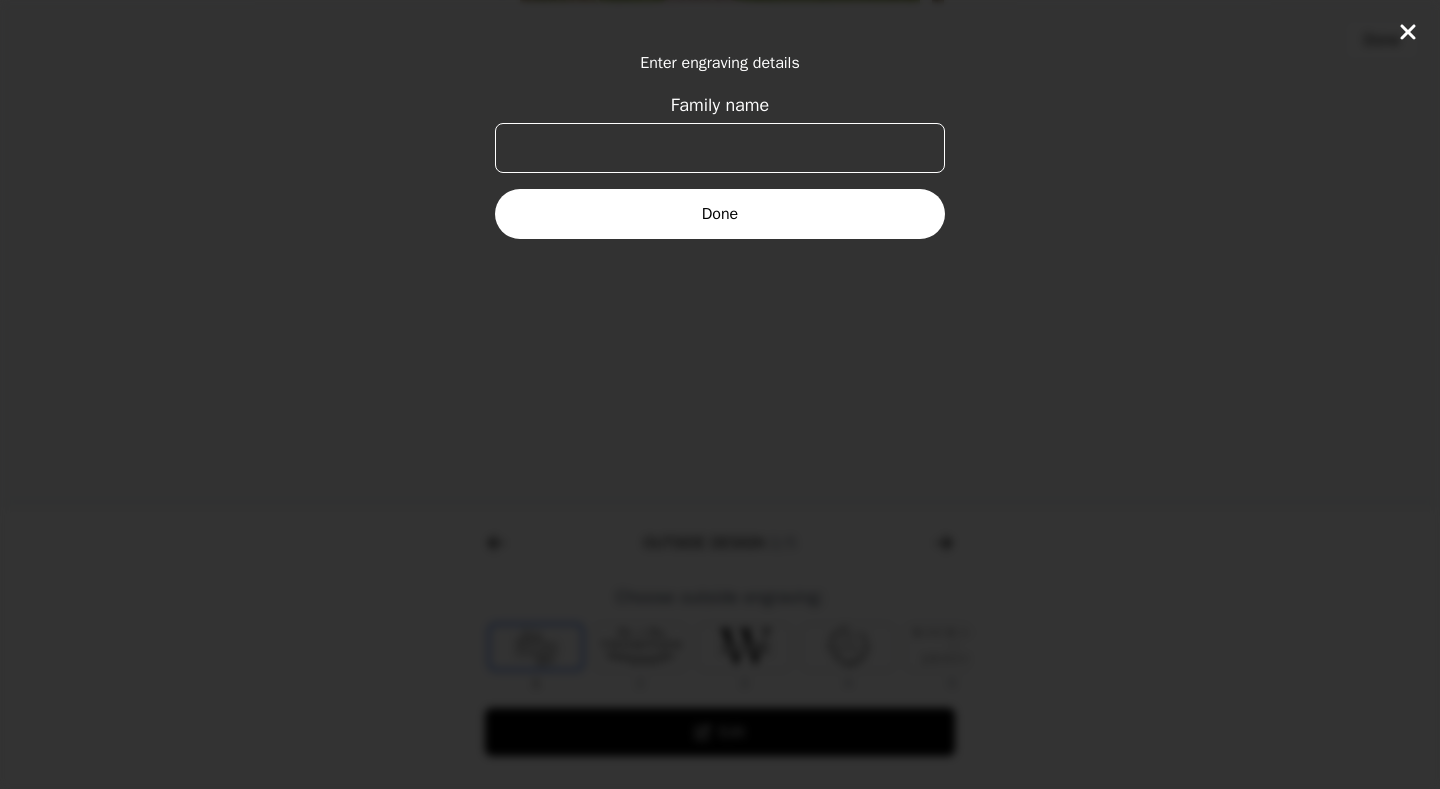 click on "Family name" at bounding box center [720, 148] 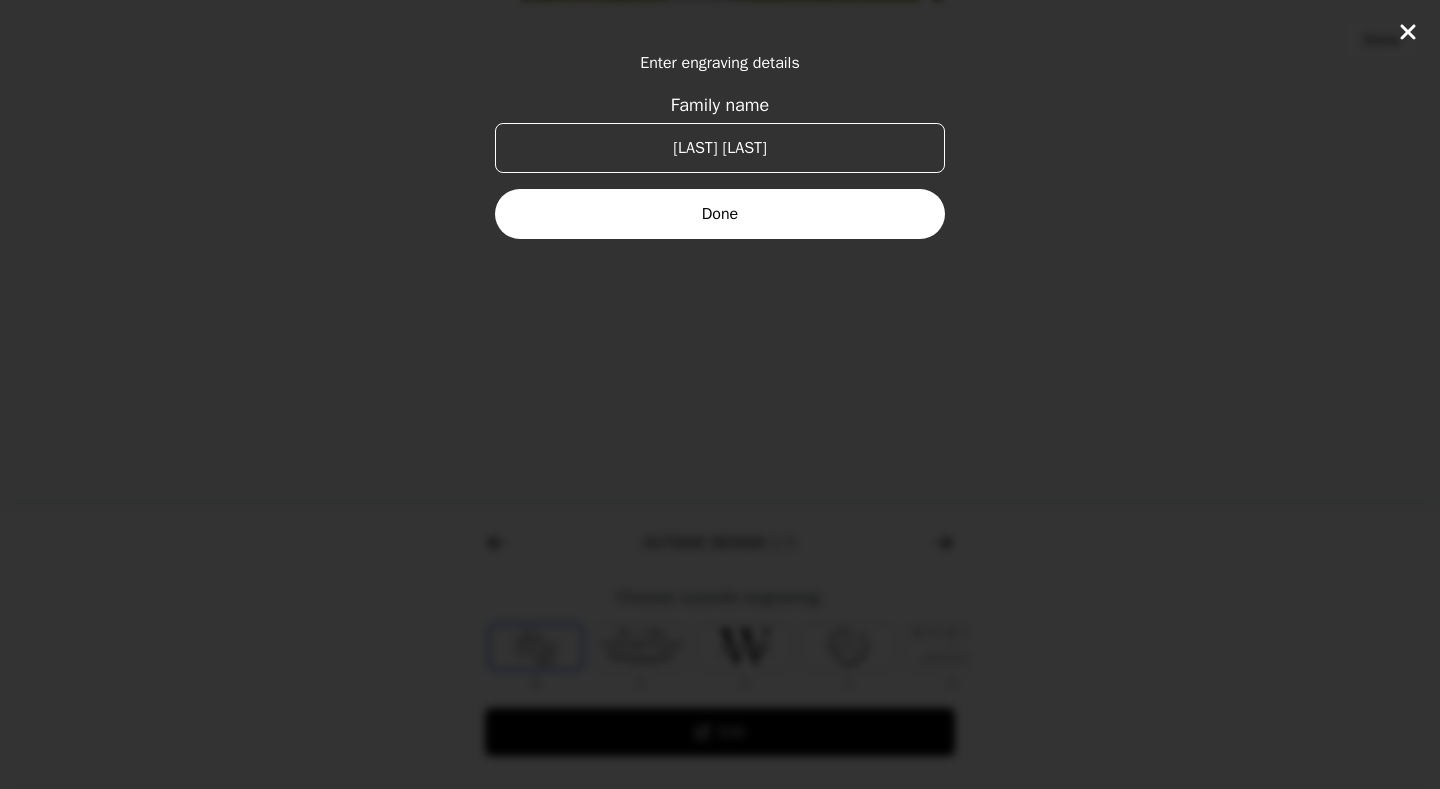 type on "Sensky Young" 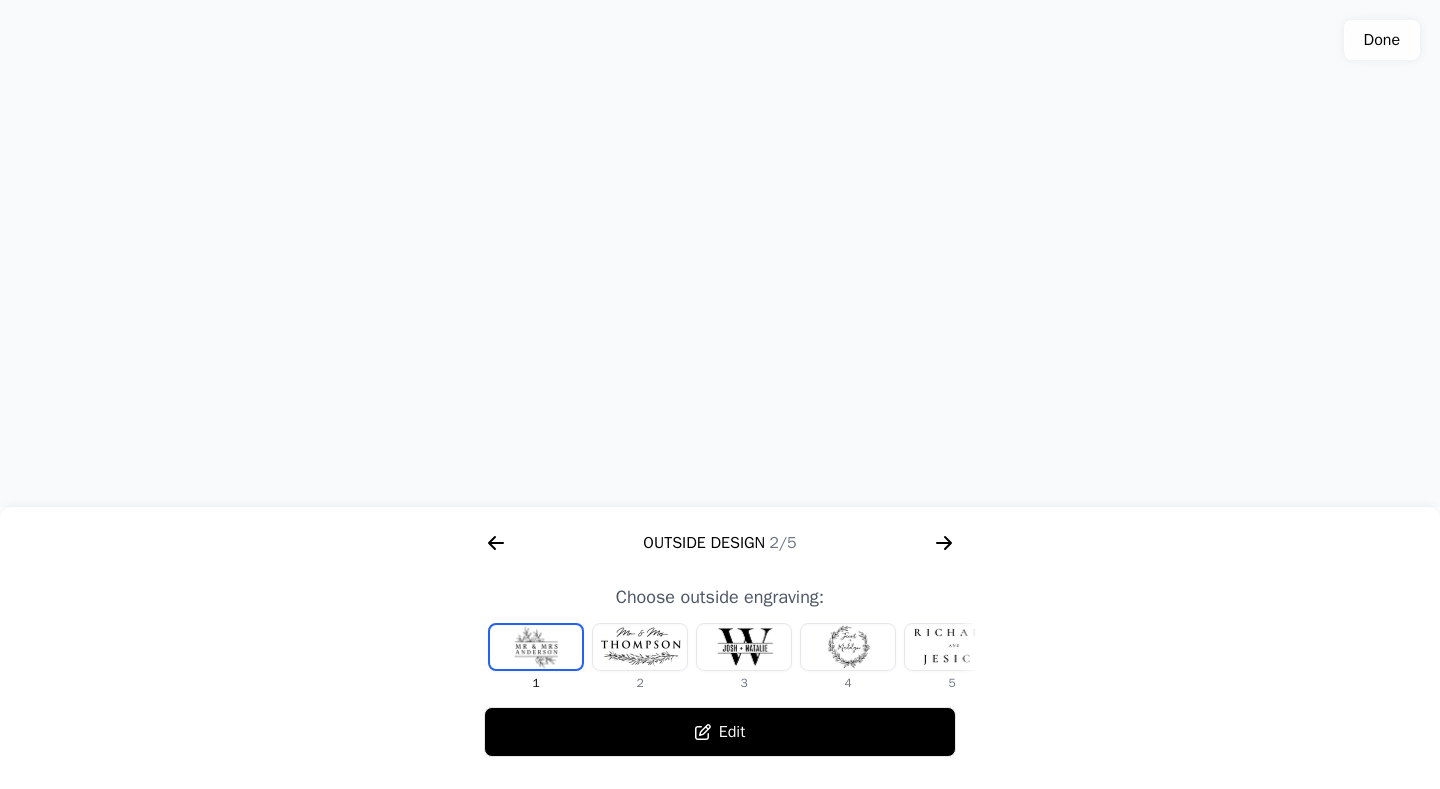 click at bounding box center [720, 253] 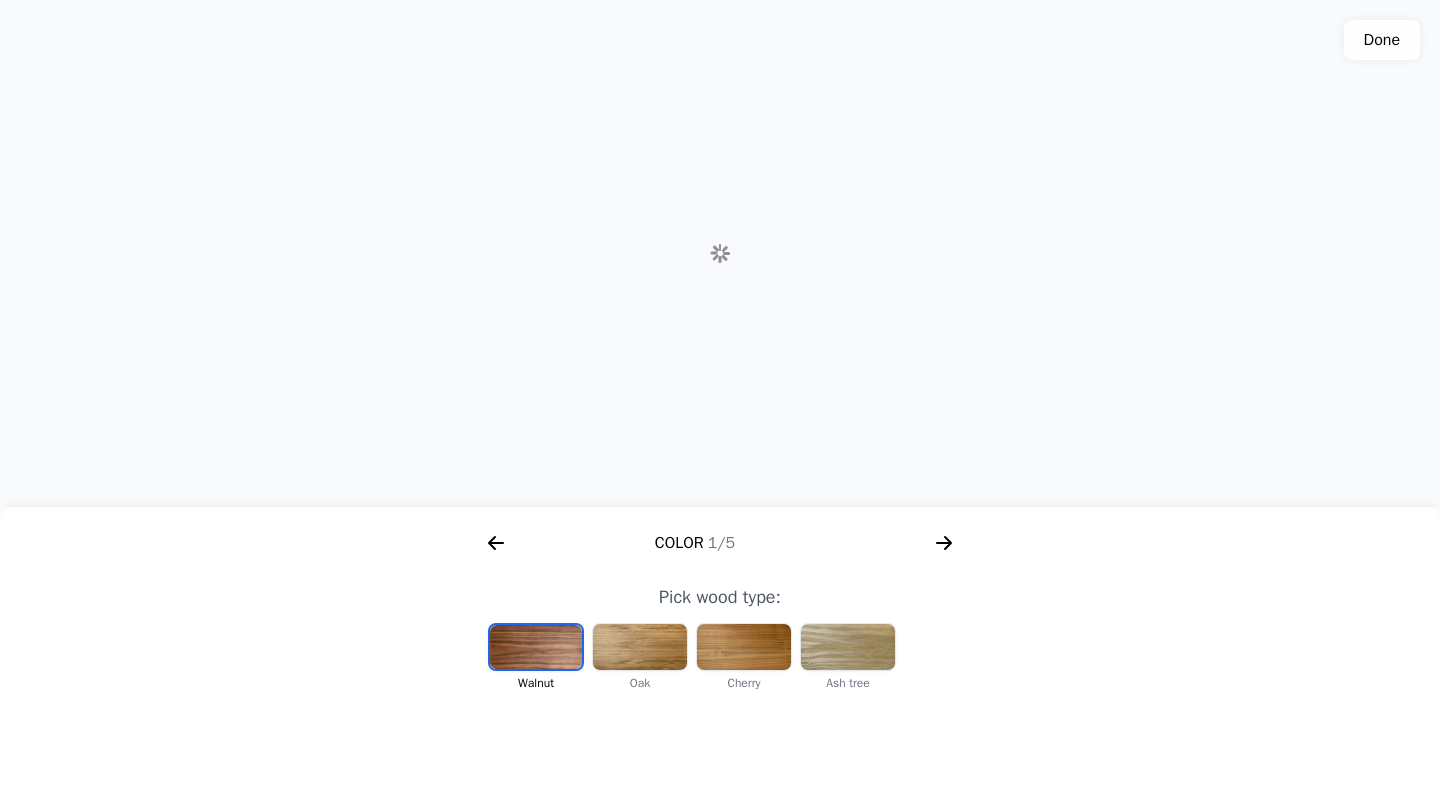 scroll, scrollTop: 0, scrollLeft: 256, axis: horizontal 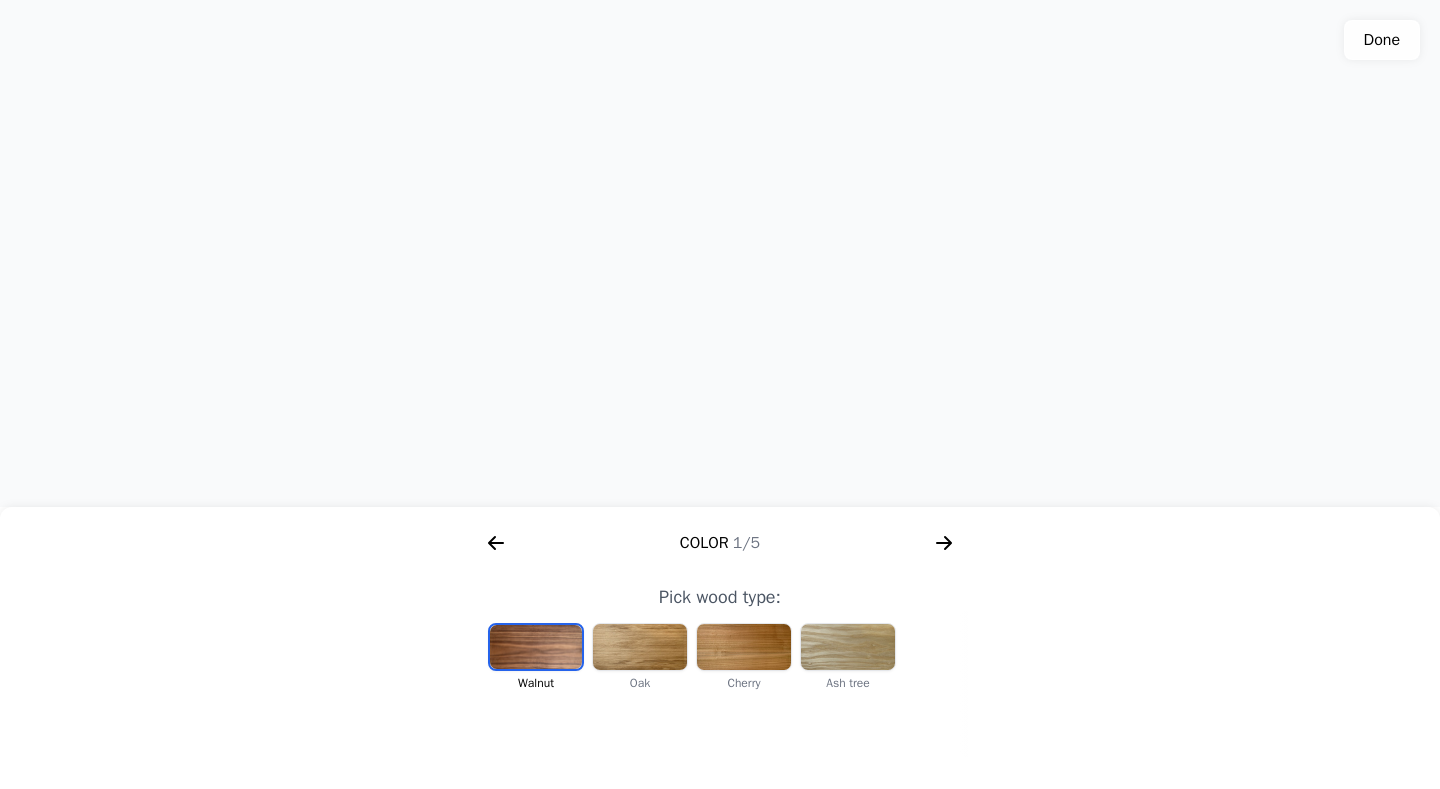 click 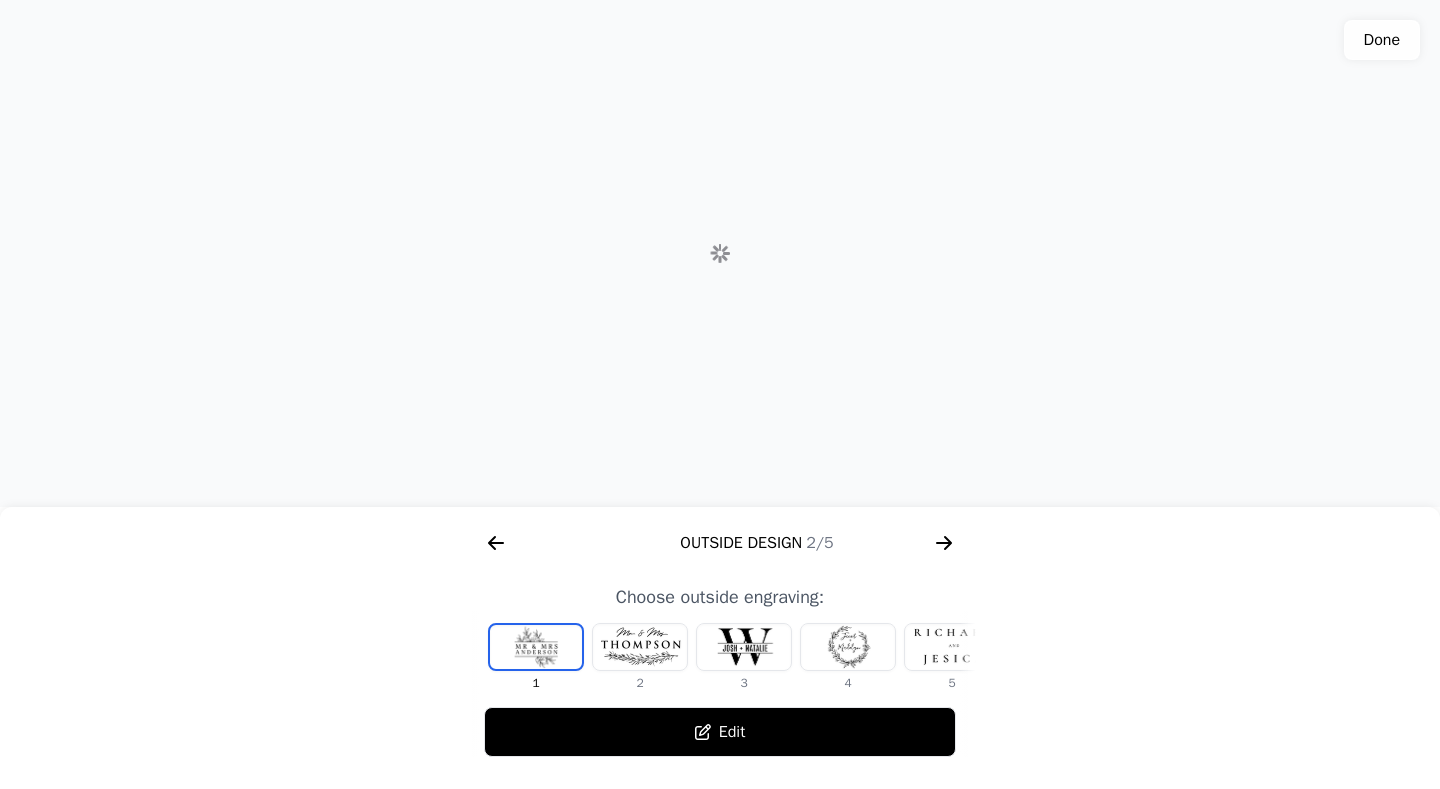 scroll, scrollTop: 0, scrollLeft: 768, axis: horizontal 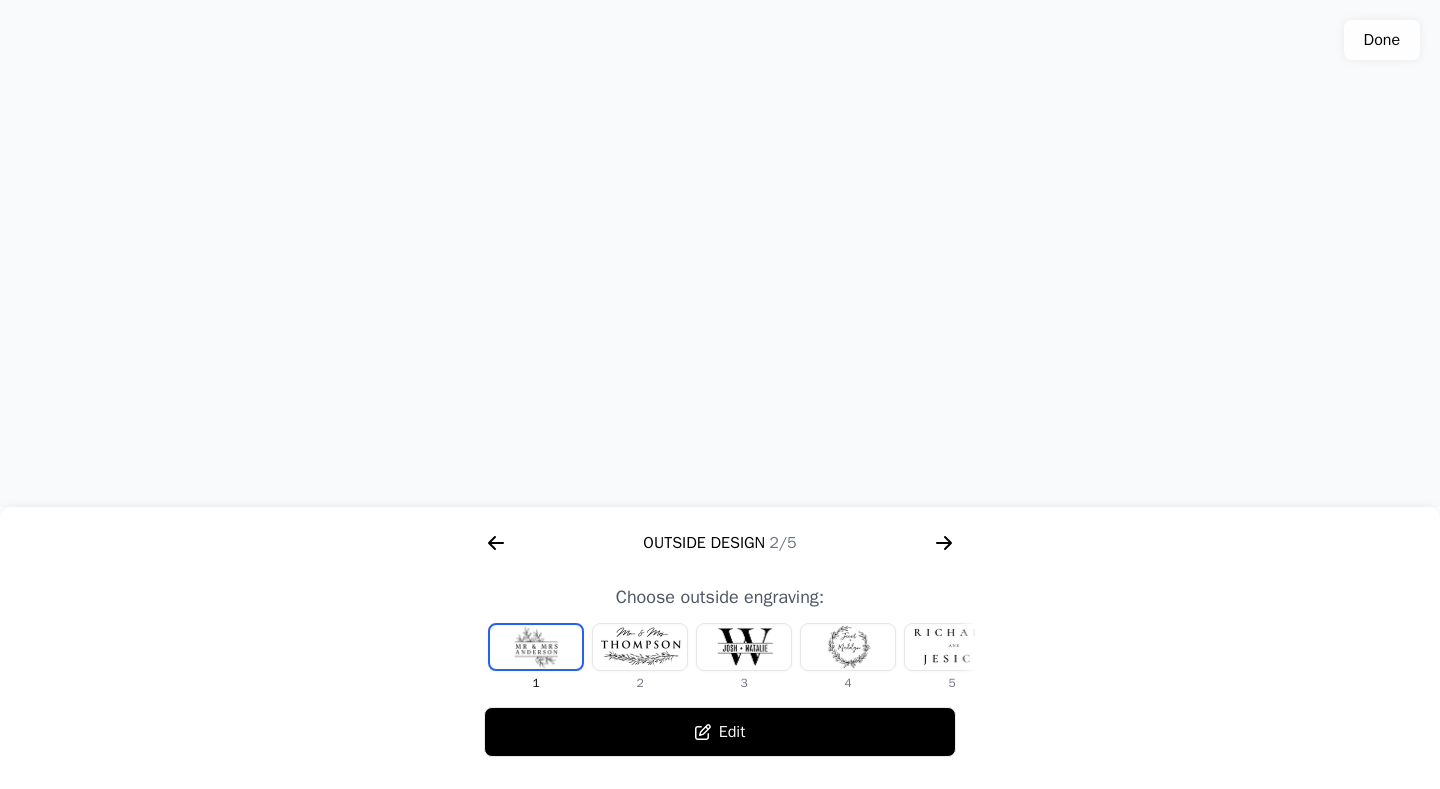click on "Edit" at bounding box center [720, 732] 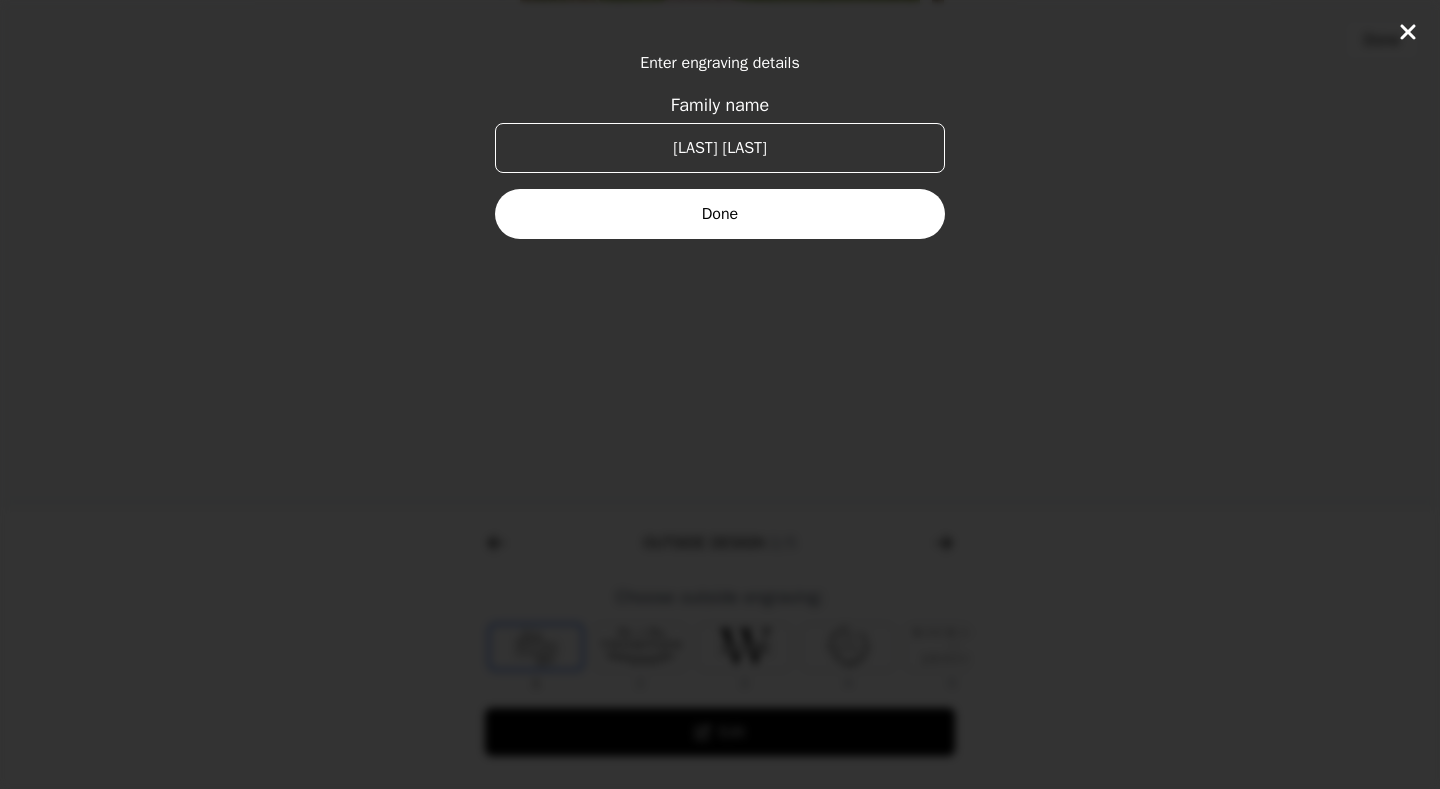 click on "Sensky Young" at bounding box center (720, 148) 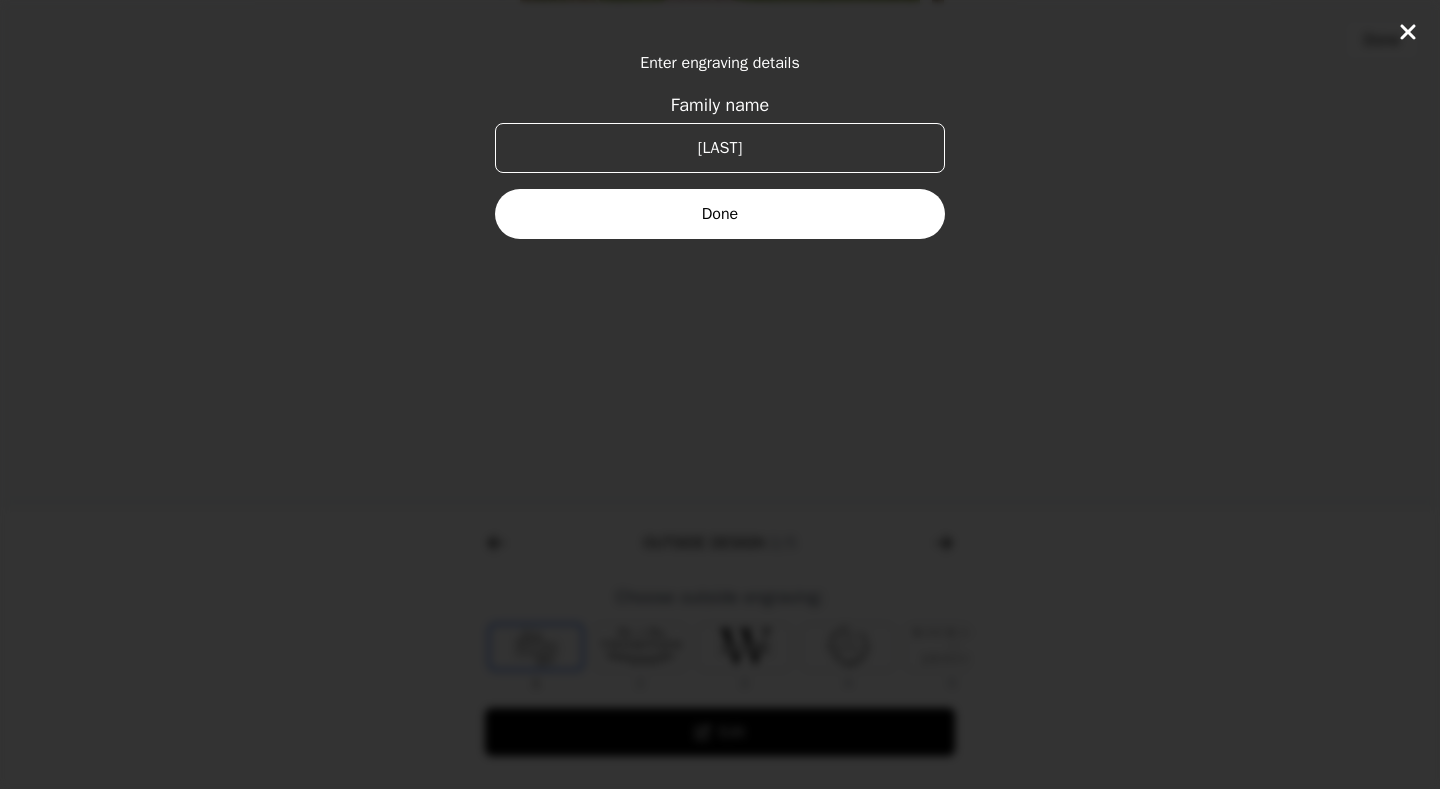 type on "[NAME]" 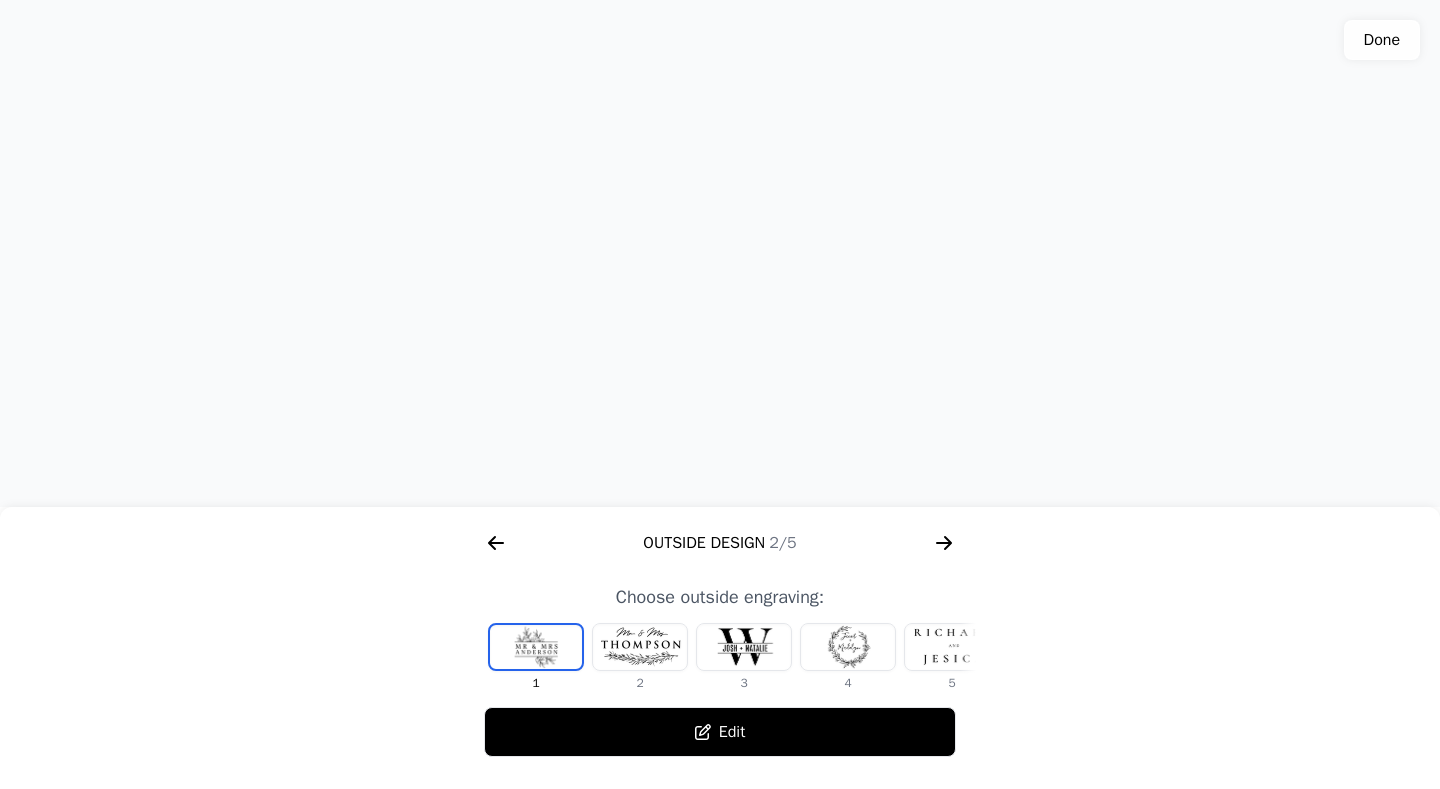 click at bounding box center [640, 647] 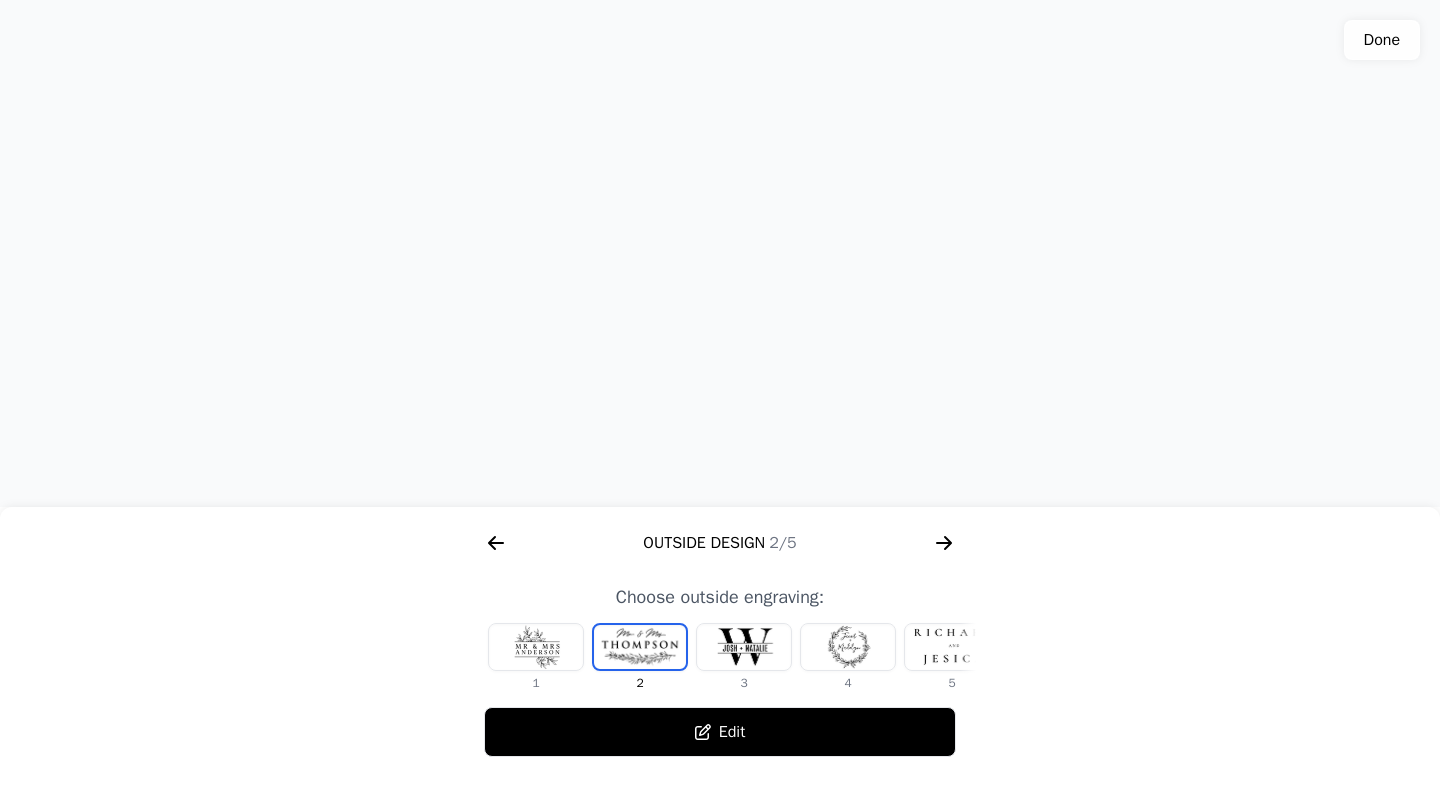 click at bounding box center (744, 647) 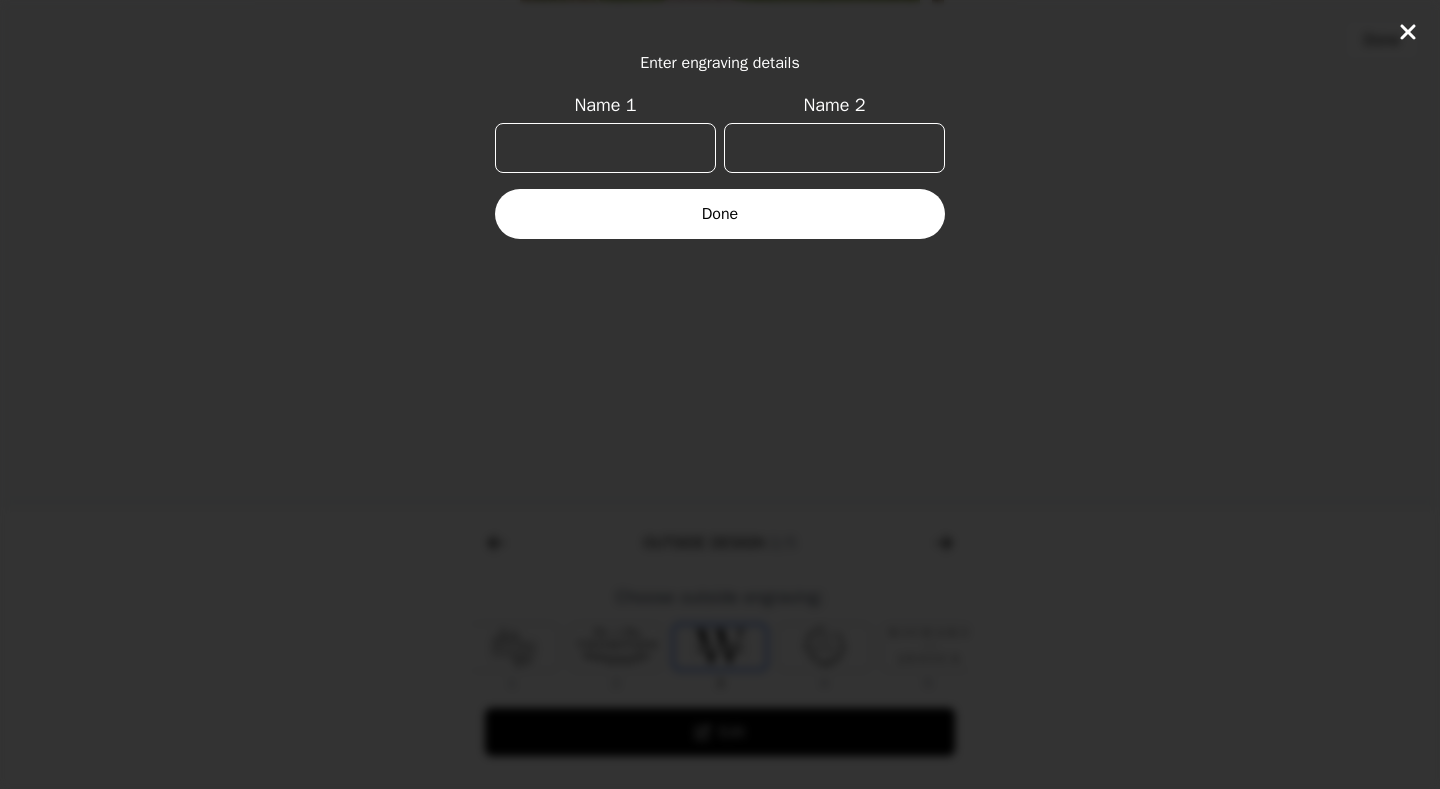 click on "Name 1" at bounding box center [605, 148] 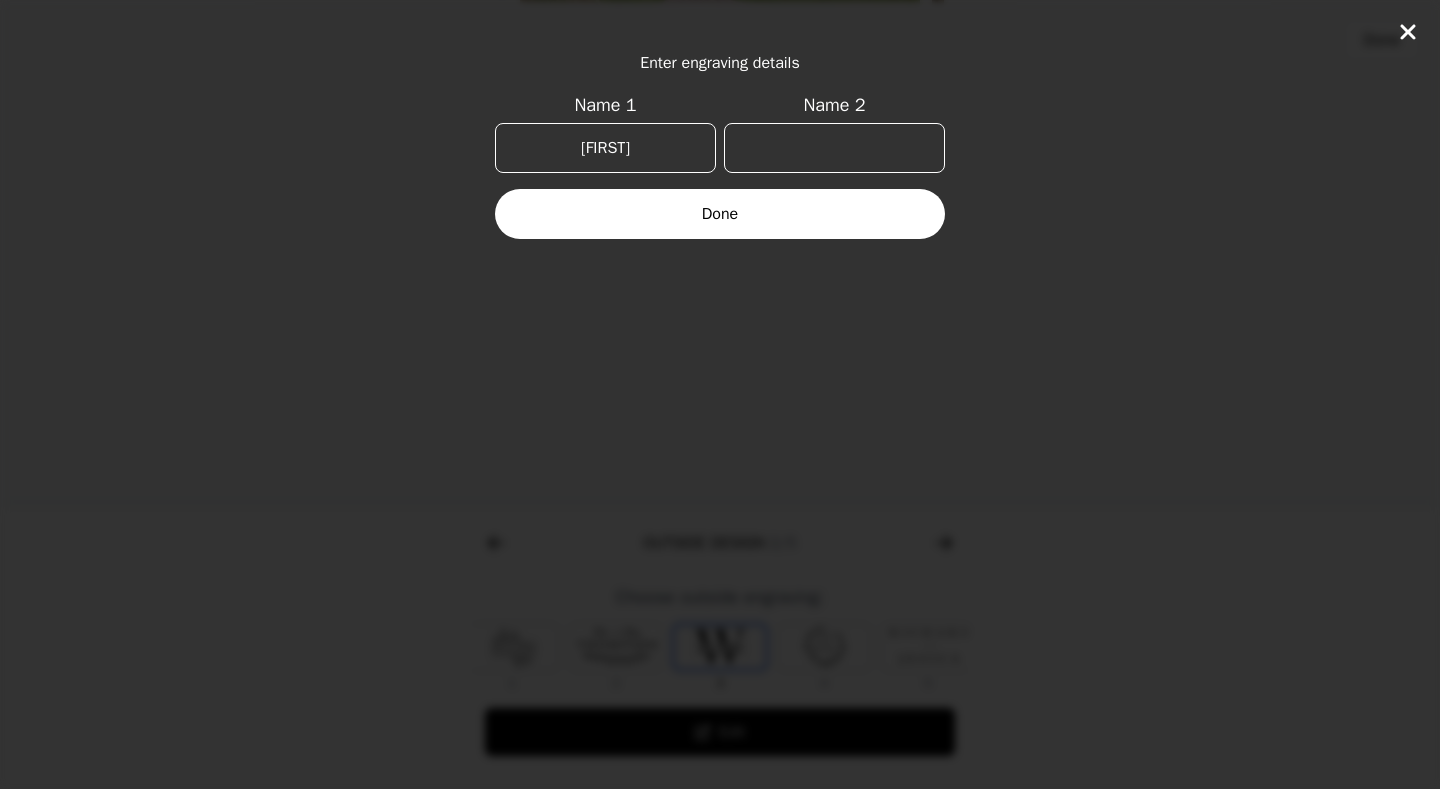 type on "[NAME]" 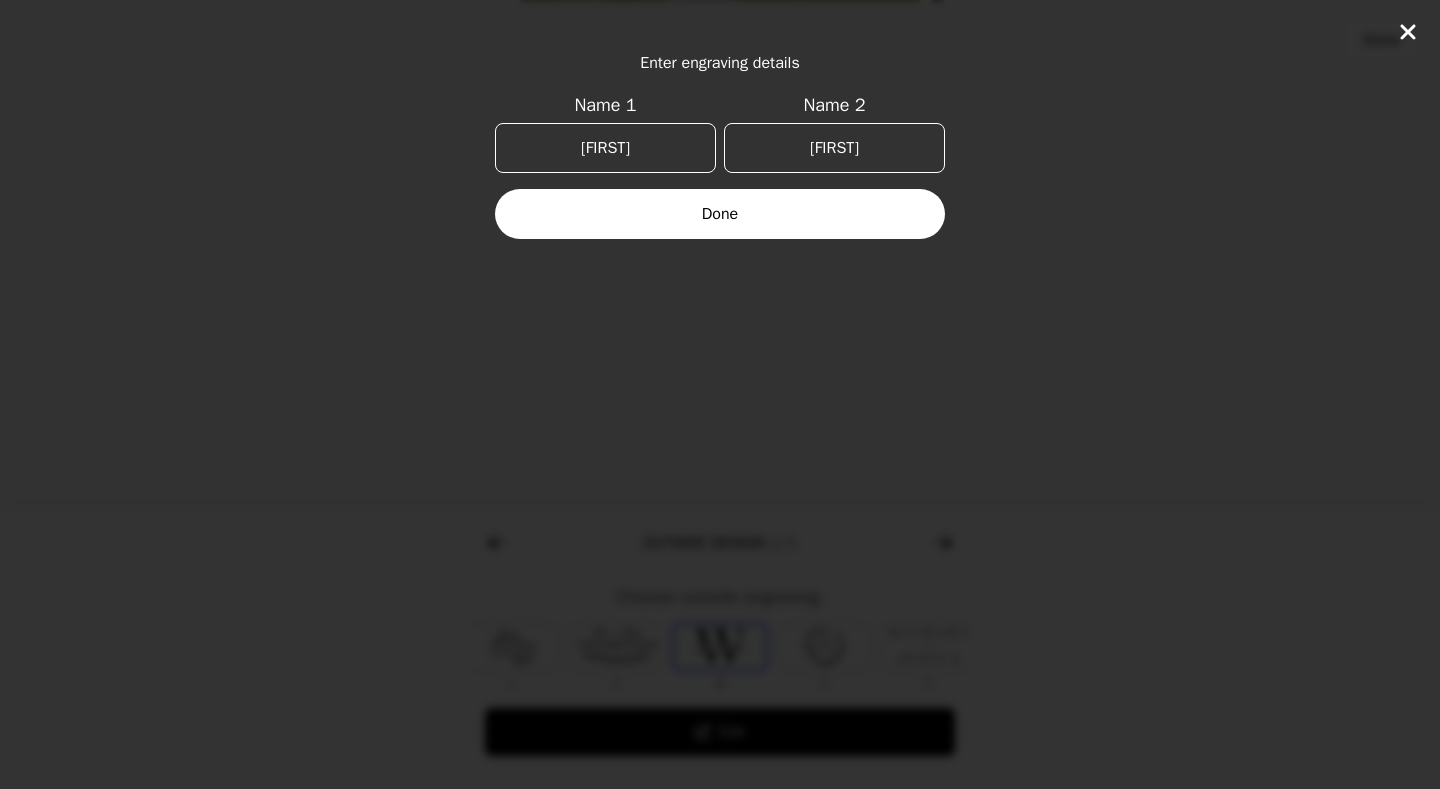 type on "[NAME]" 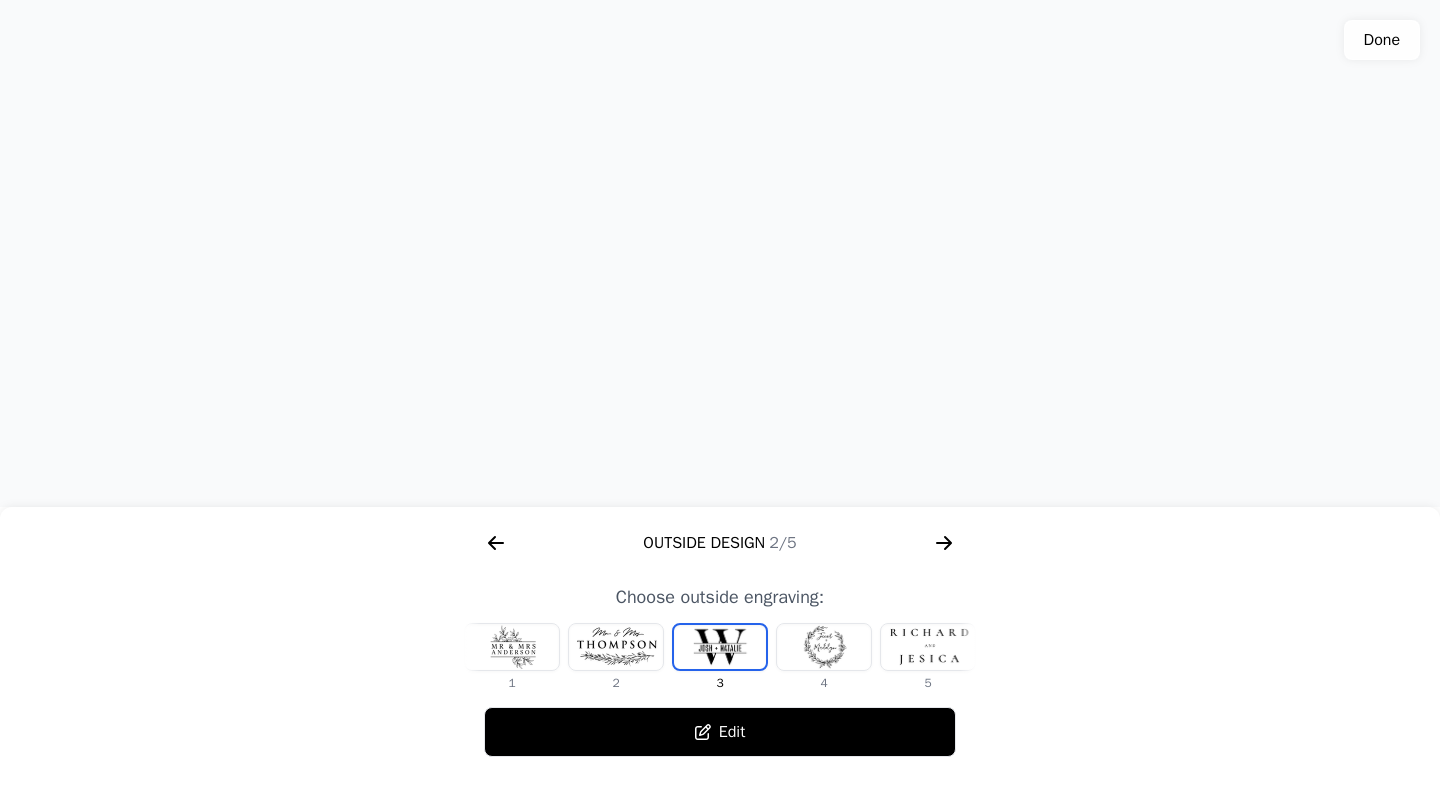 click at bounding box center [720, 253] 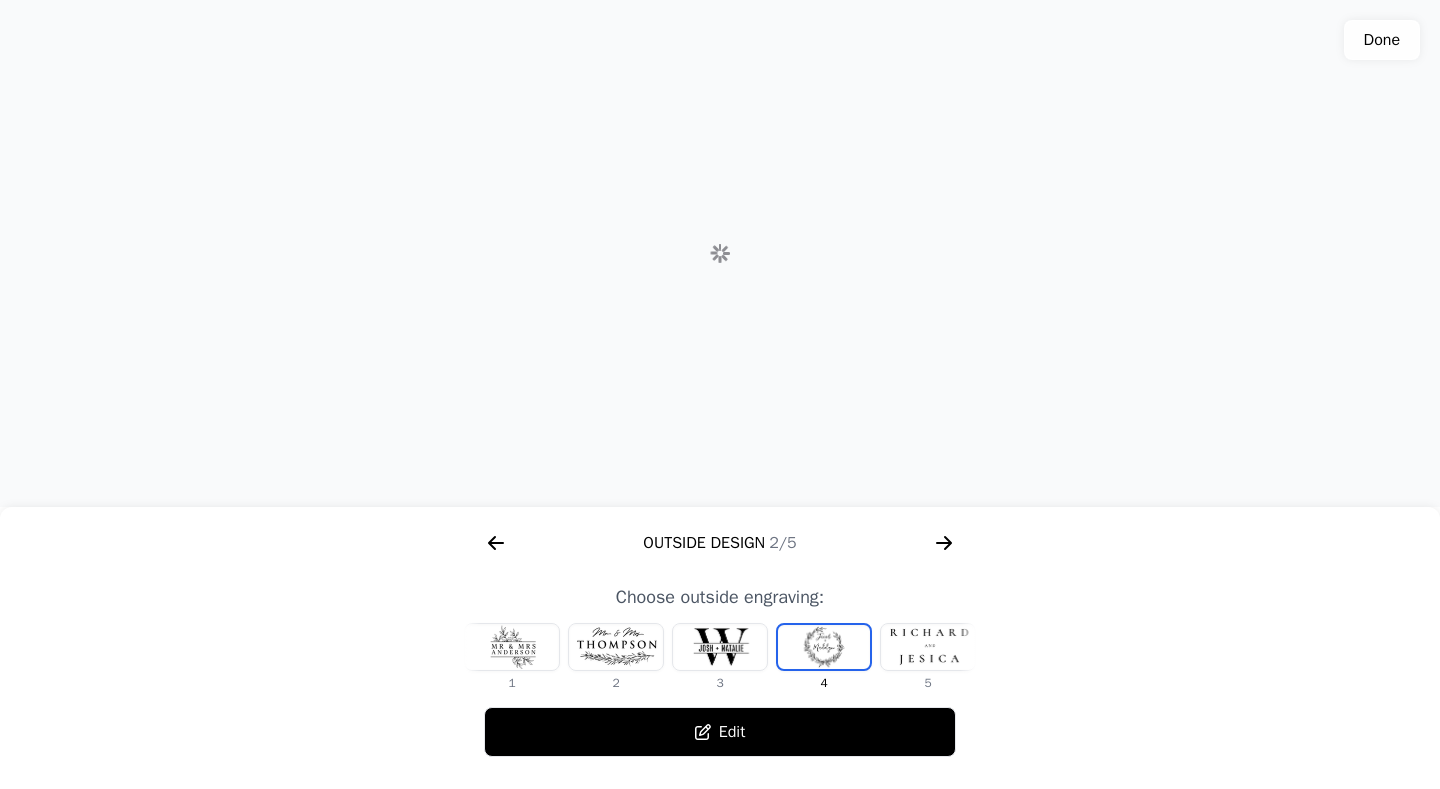 scroll, scrollTop: 0, scrollLeft: 128, axis: horizontal 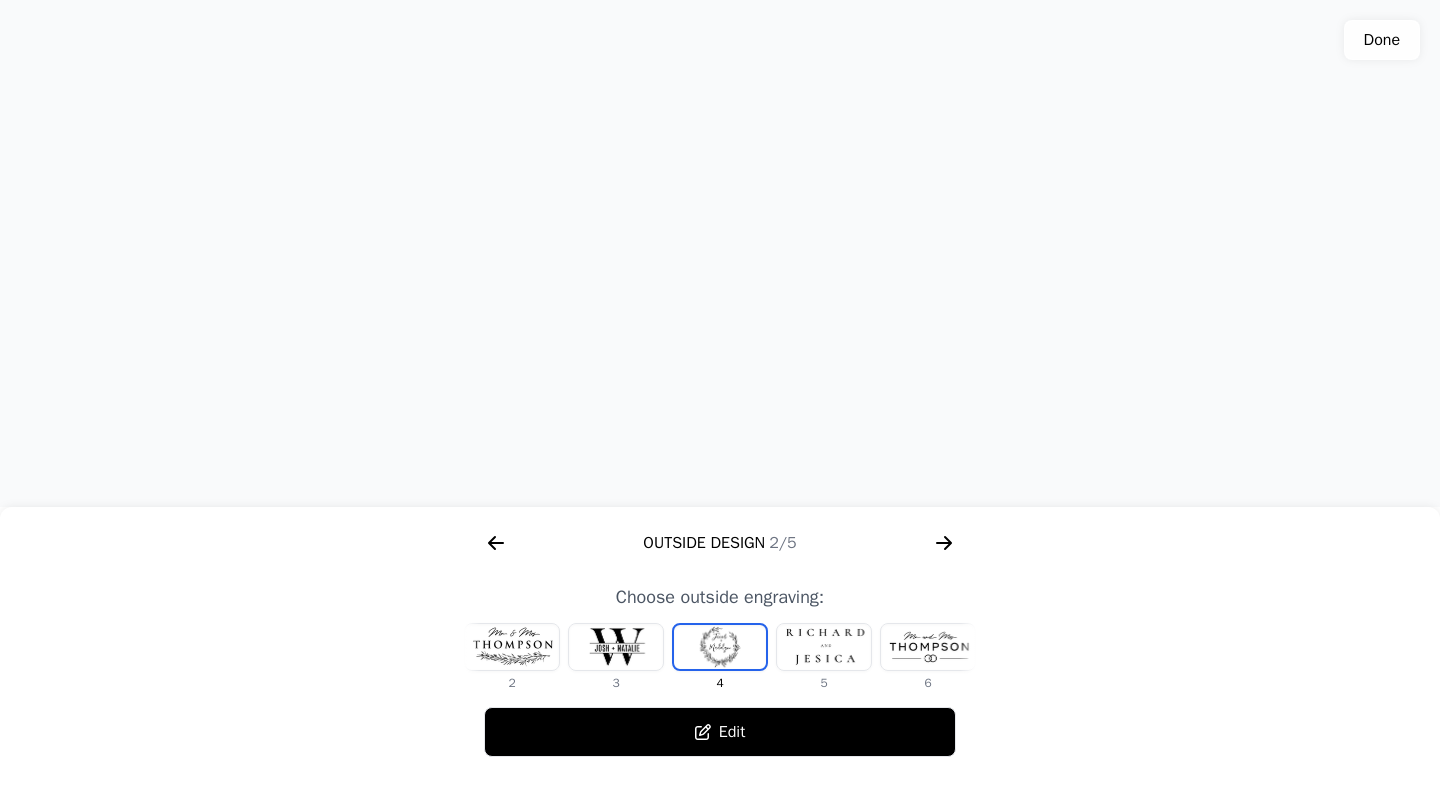 click at bounding box center (824, 647) 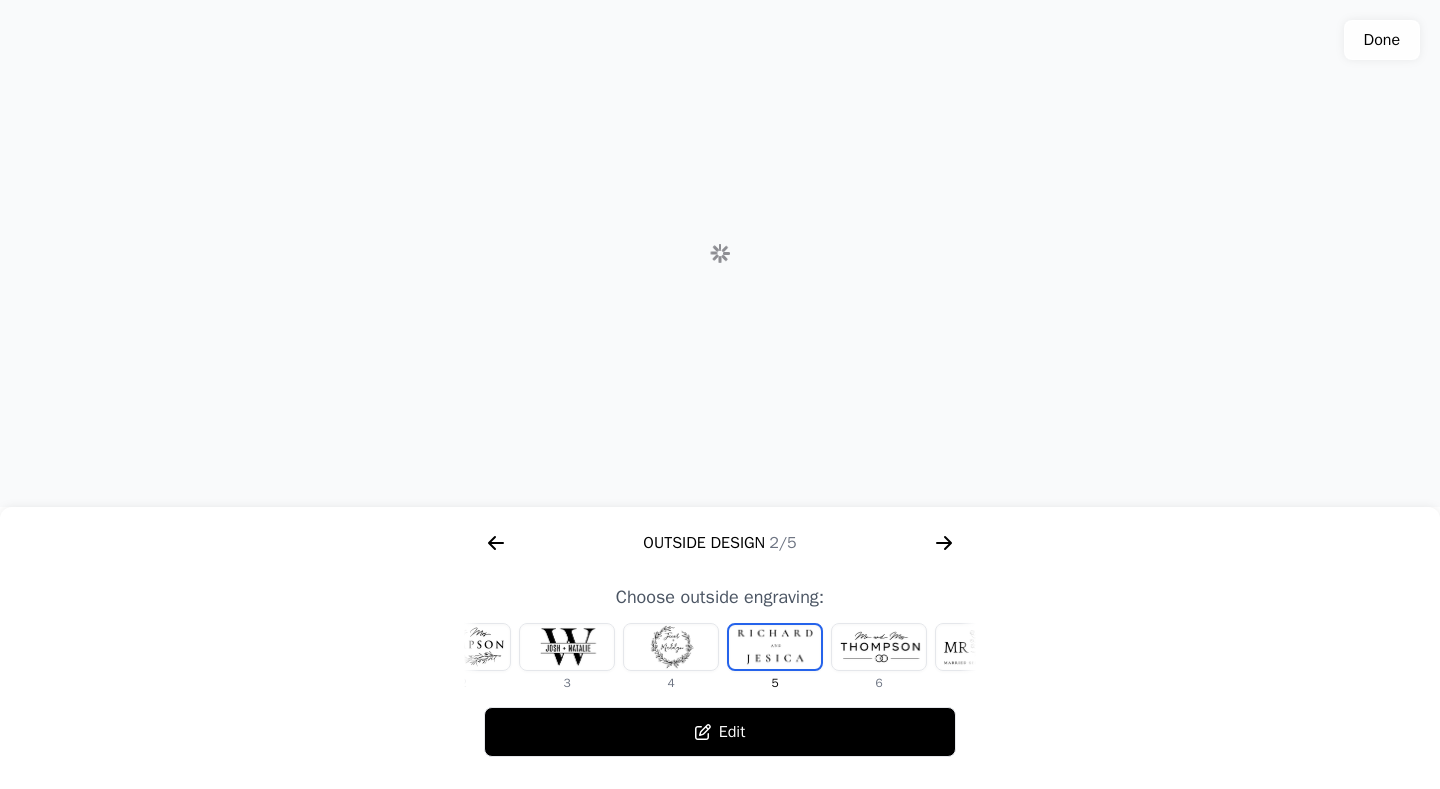 scroll, scrollTop: 0, scrollLeft: 232, axis: horizontal 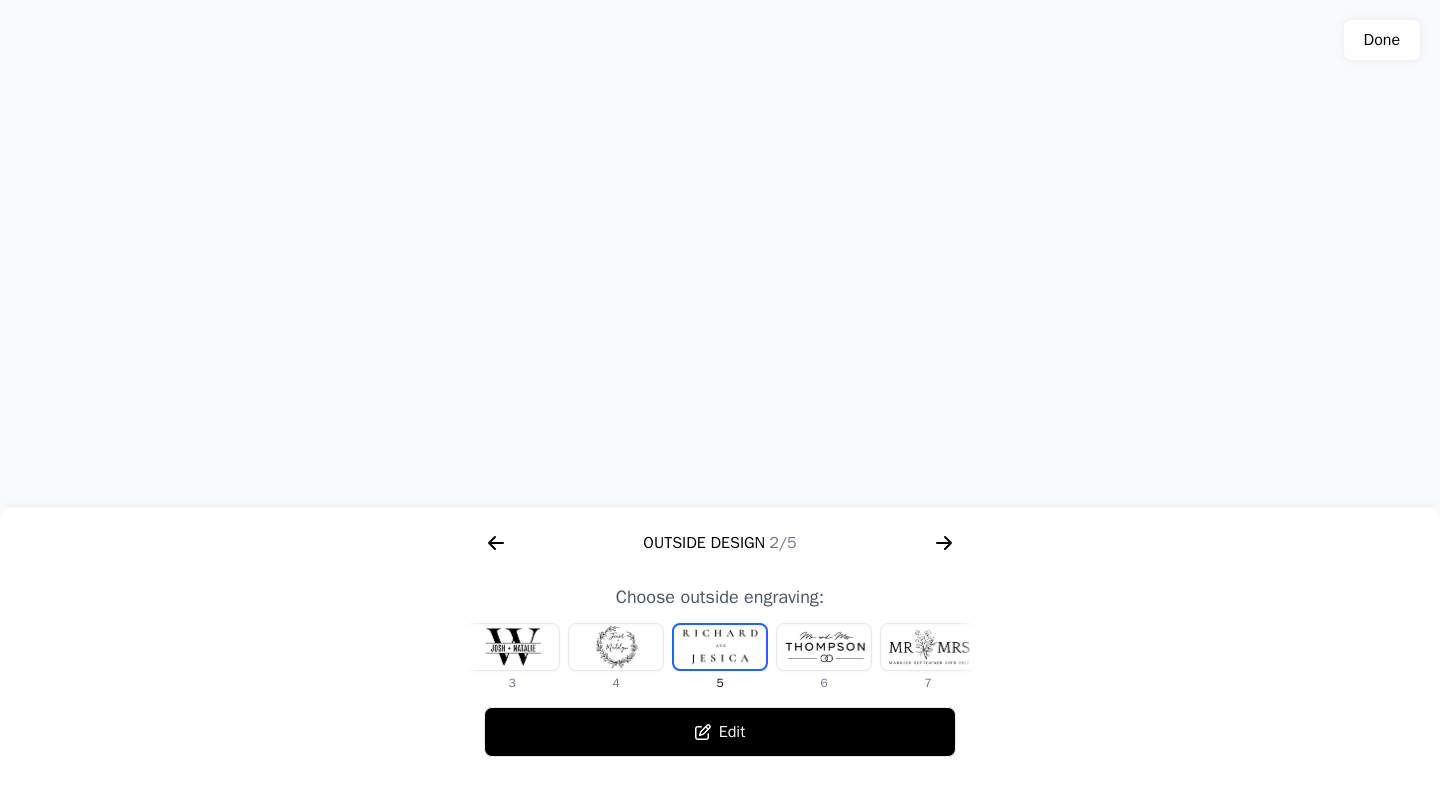 click at bounding box center (824, 647) 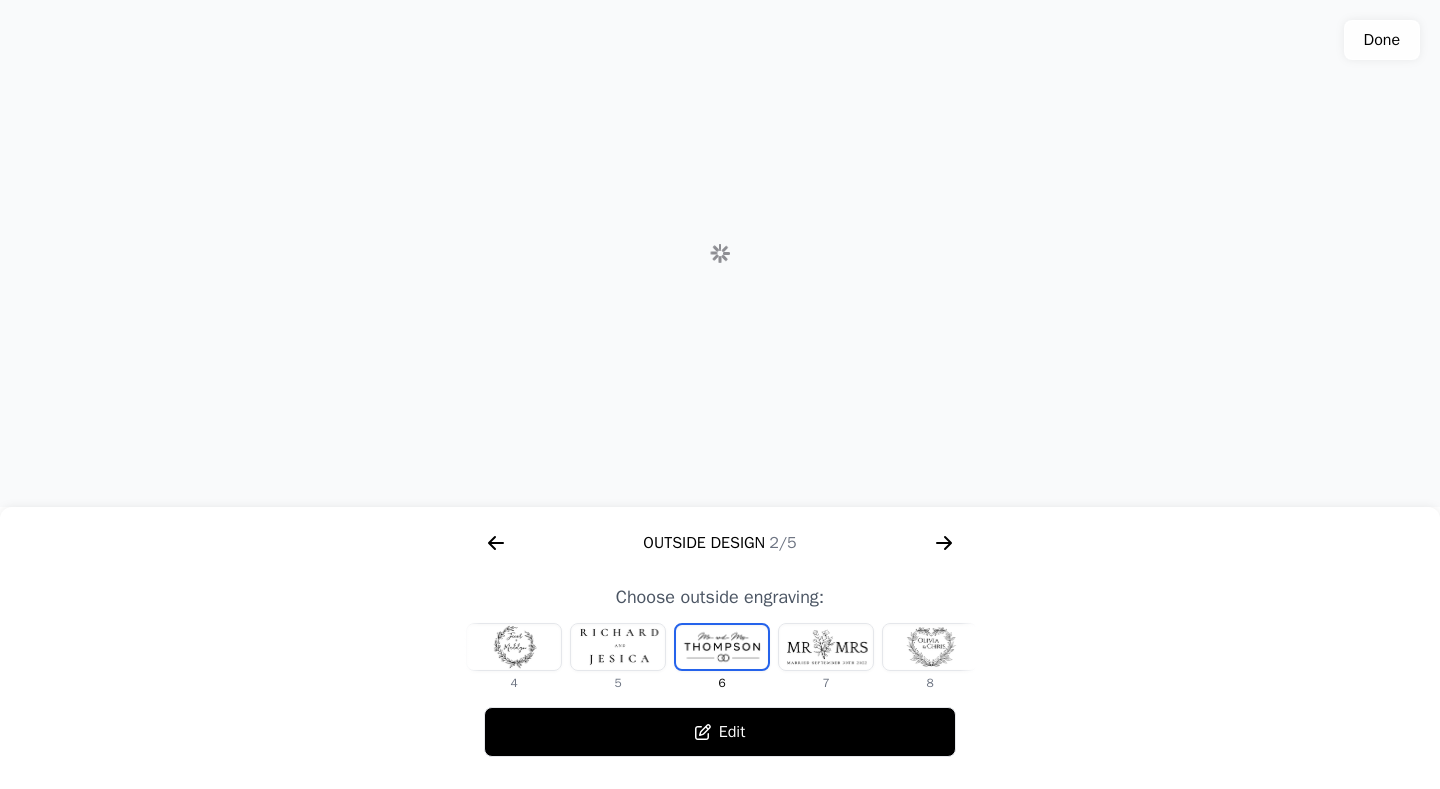 scroll, scrollTop: 0, scrollLeft: 336, axis: horizontal 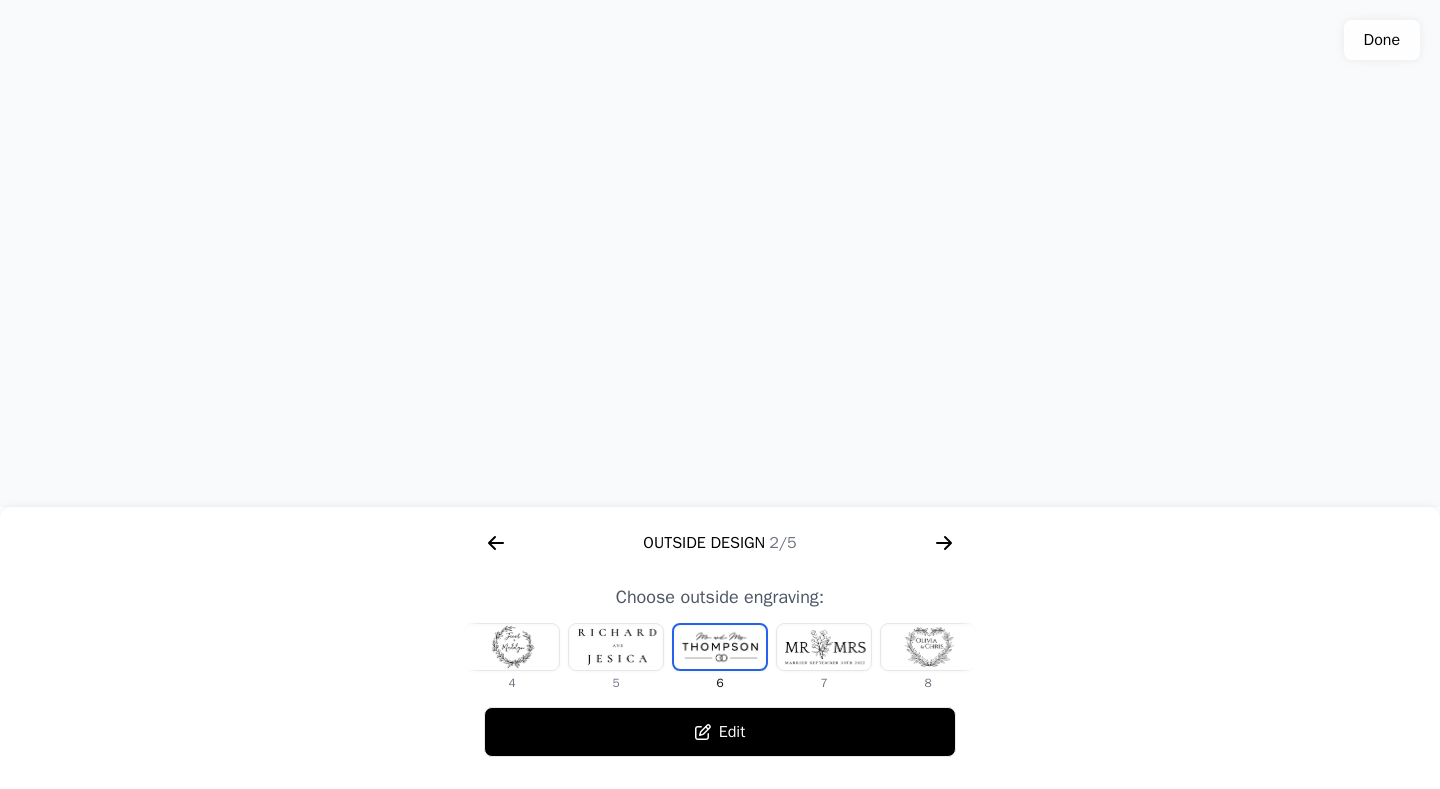 click at bounding box center (824, 647) 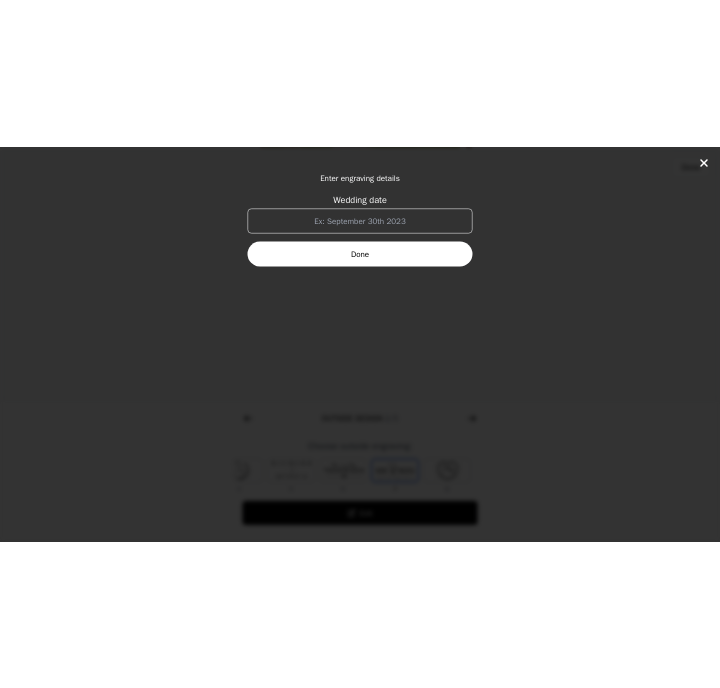 scroll, scrollTop: 0, scrollLeft: 372, axis: horizontal 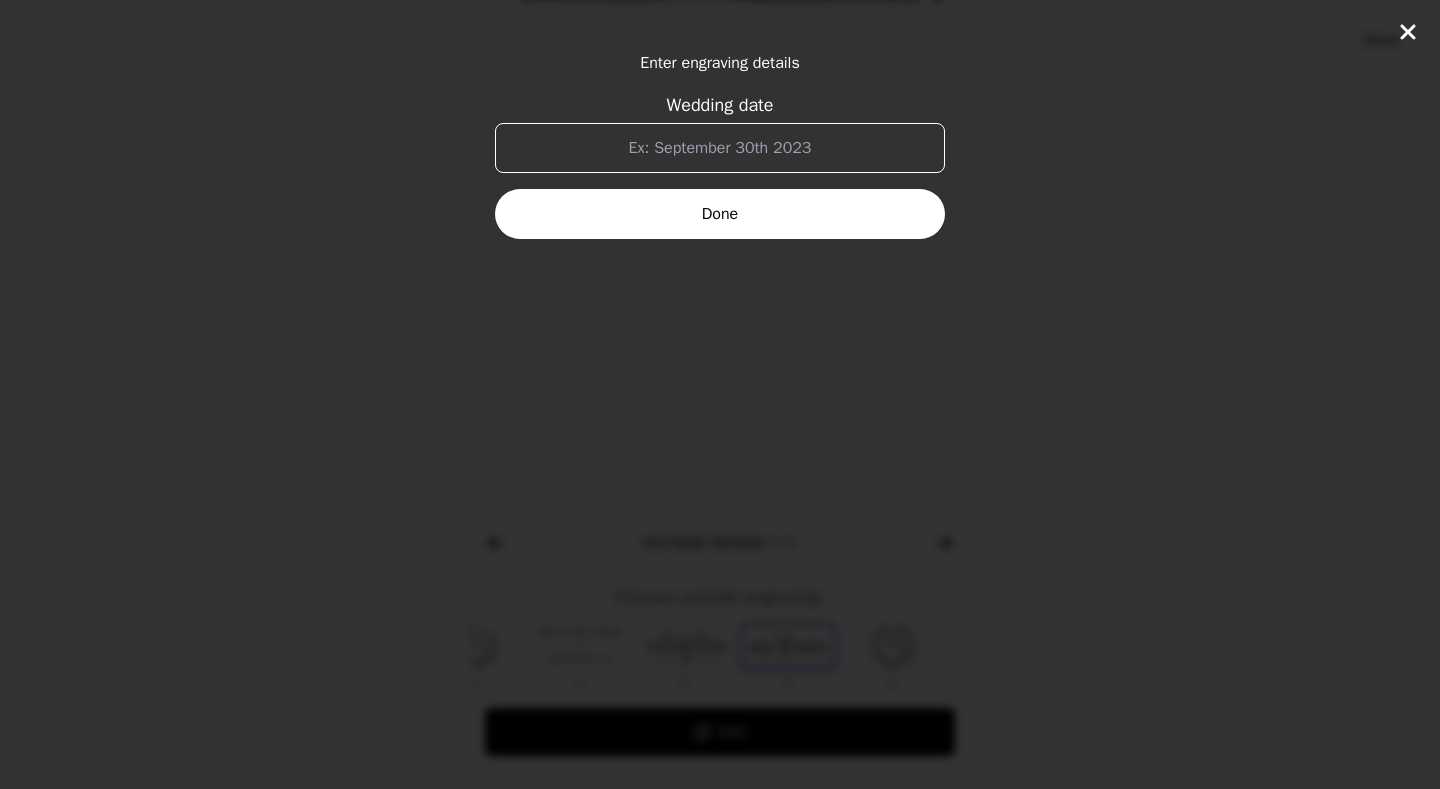 click on "Wedding date" at bounding box center [720, 148] 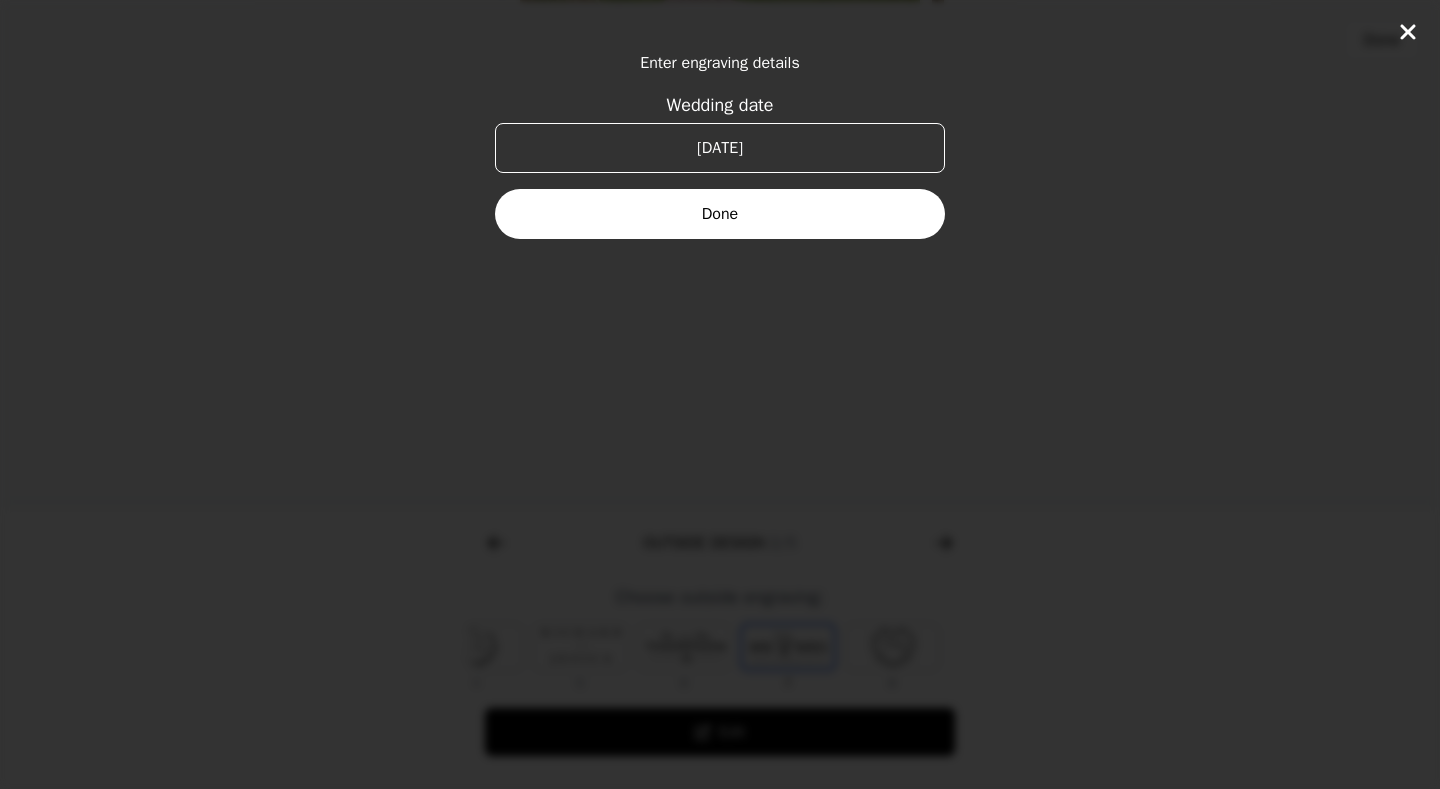 type on "[DATE]" 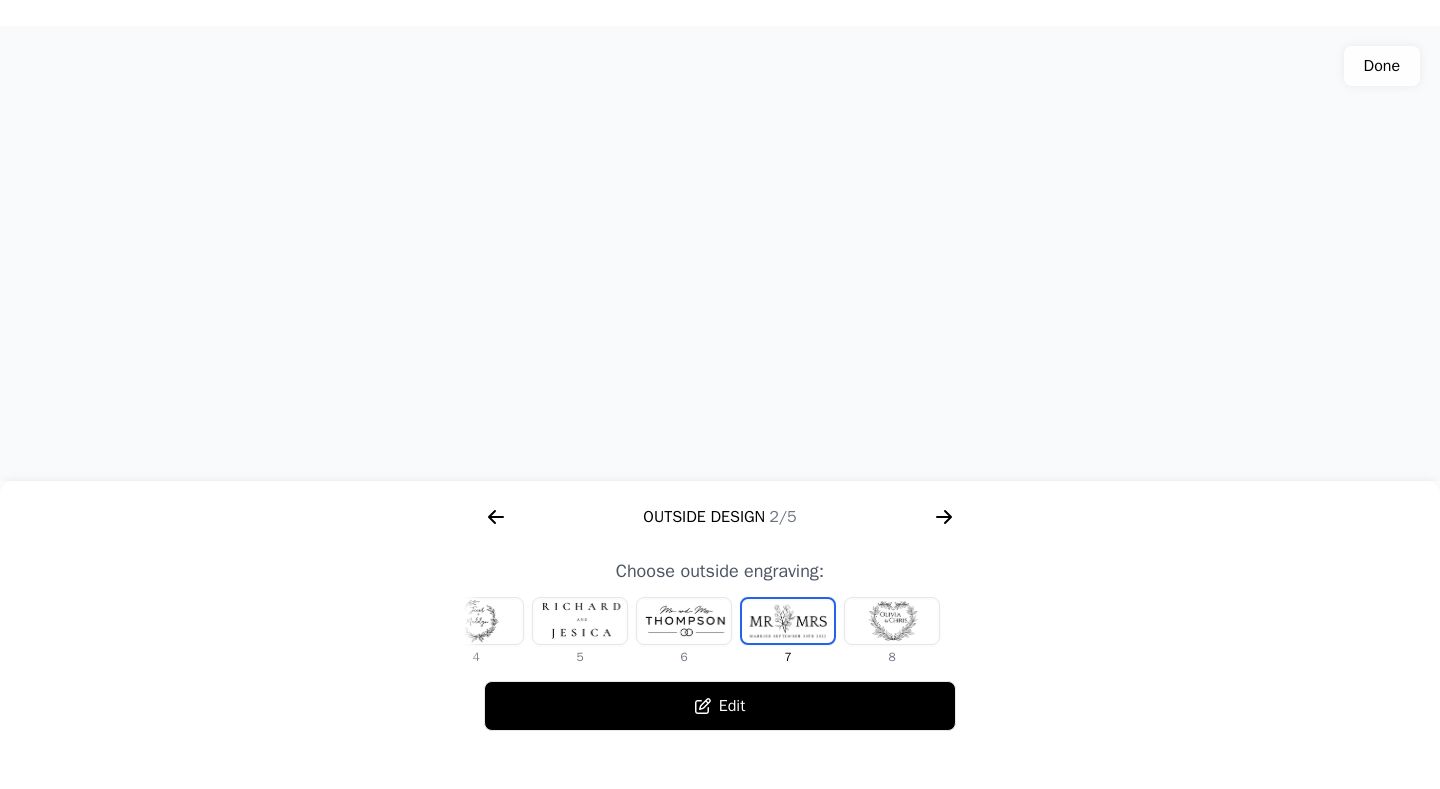 scroll, scrollTop: 0, scrollLeft: 344, axis: horizontal 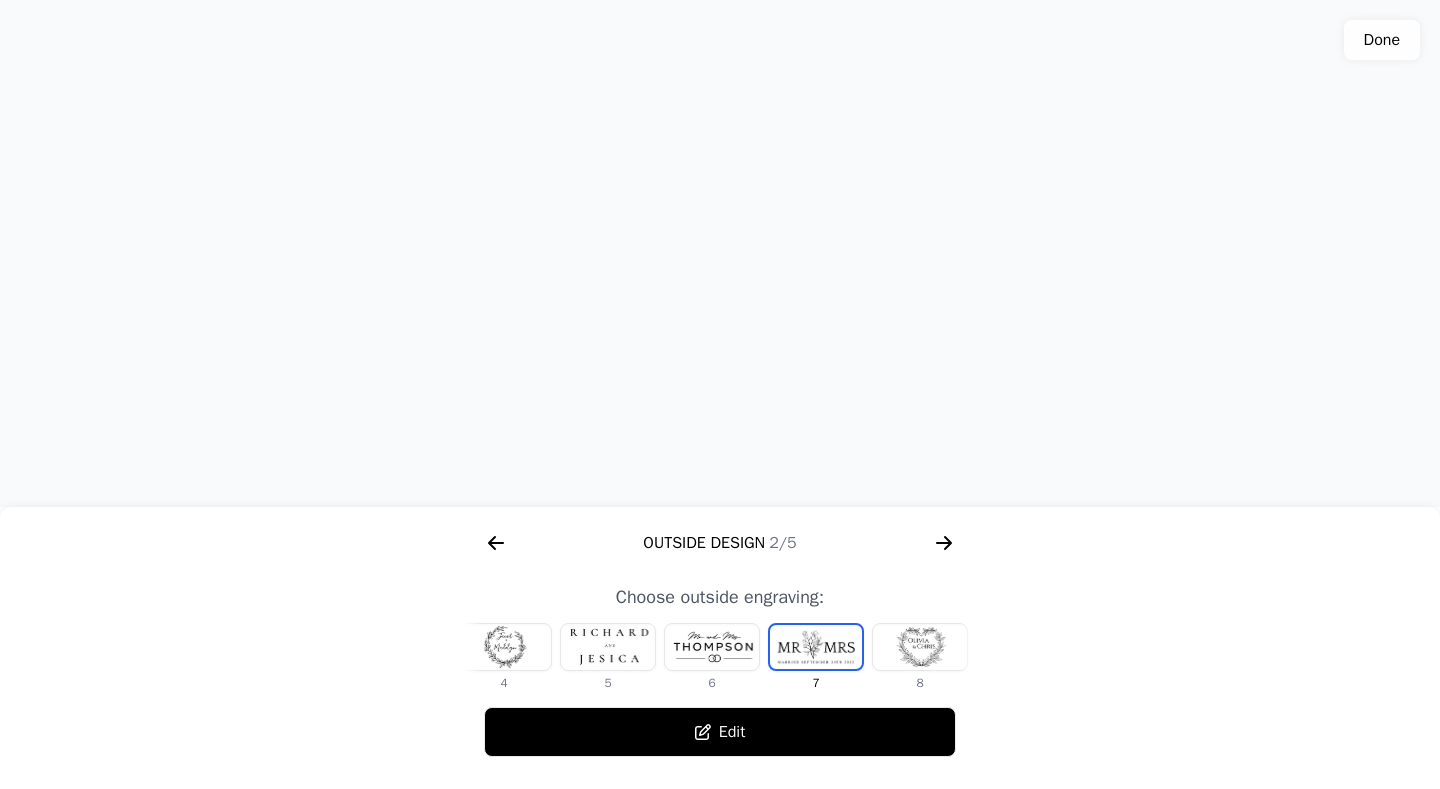 click 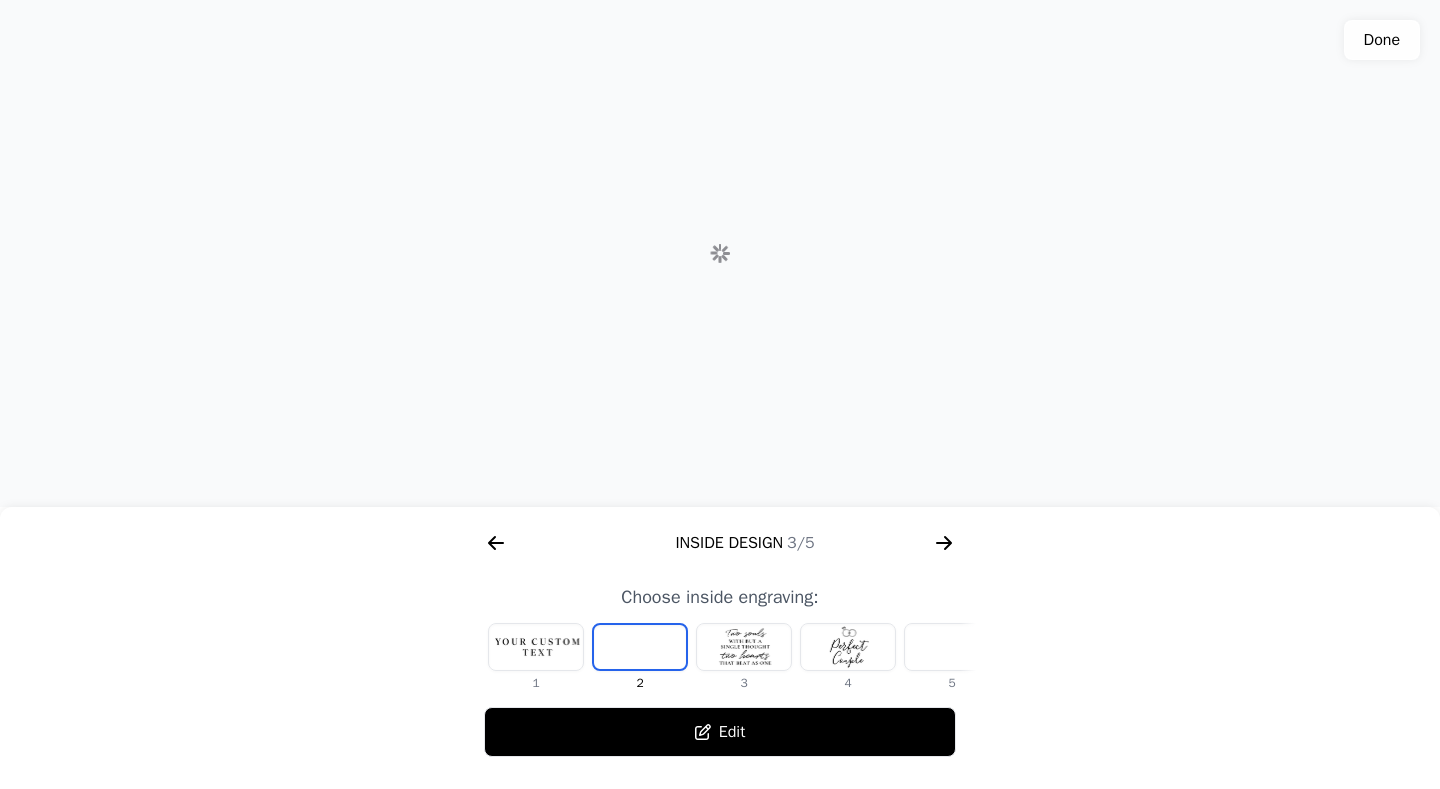 scroll, scrollTop: 0, scrollLeft: 1280, axis: horizontal 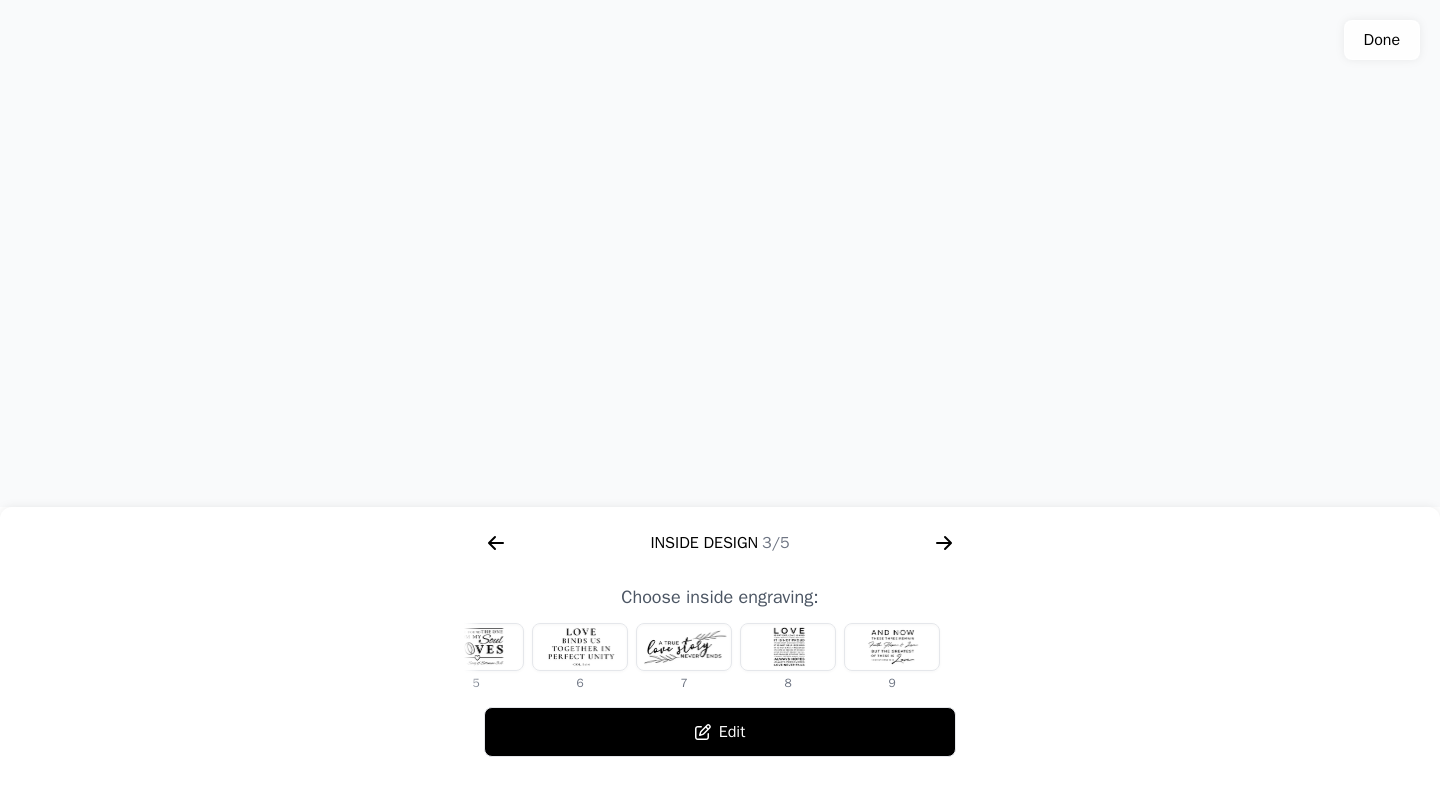click at bounding box center [892, 647] 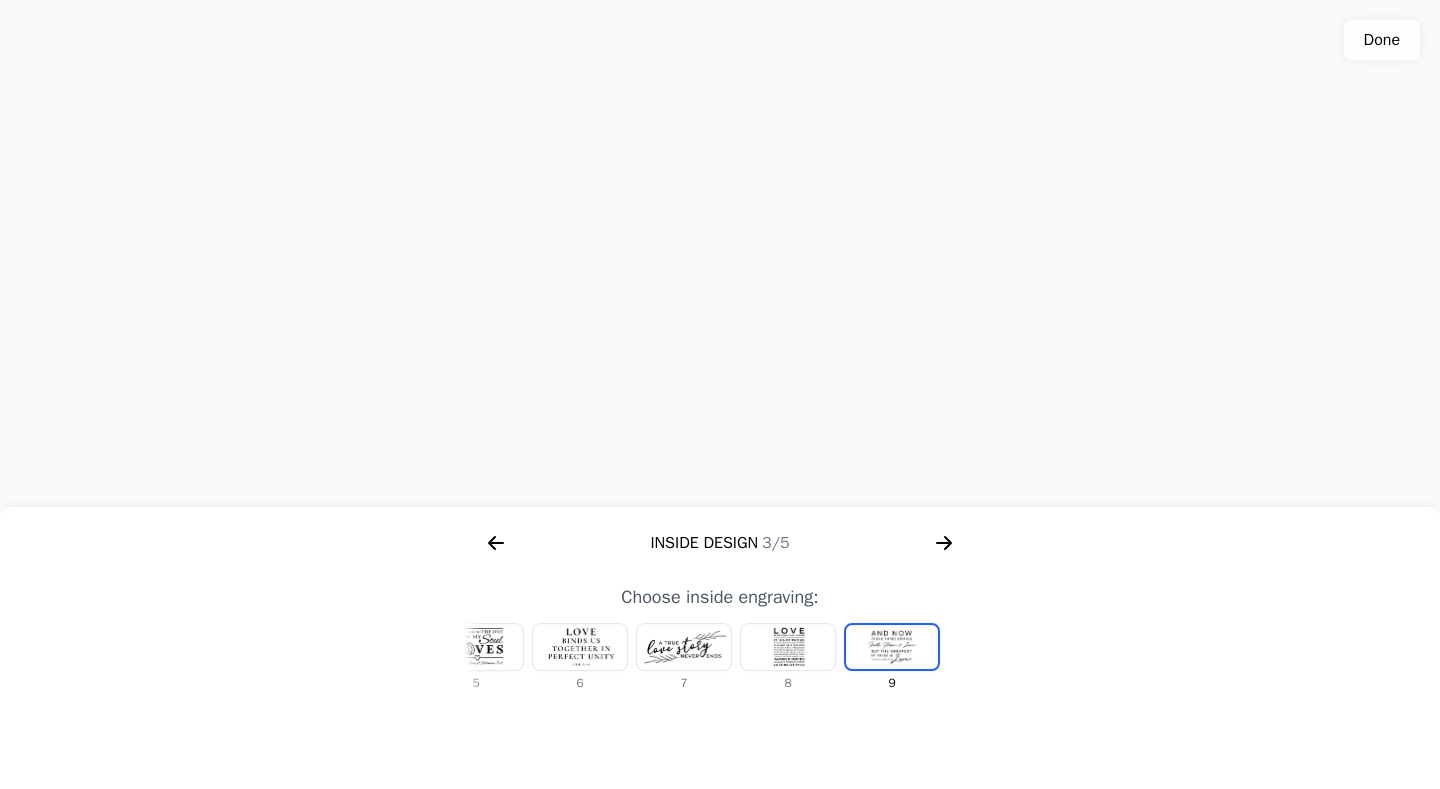 click at bounding box center [788, 647] 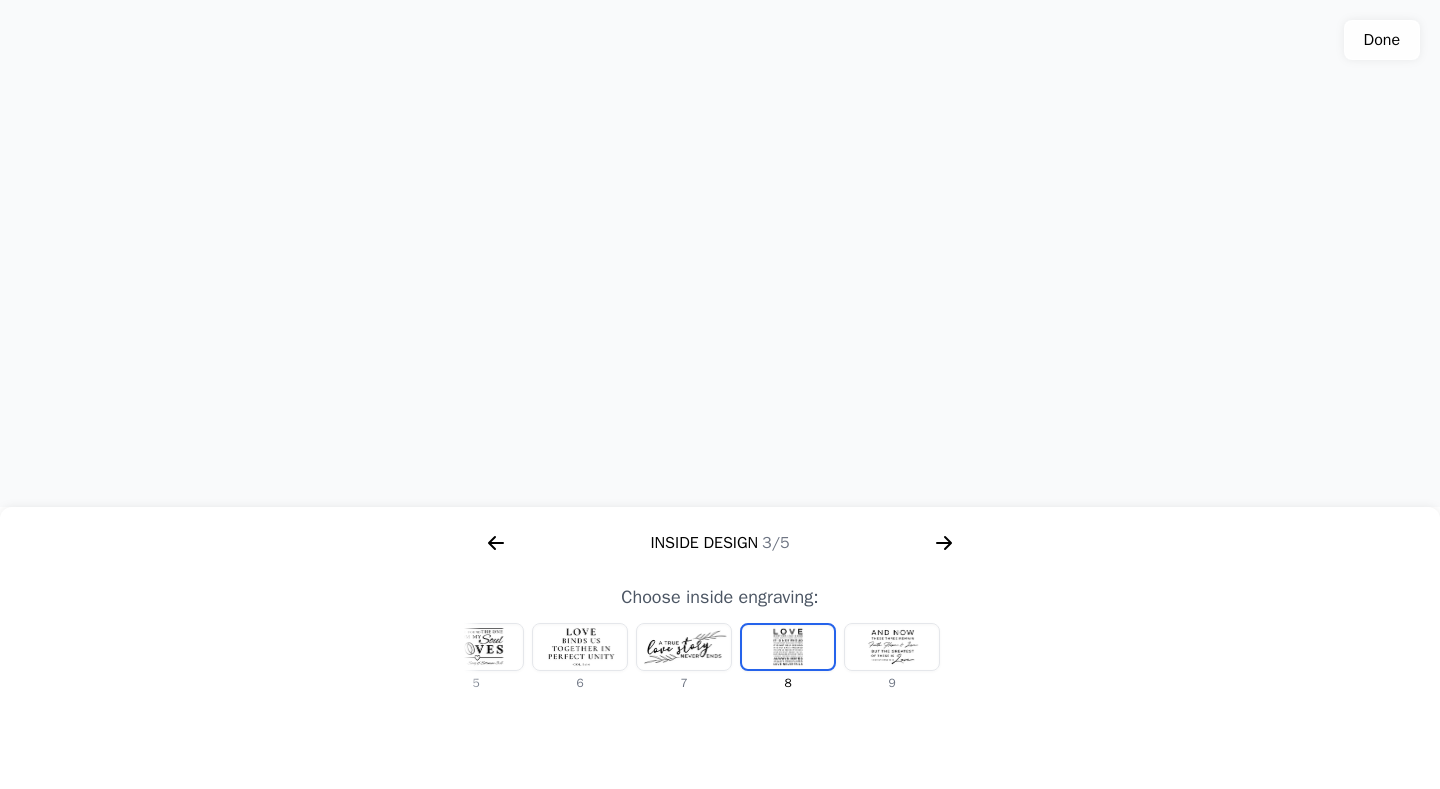 click at bounding box center [684, 647] 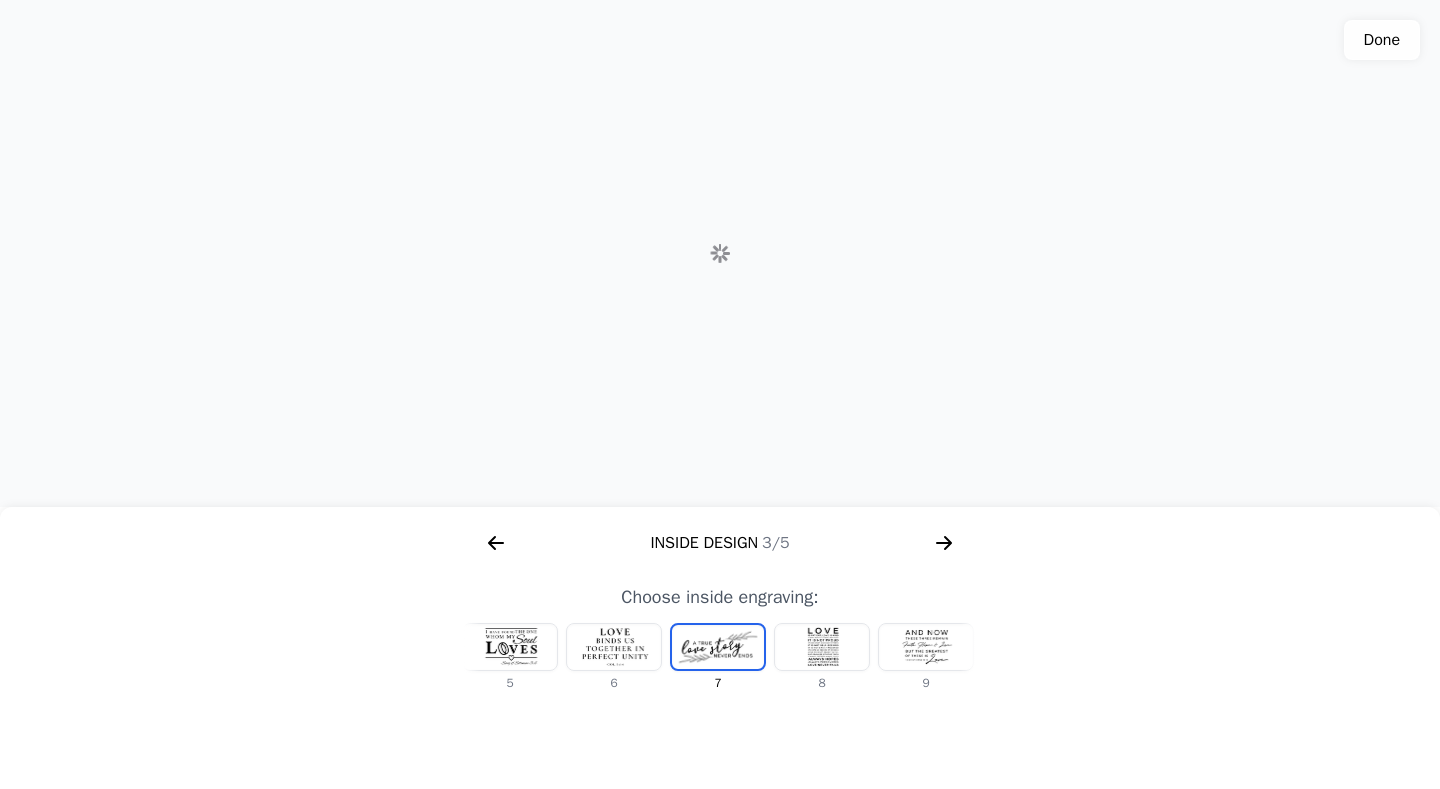 scroll, scrollTop: 0, scrollLeft: 440, axis: horizontal 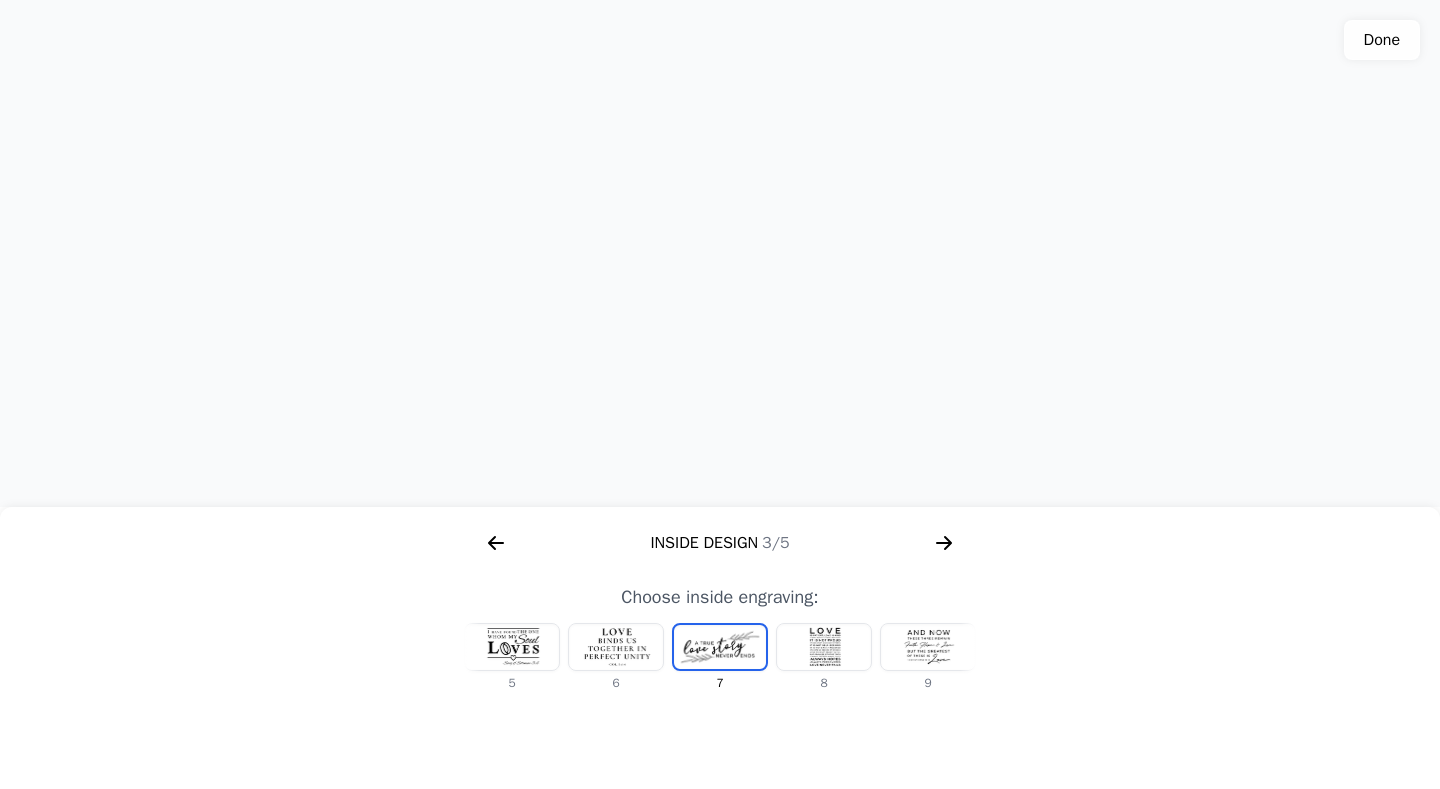 click at bounding box center [616, 647] 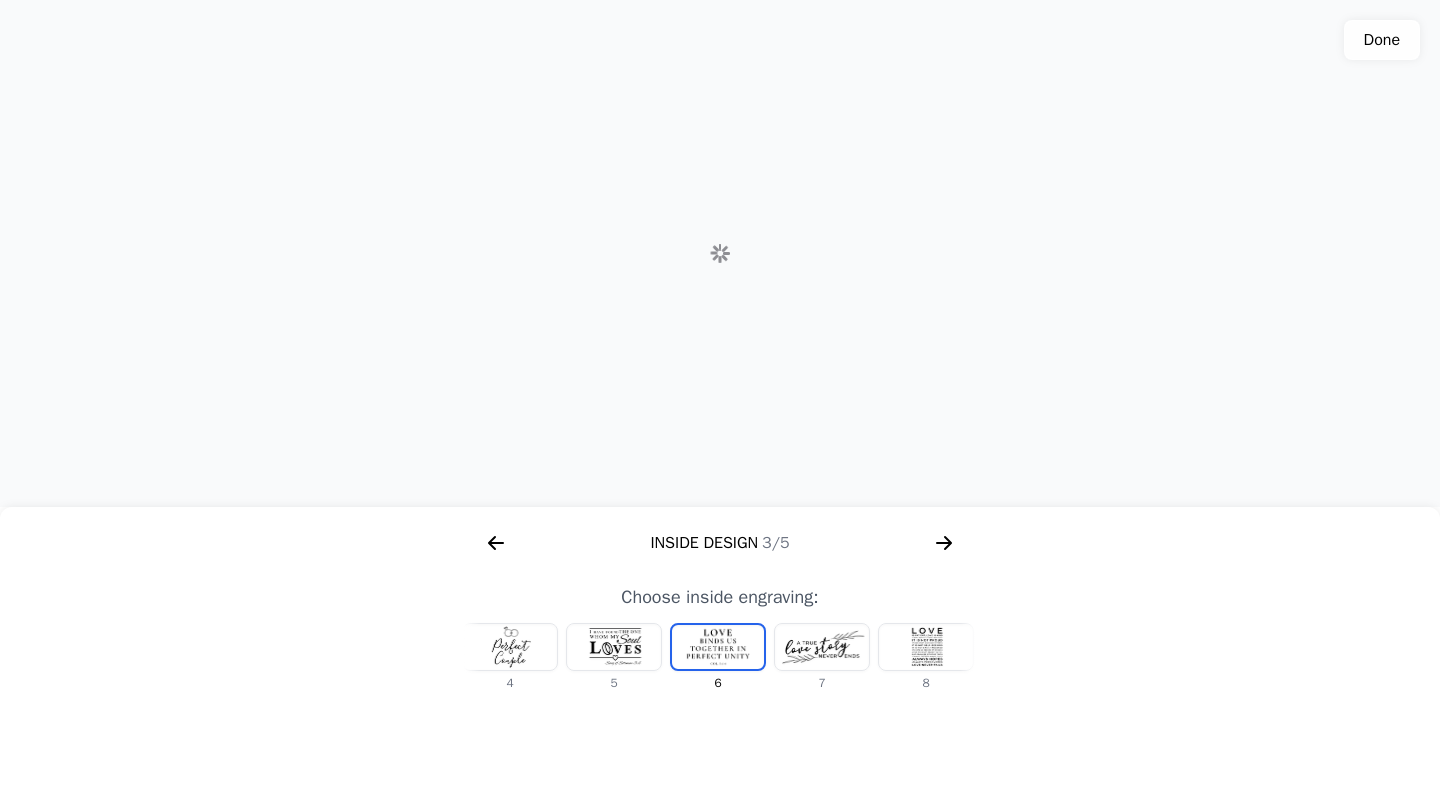 scroll, scrollTop: 0, scrollLeft: 336, axis: horizontal 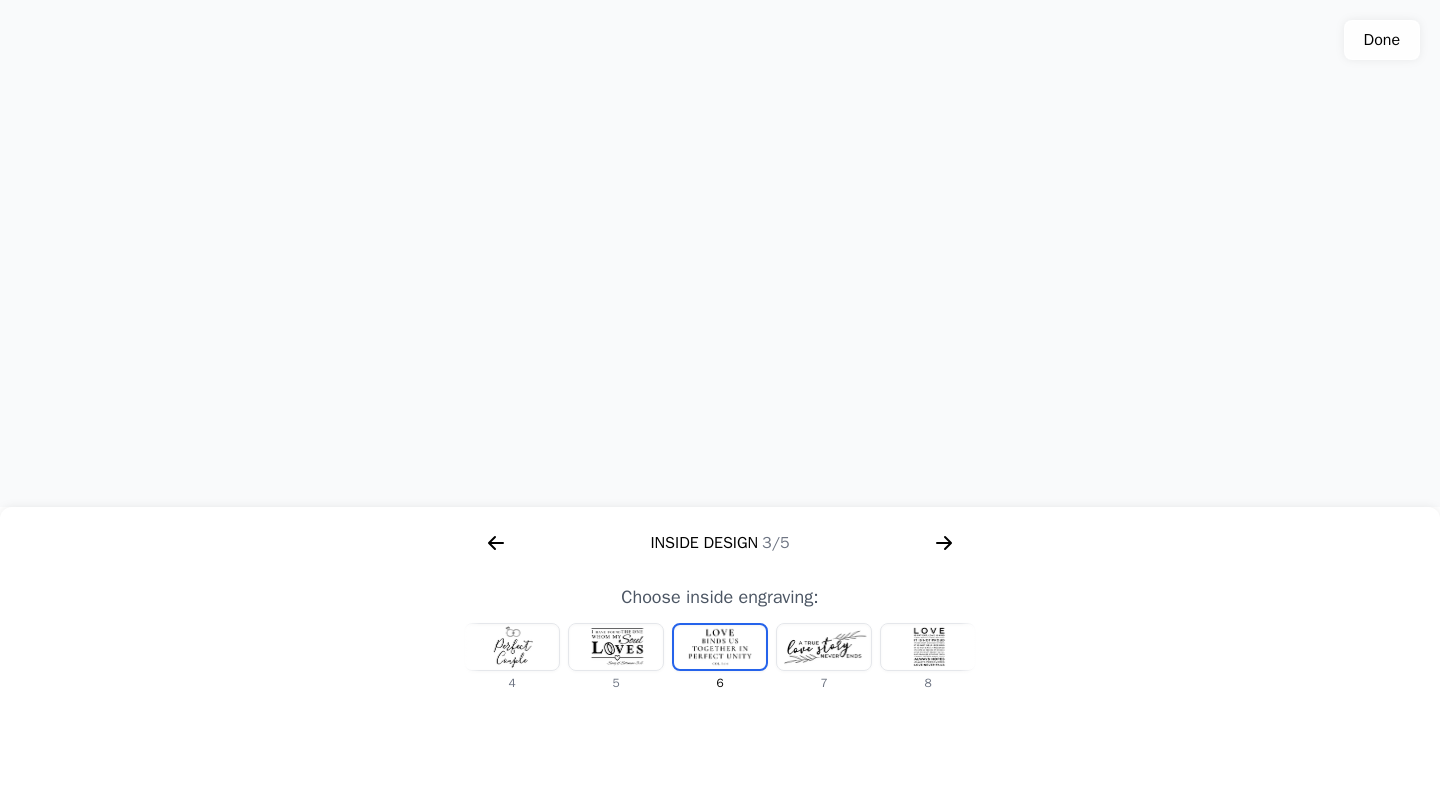 click at bounding box center (616, 647) 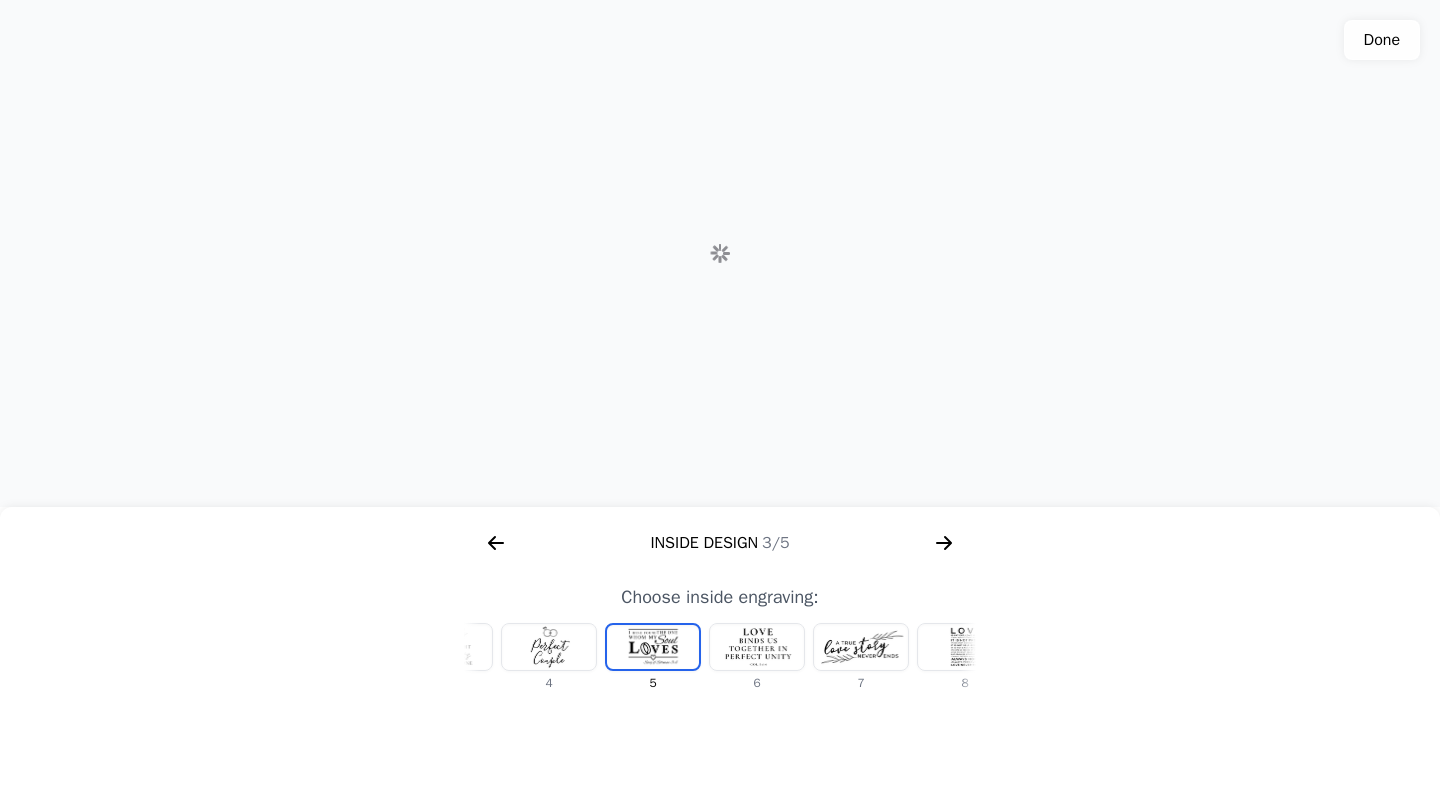 scroll, scrollTop: 0, scrollLeft: 232, axis: horizontal 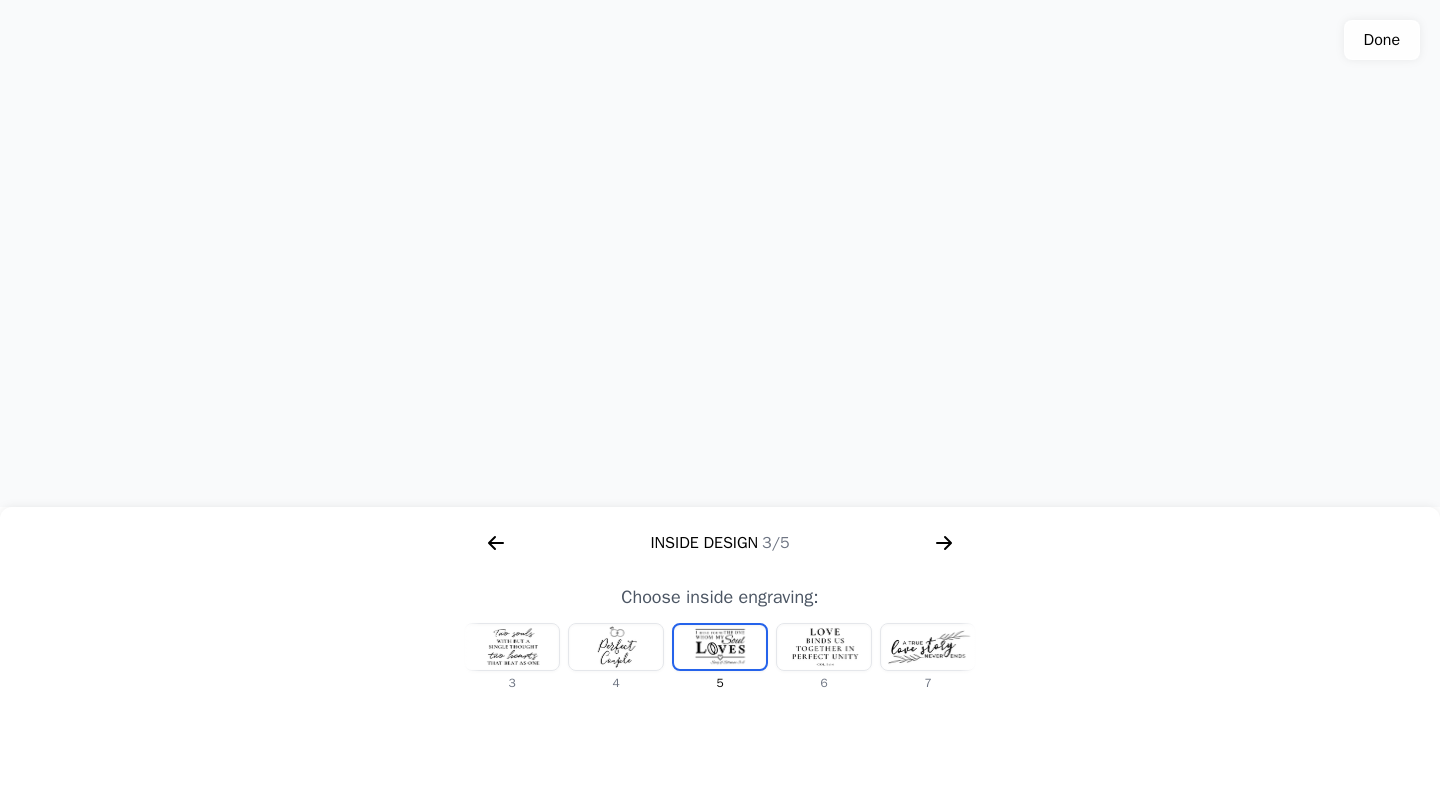 click at bounding box center [616, 647] 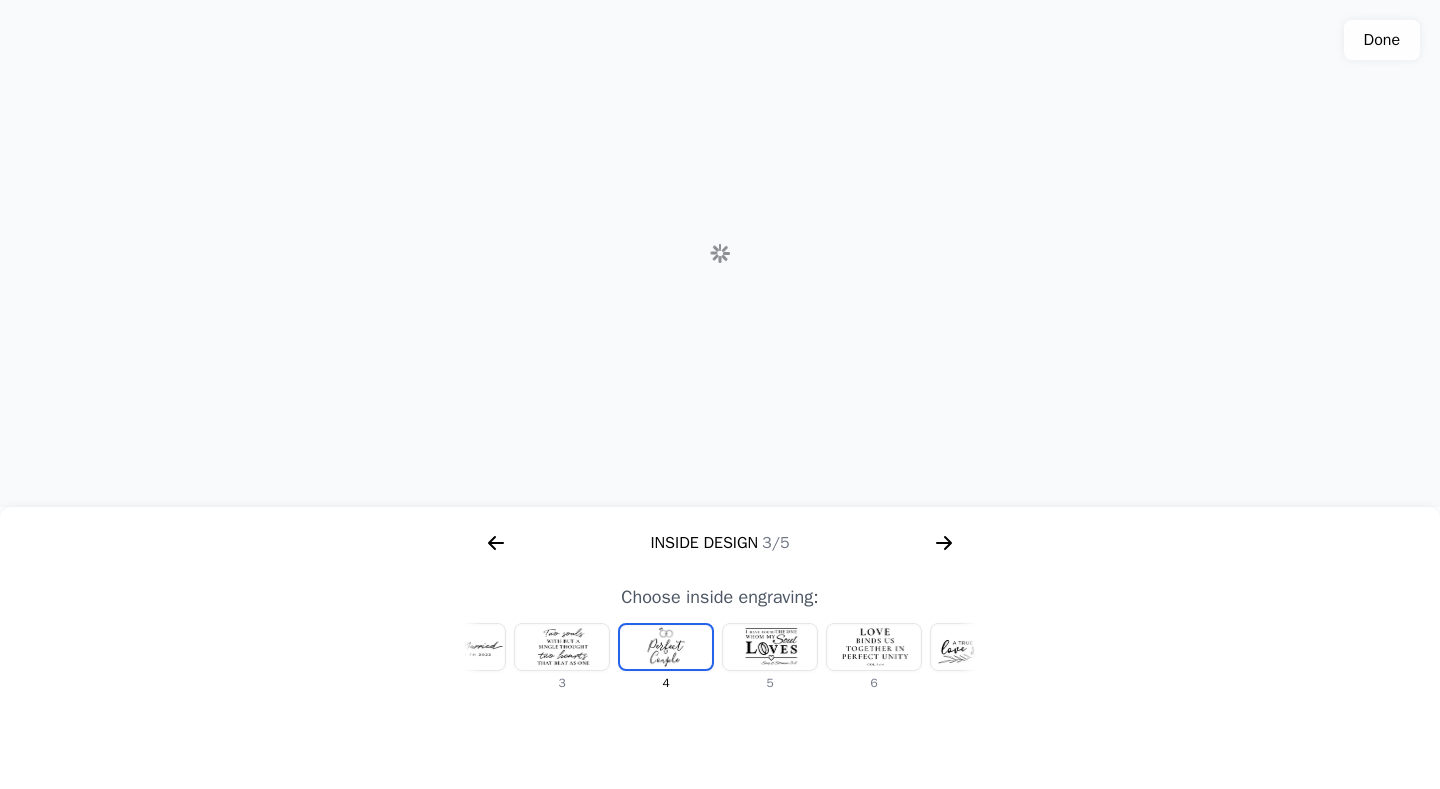 scroll, scrollTop: 0, scrollLeft: 128, axis: horizontal 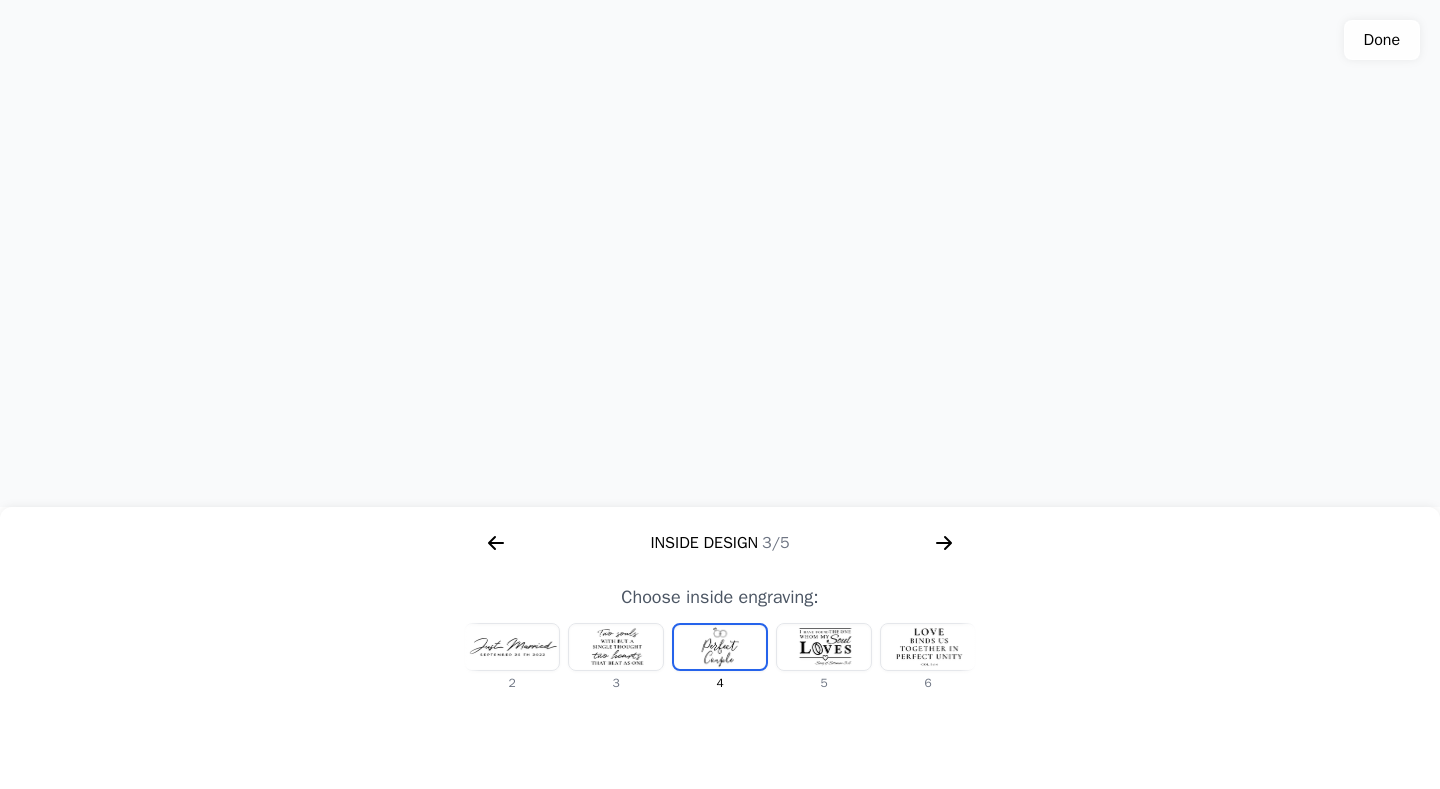 click at bounding box center [616, 647] 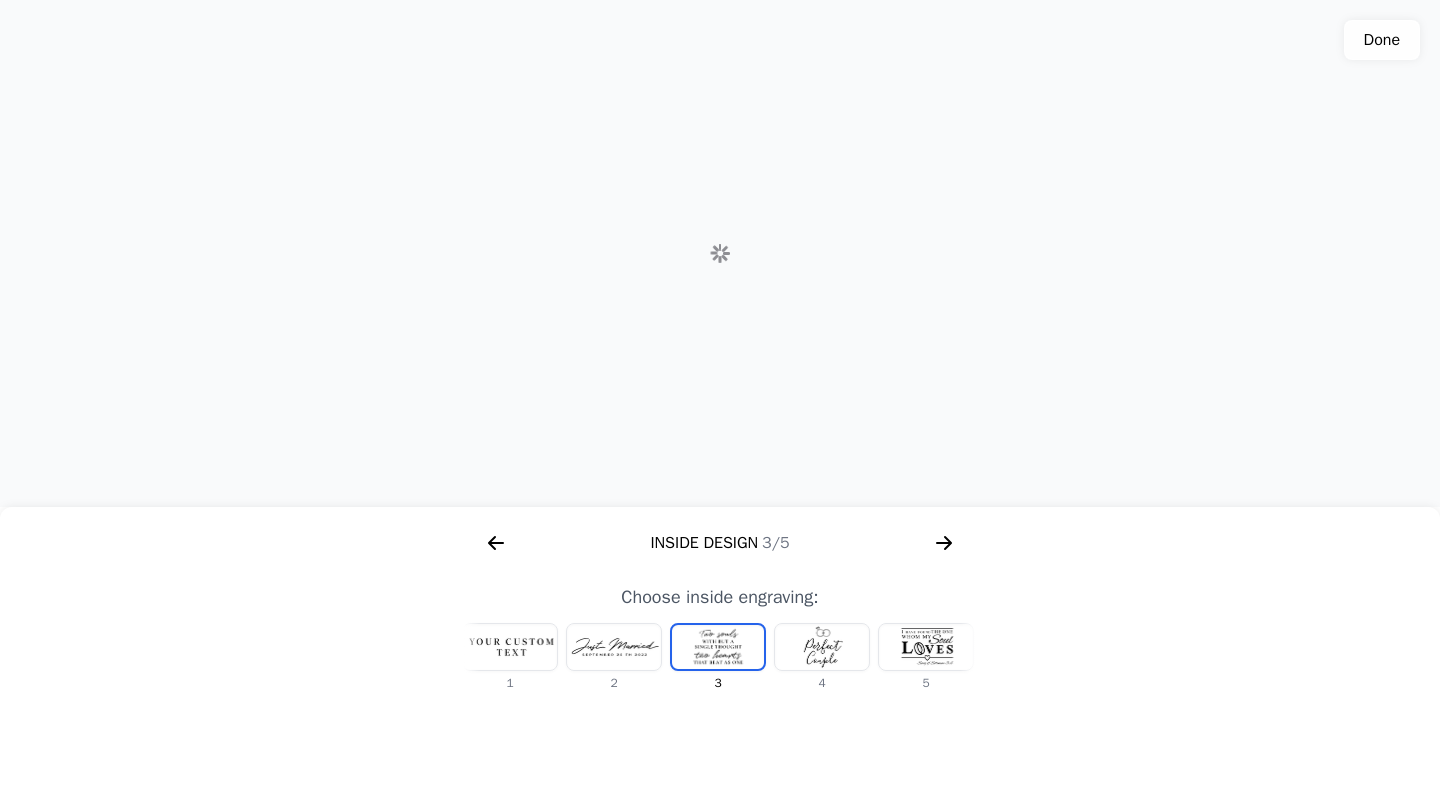 scroll, scrollTop: 0, scrollLeft: 24, axis: horizontal 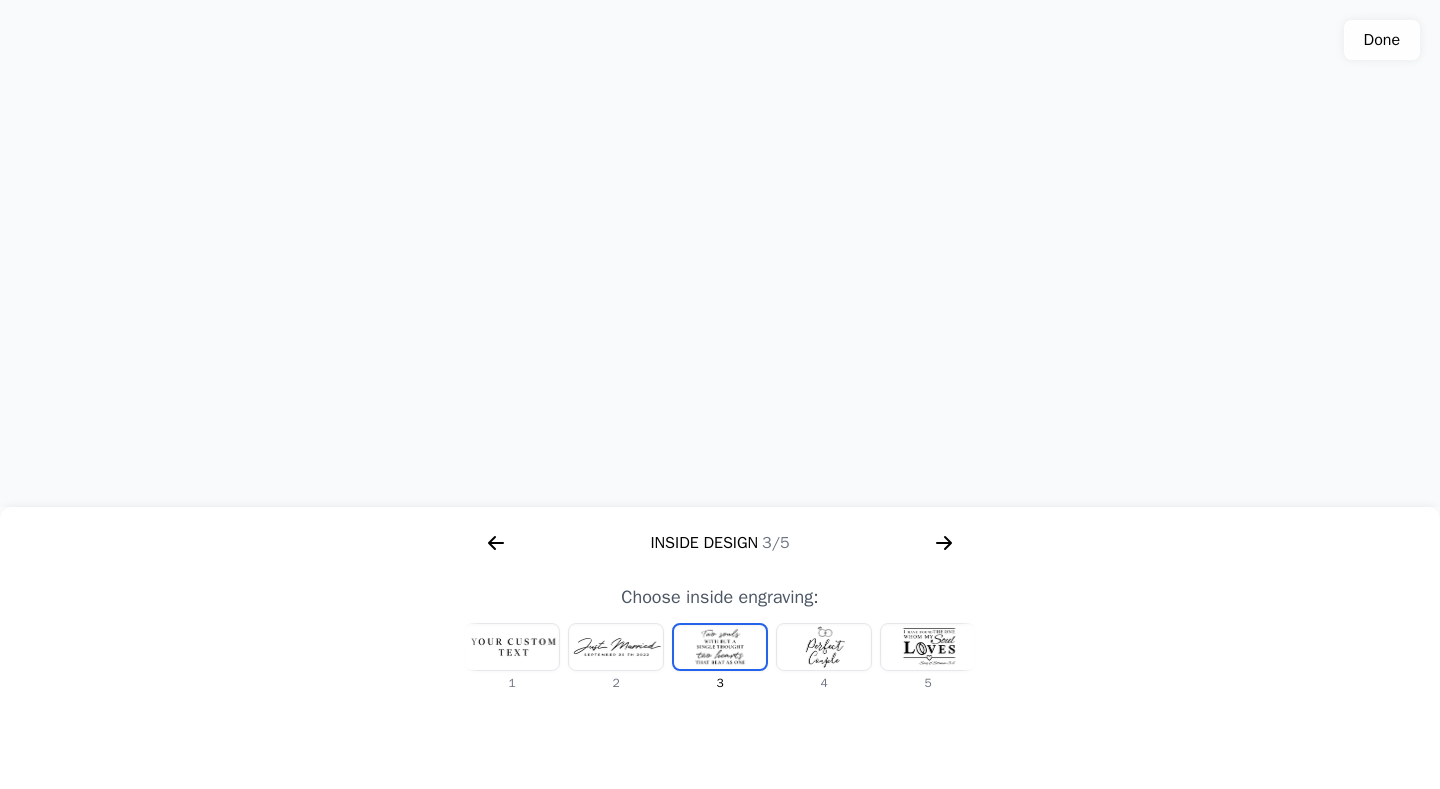 click at bounding box center (616, 647) 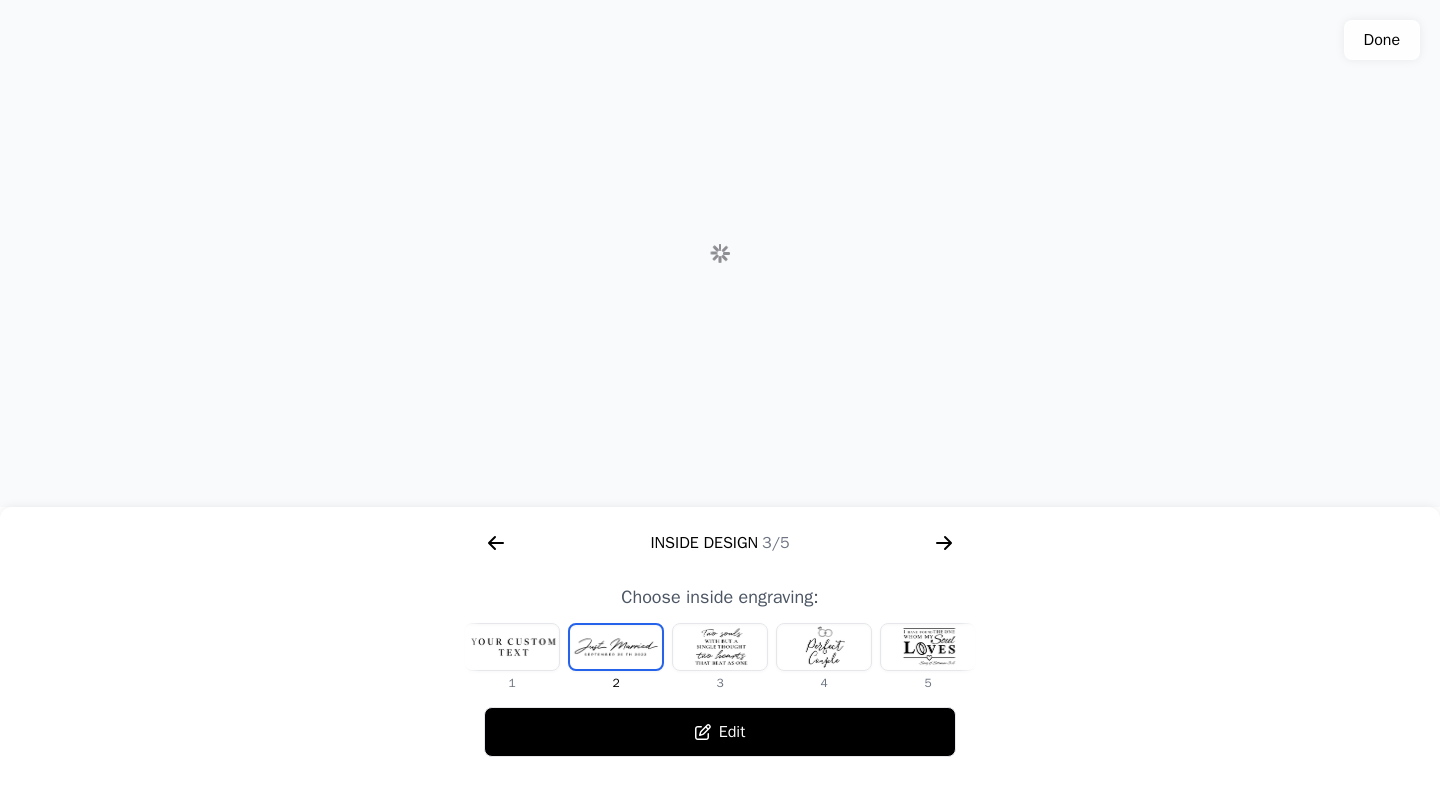 scroll, scrollTop: 0, scrollLeft: 0, axis: both 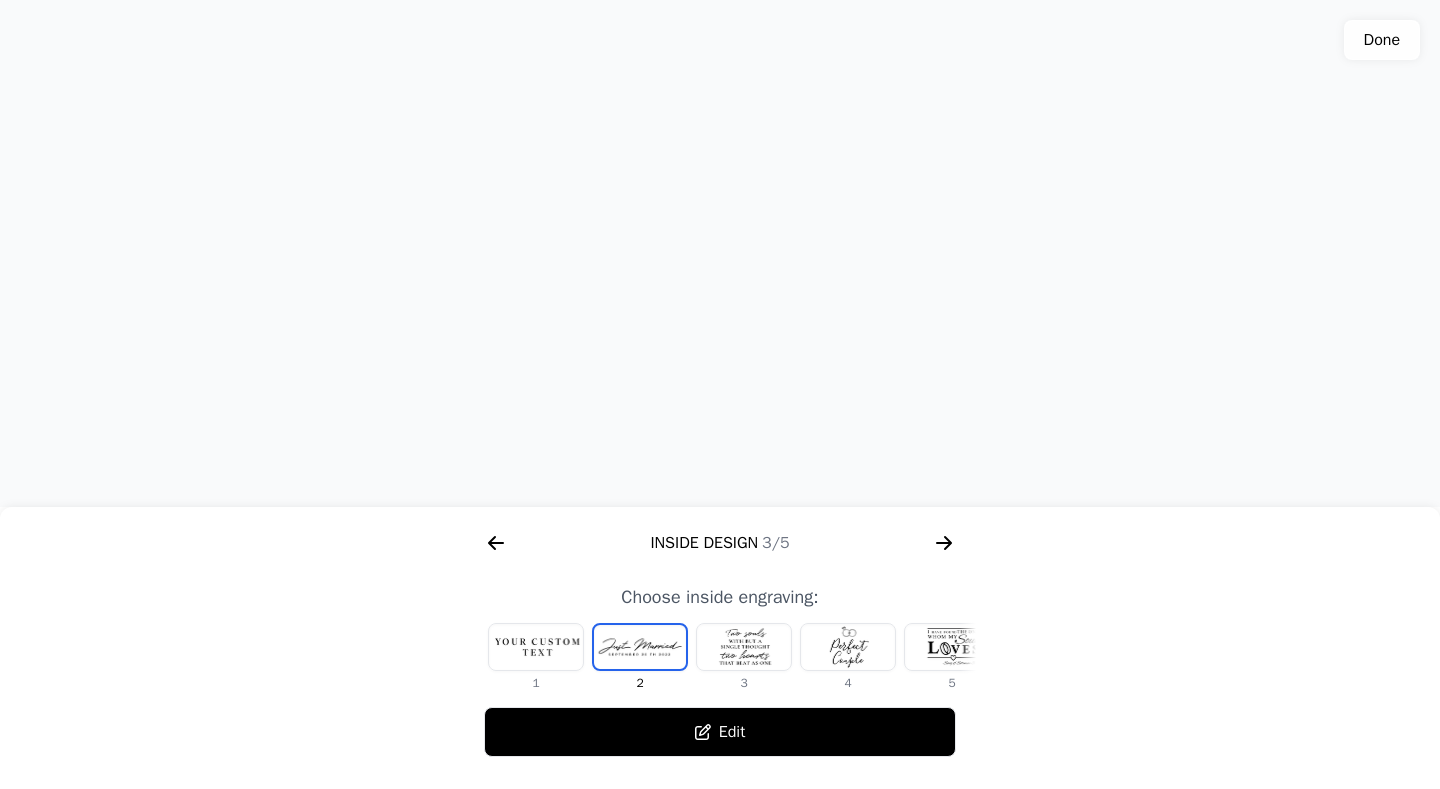 click 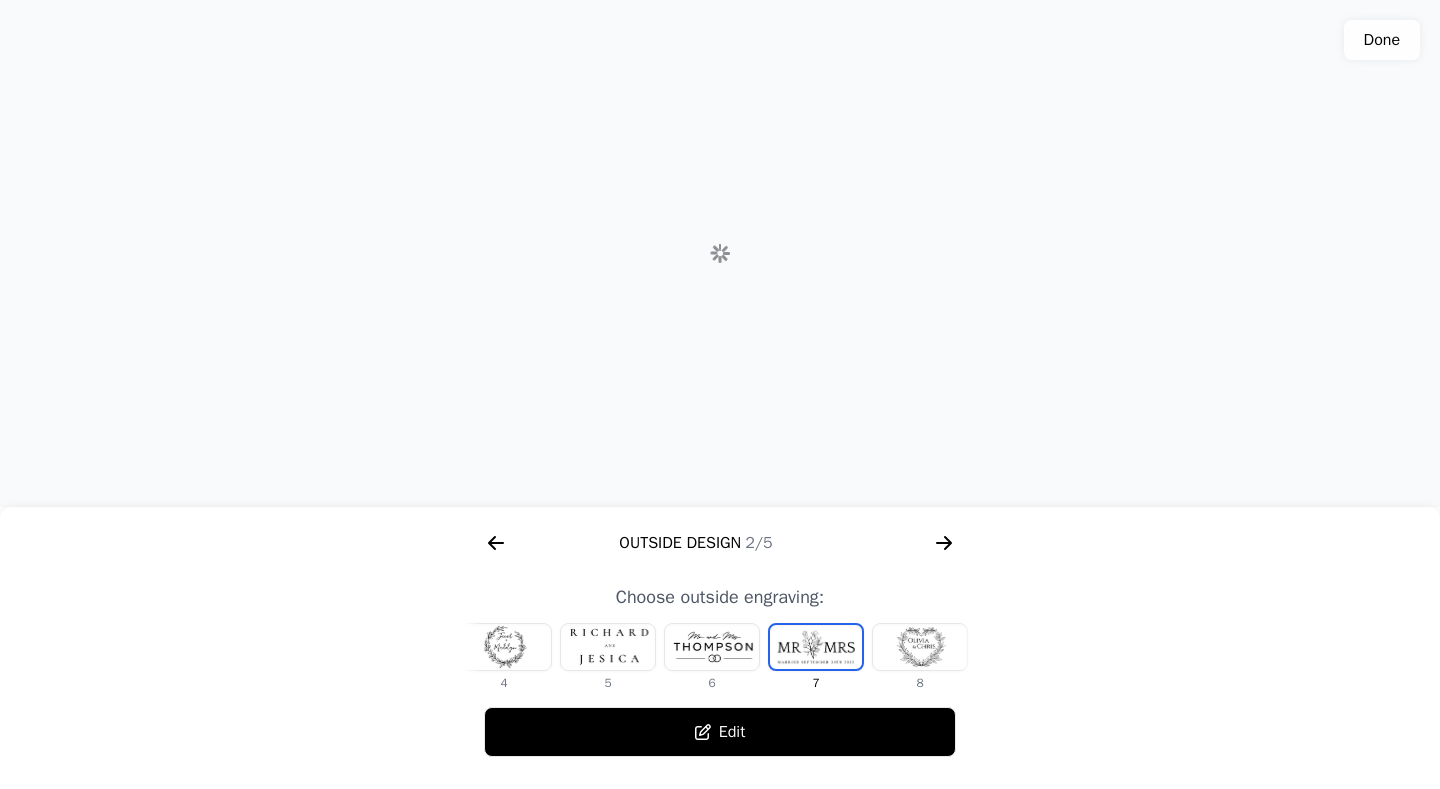 scroll, scrollTop: 0, scrollLeft: 768, axis: horizontal 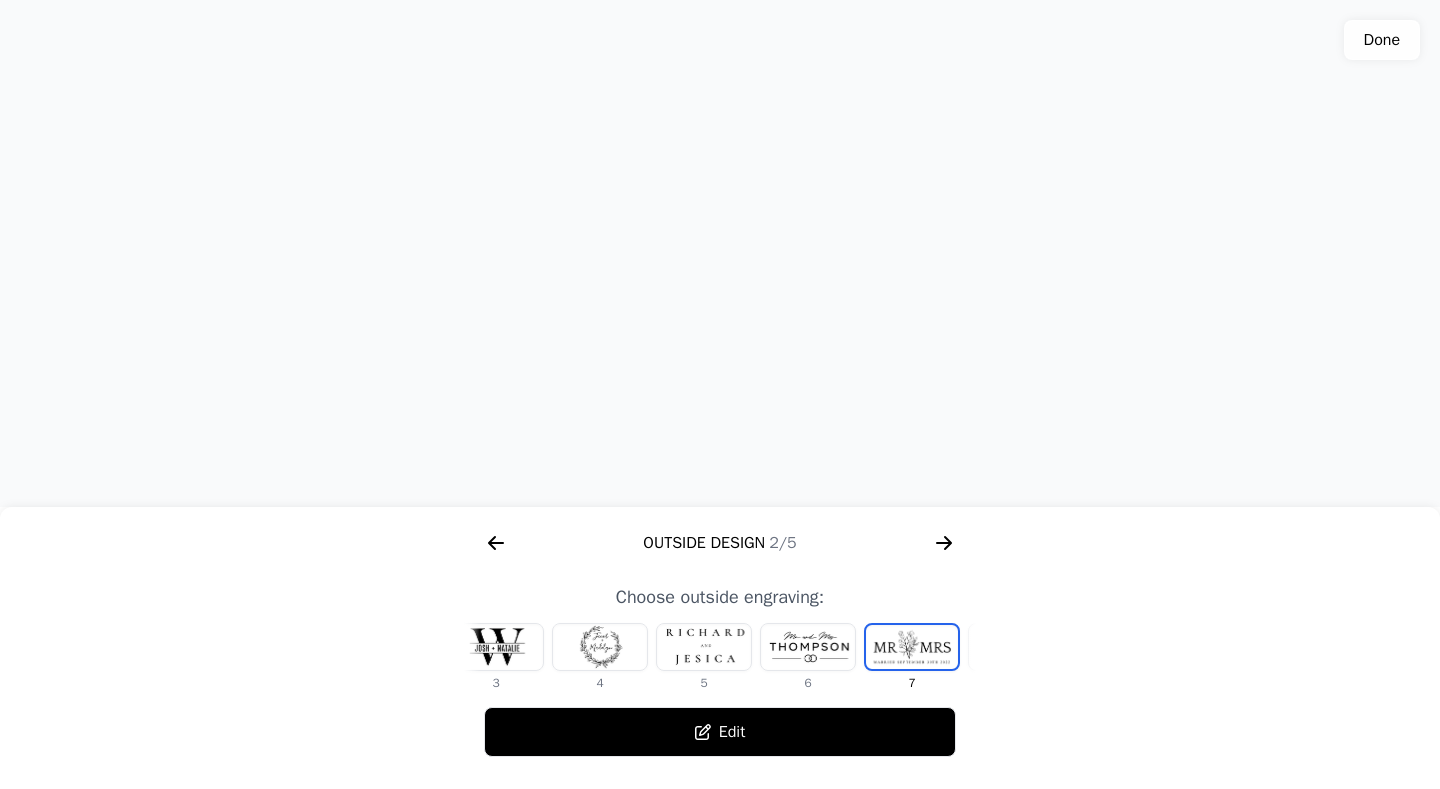 click at bounding box center [600, 647] 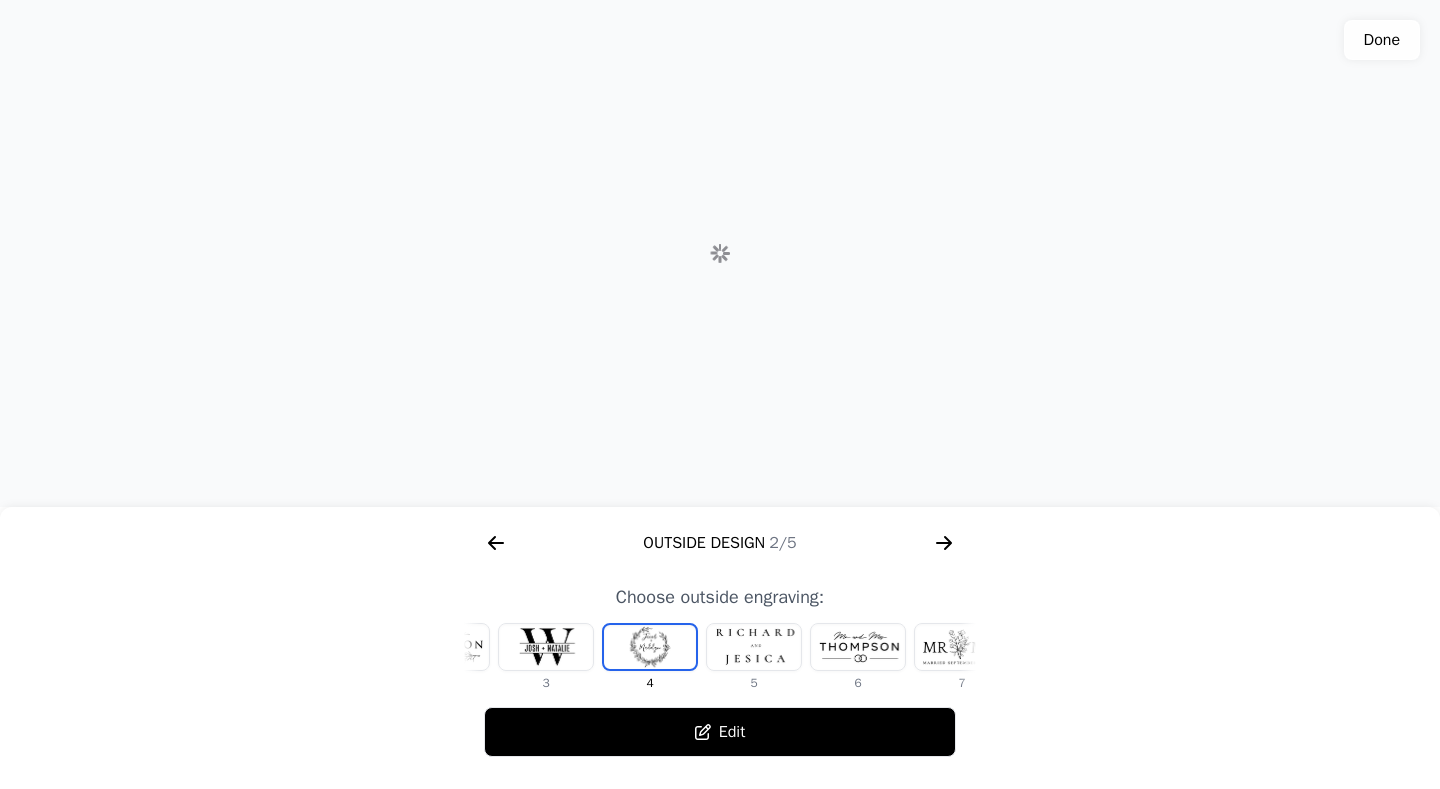 scroll, scrollTop: 0, scrollLeft: 128, axis: horizontal 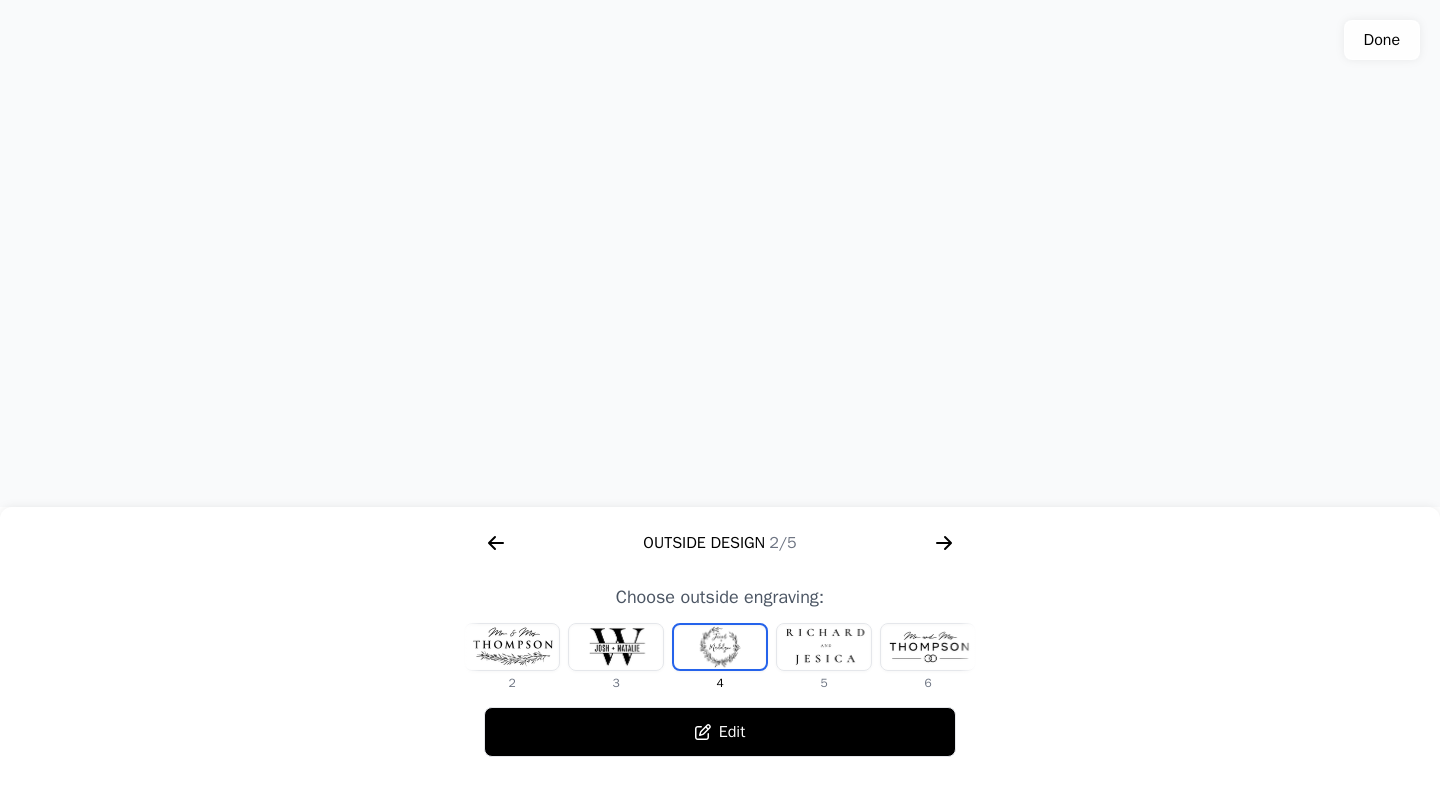 click 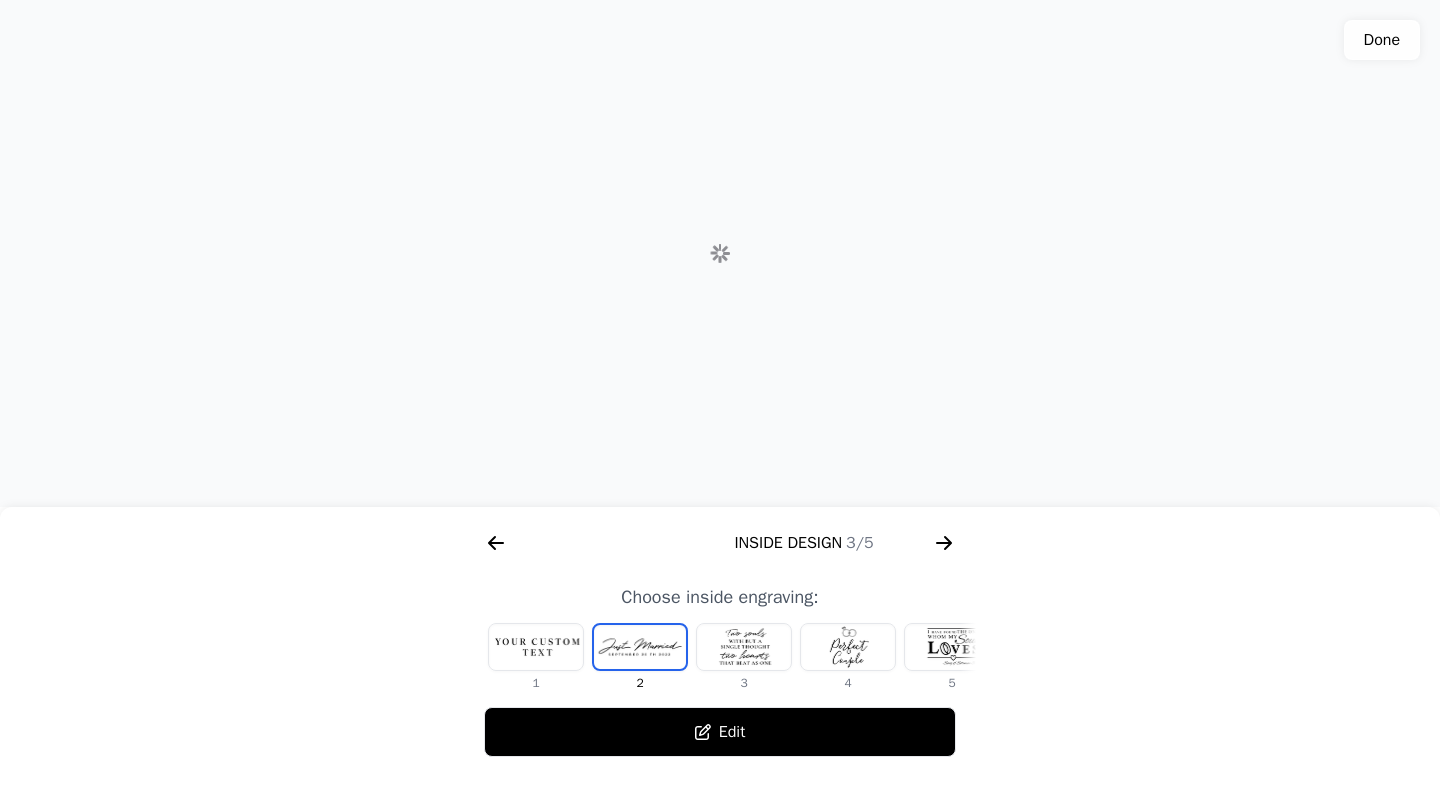 scroll, scrollTop: 0, scrollLeft: 1280, axis: horizontal 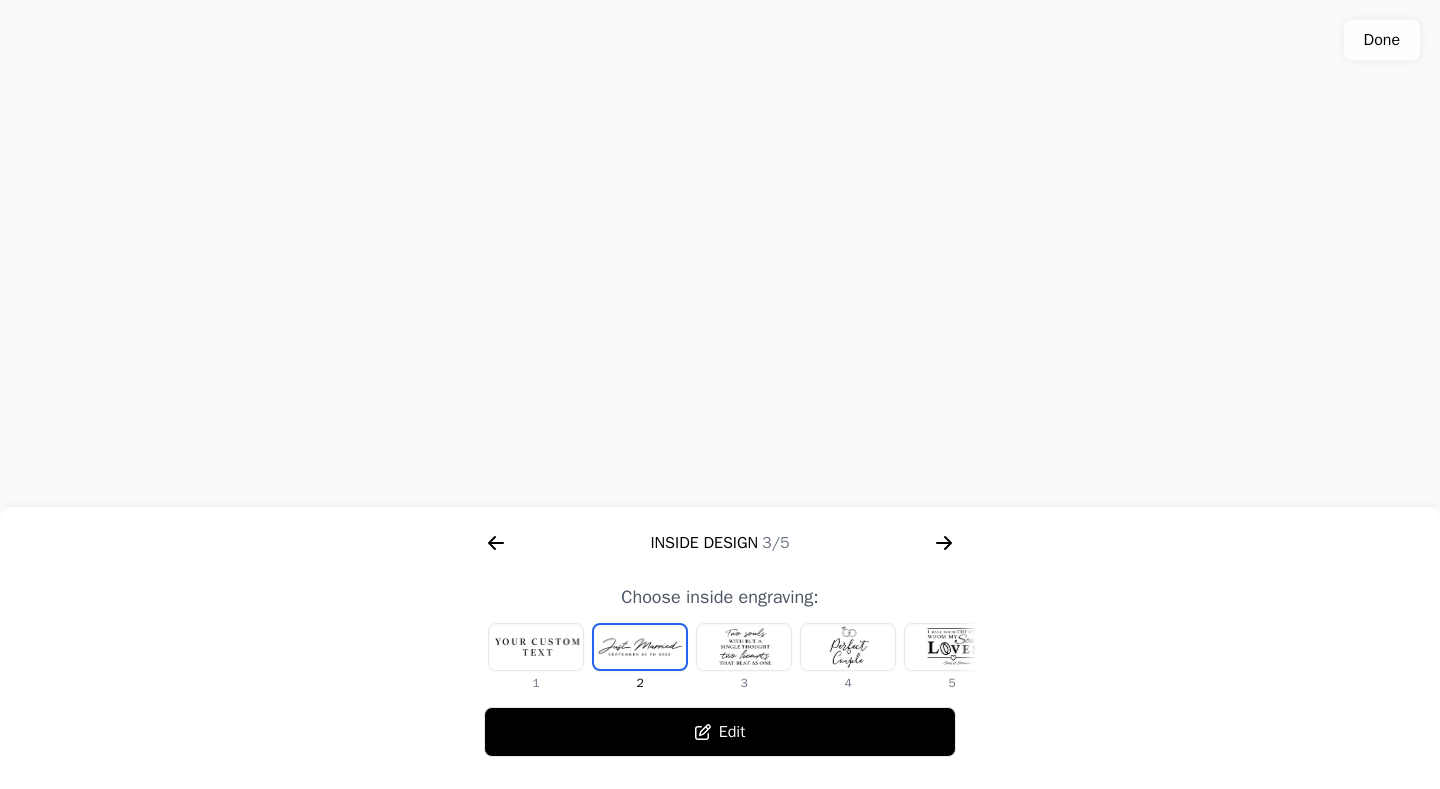 click 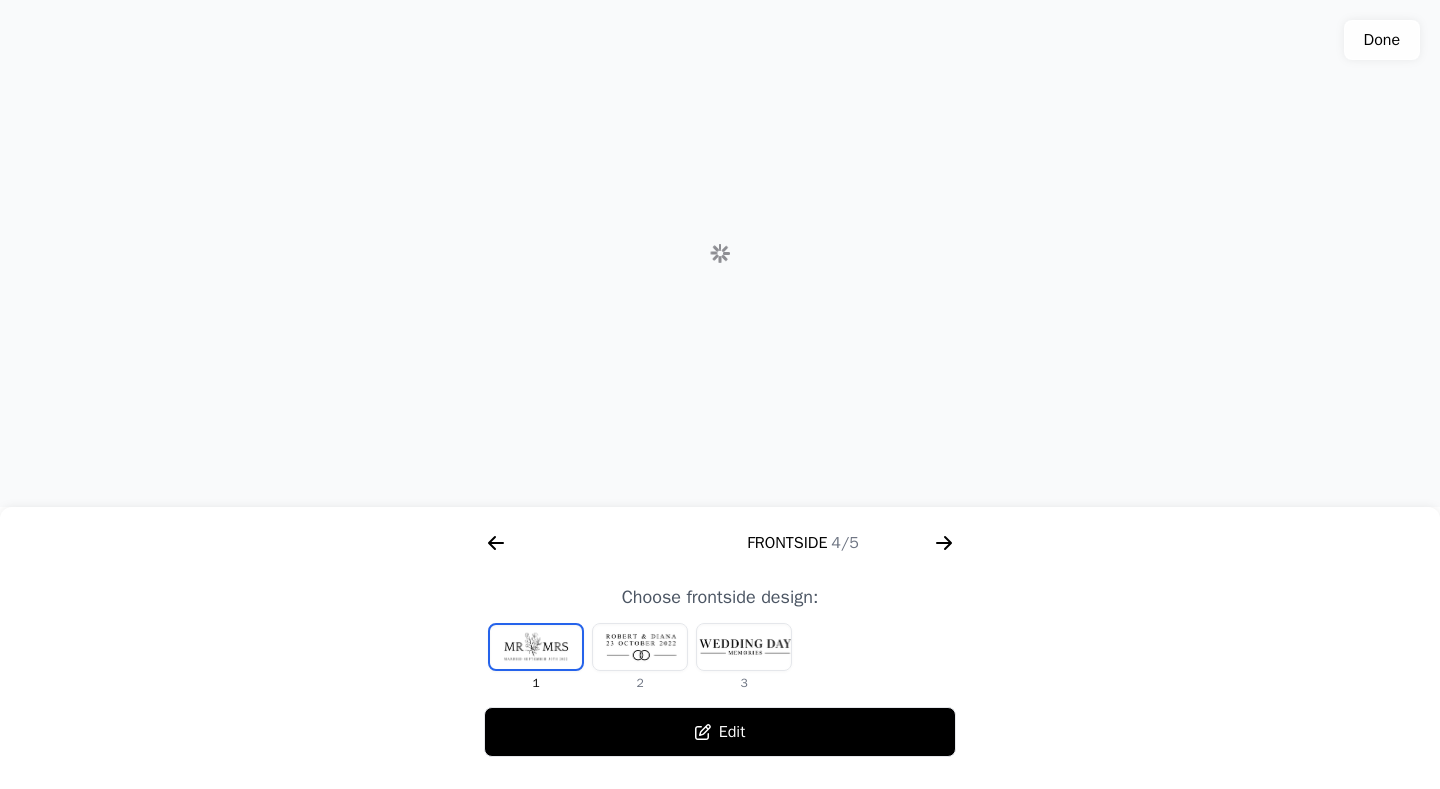 scroll, scrollTop: 0, scrollLeft: 1792, axis: horizontal 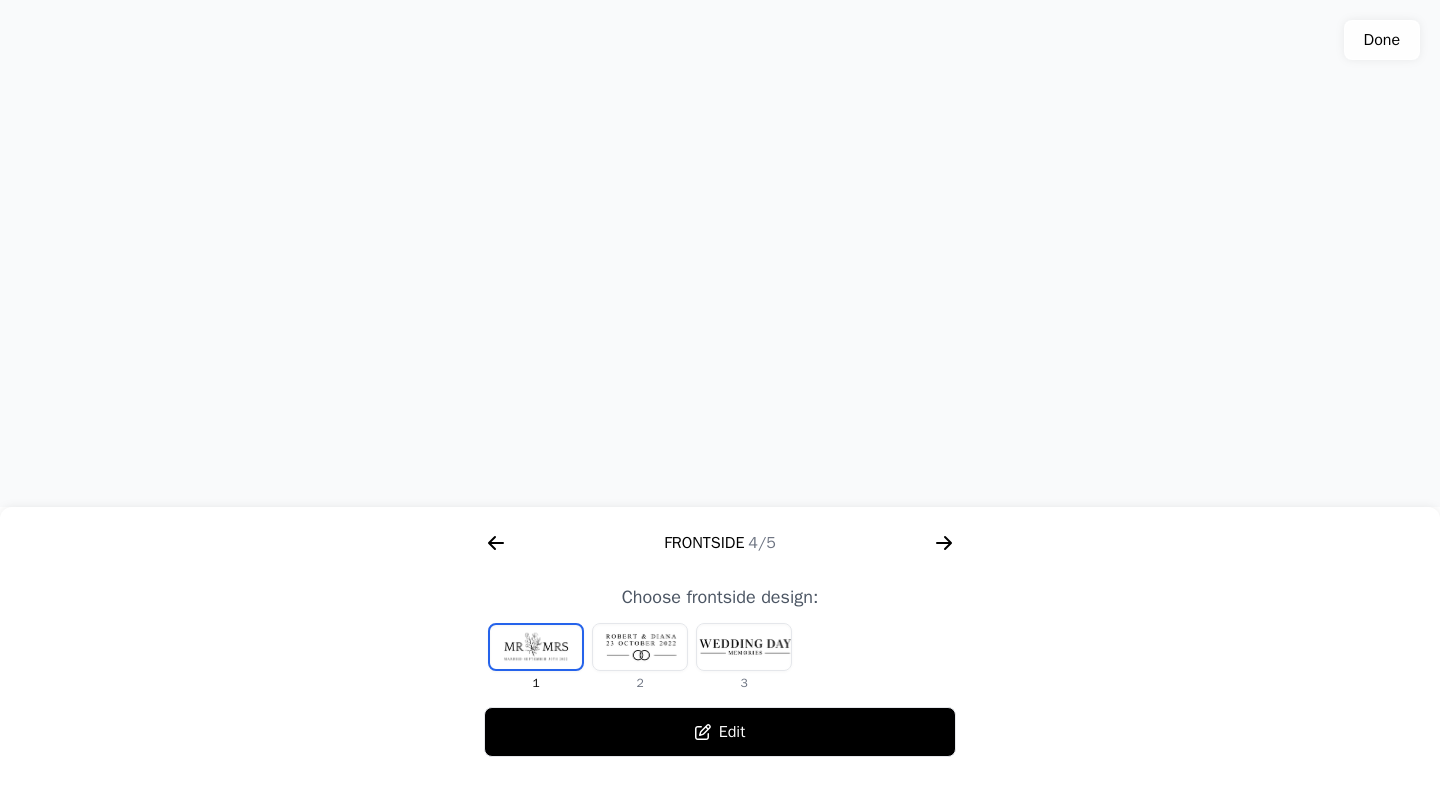 click at bounding box center (640, 647) 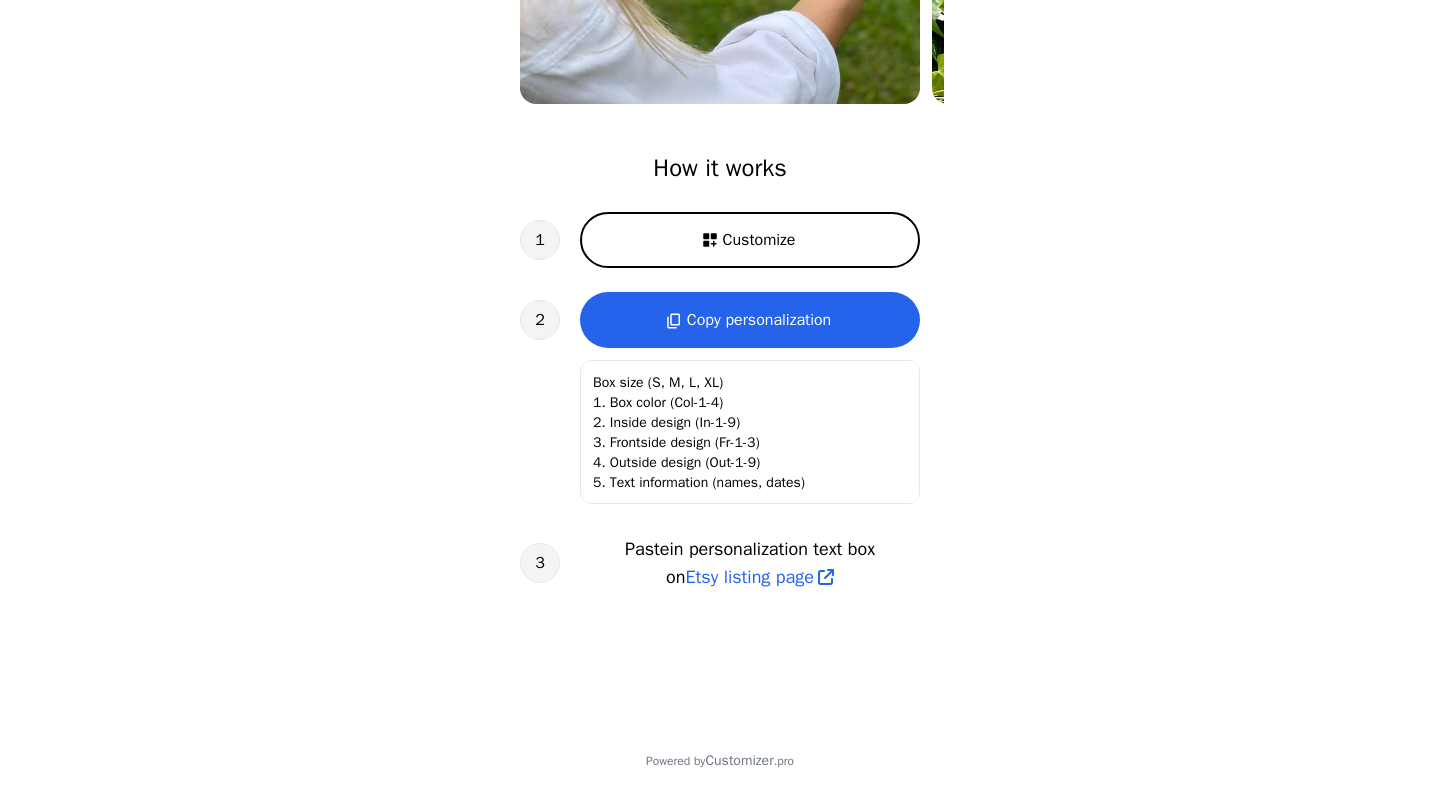 scroll, scrollTop: 552, scrollLeft: 0, axis: vertical 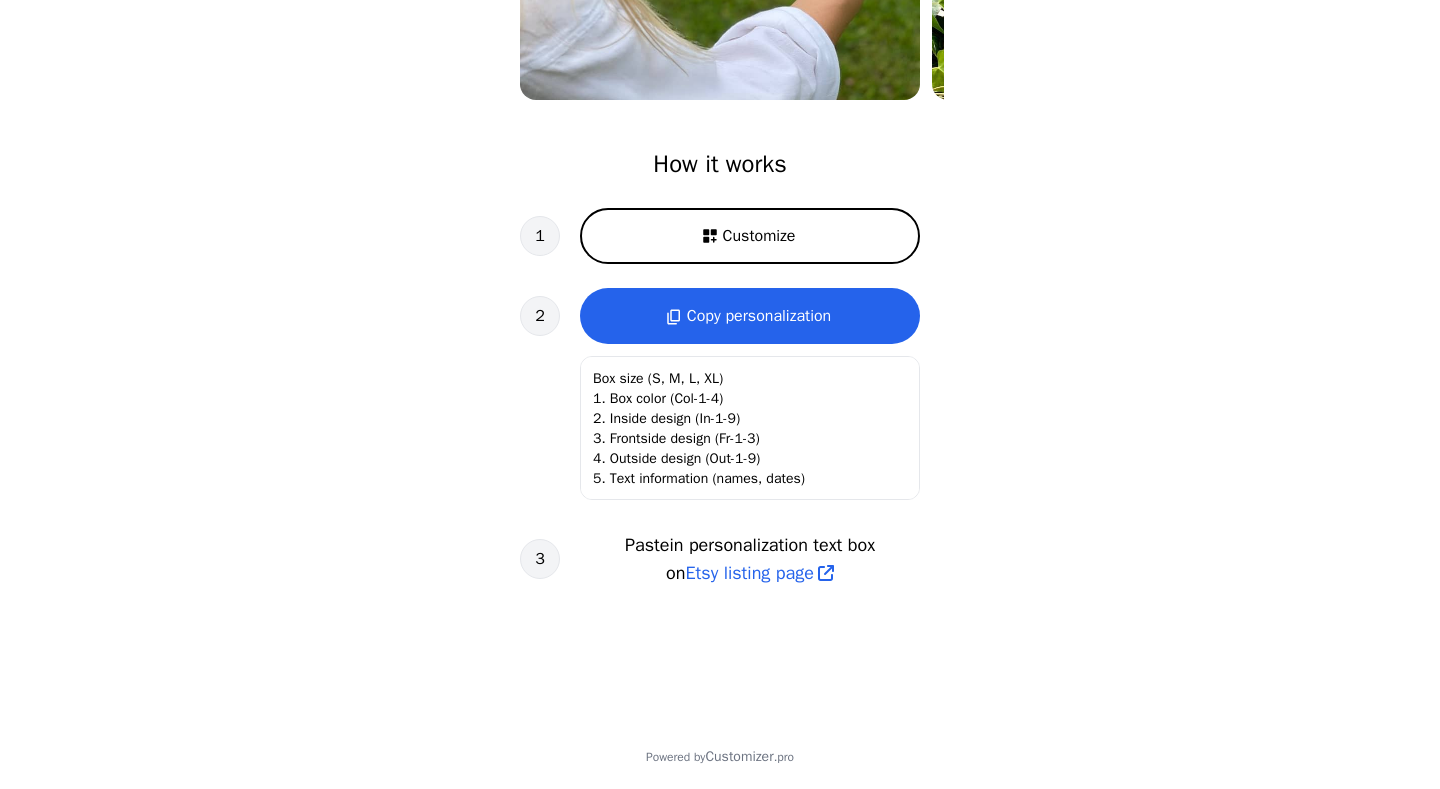 click on "Customize" at bounding box center (759, 236) 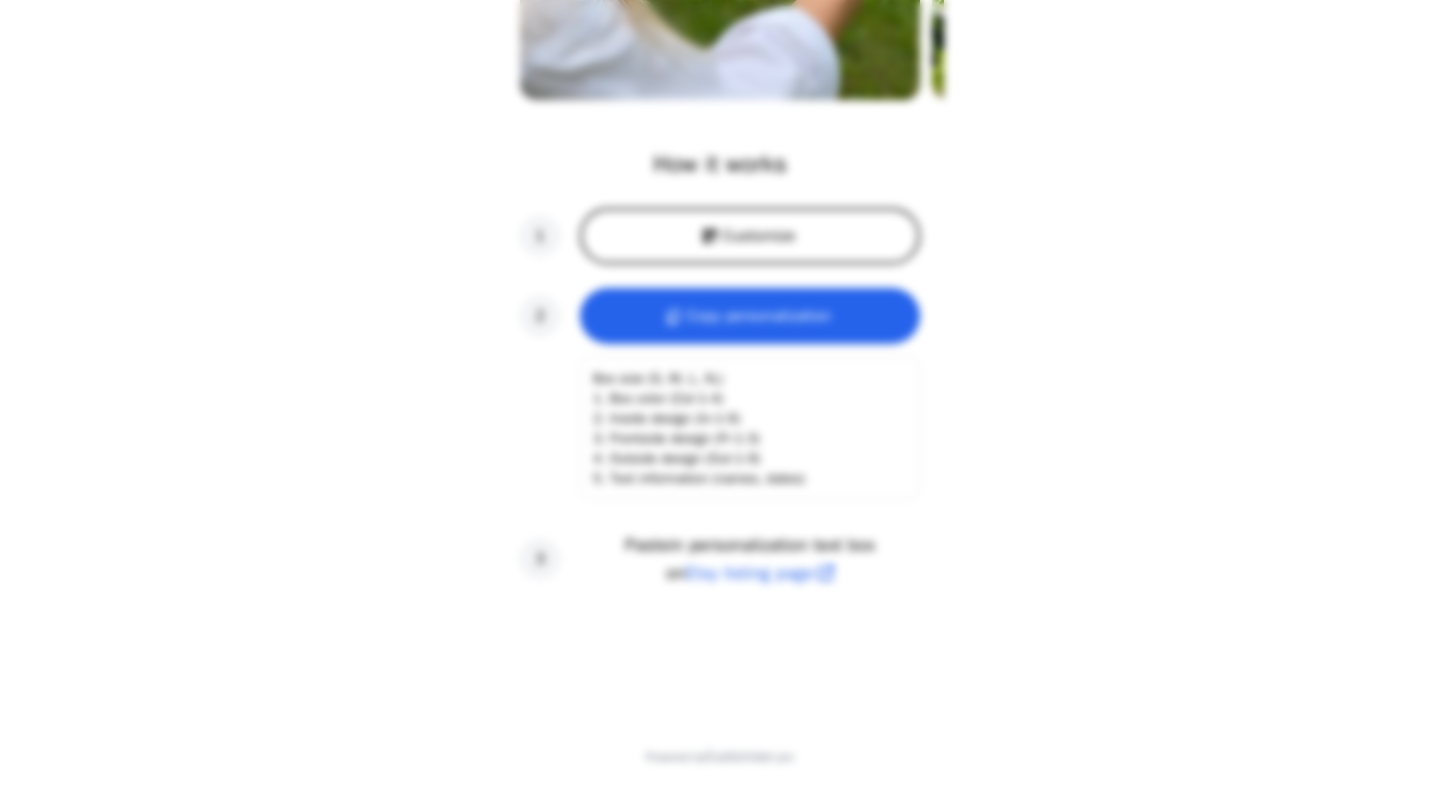 scroll, scrollTop: 0, scrollLeft: 256, axis: horizontal 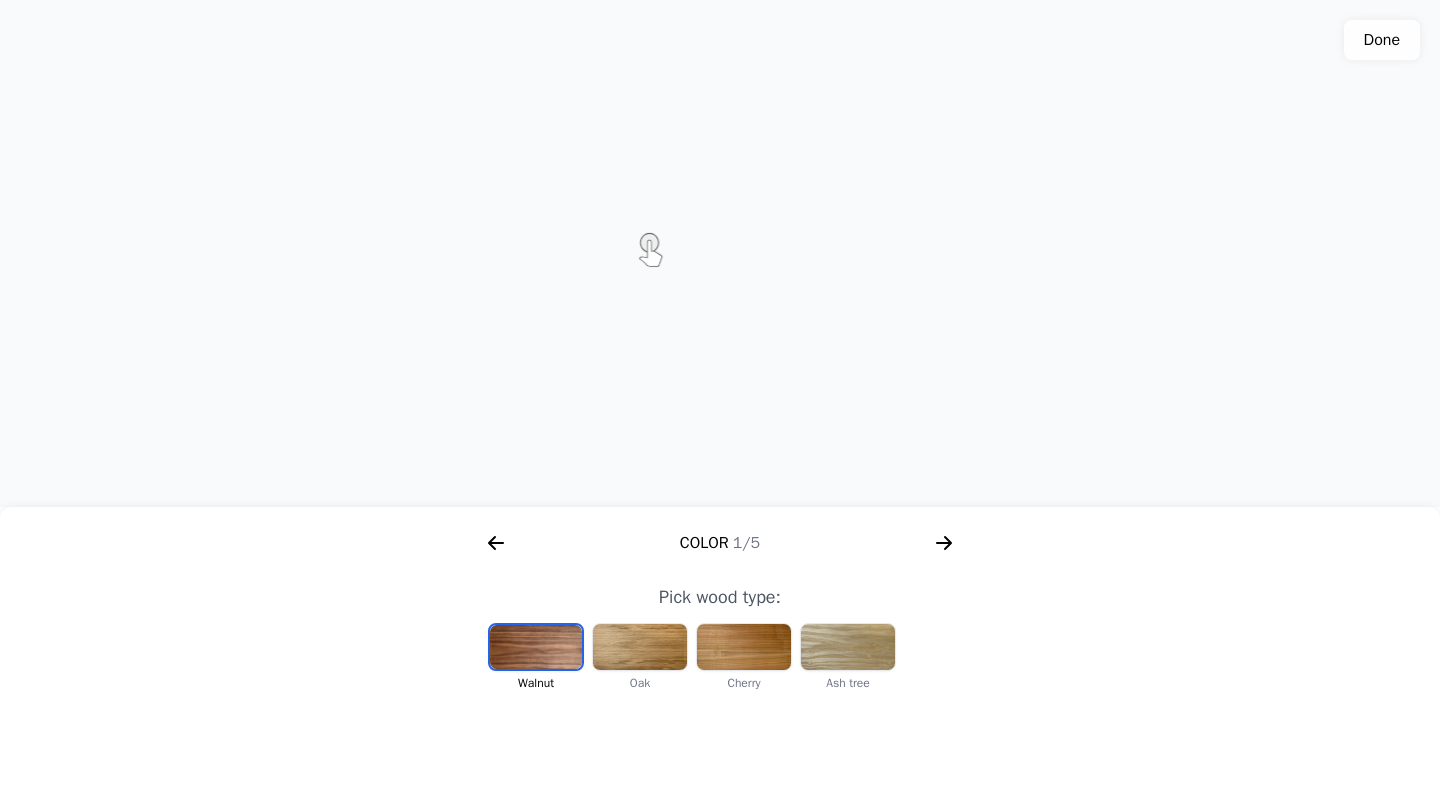 click 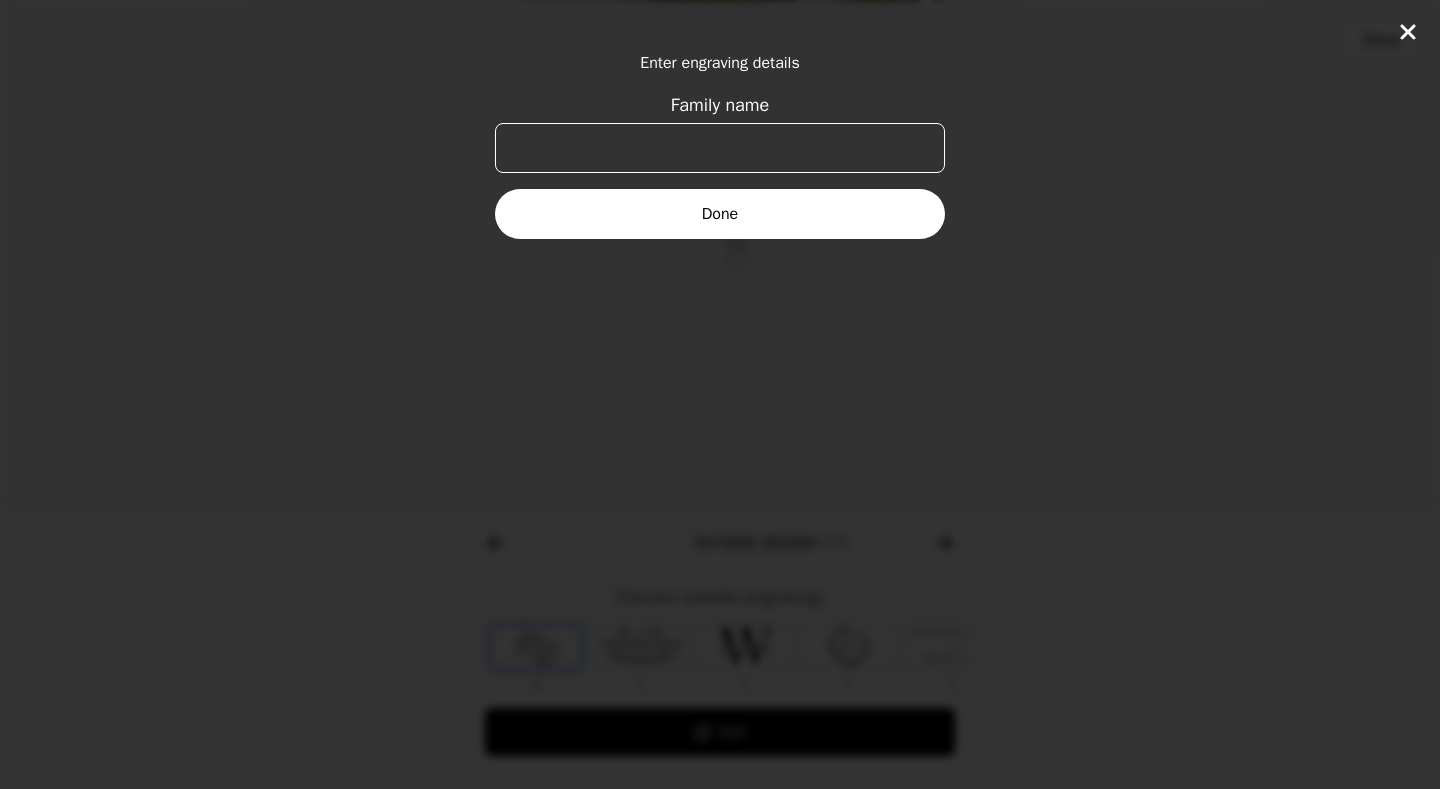 scroll, scrollTop: 0, scrollLeft: 768, axis: horizontal 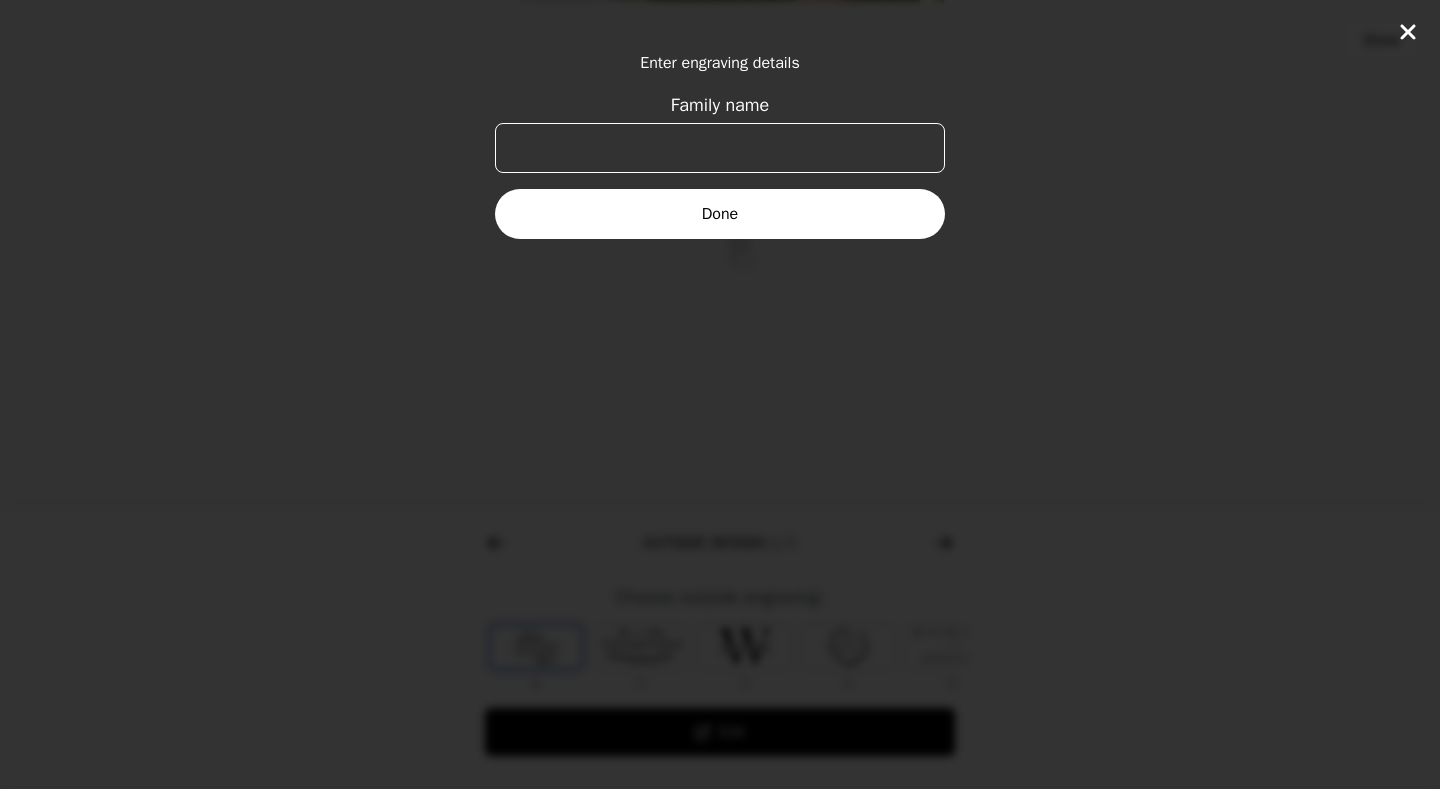 click on "Family name" at bounding box center [720, 148] 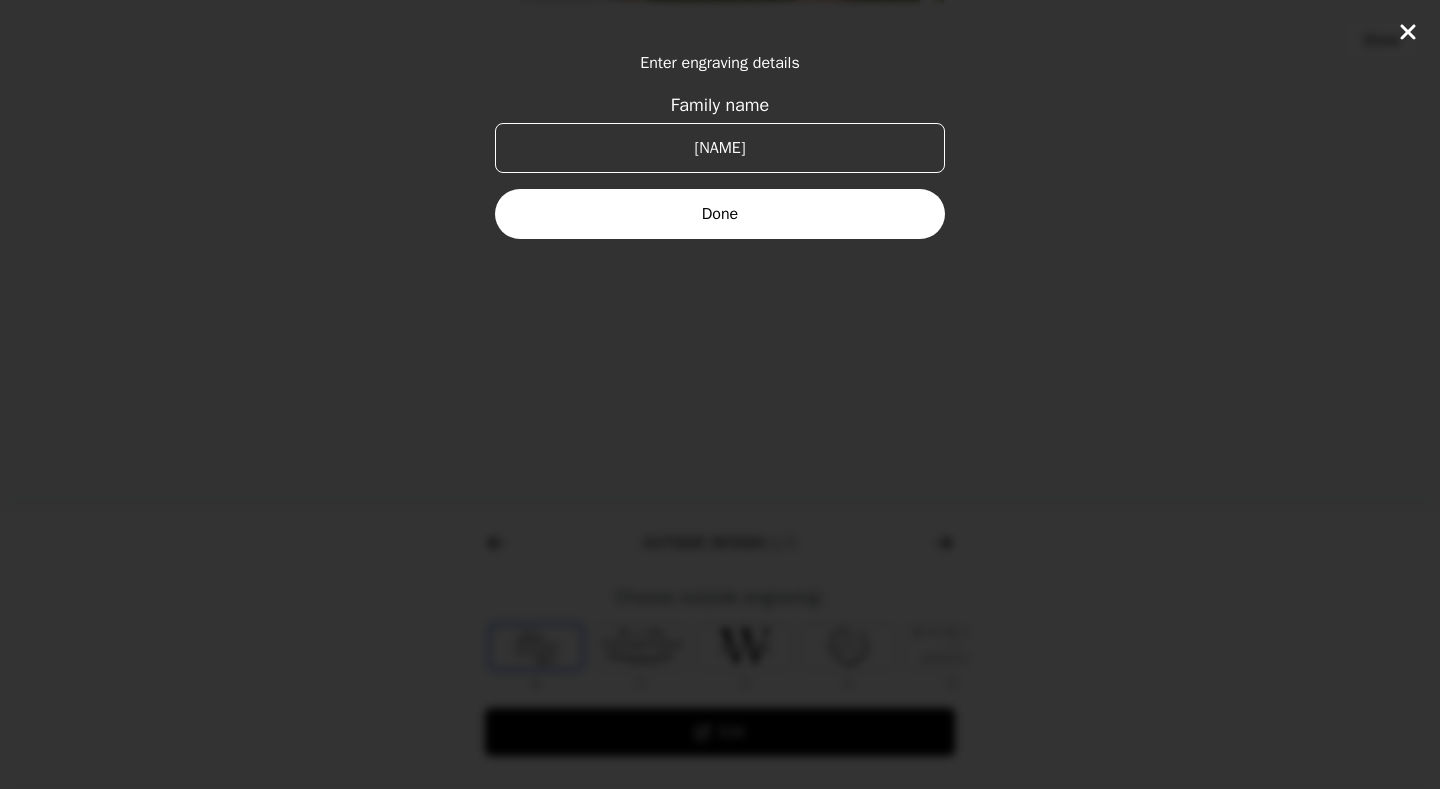 type on "[NAME]" 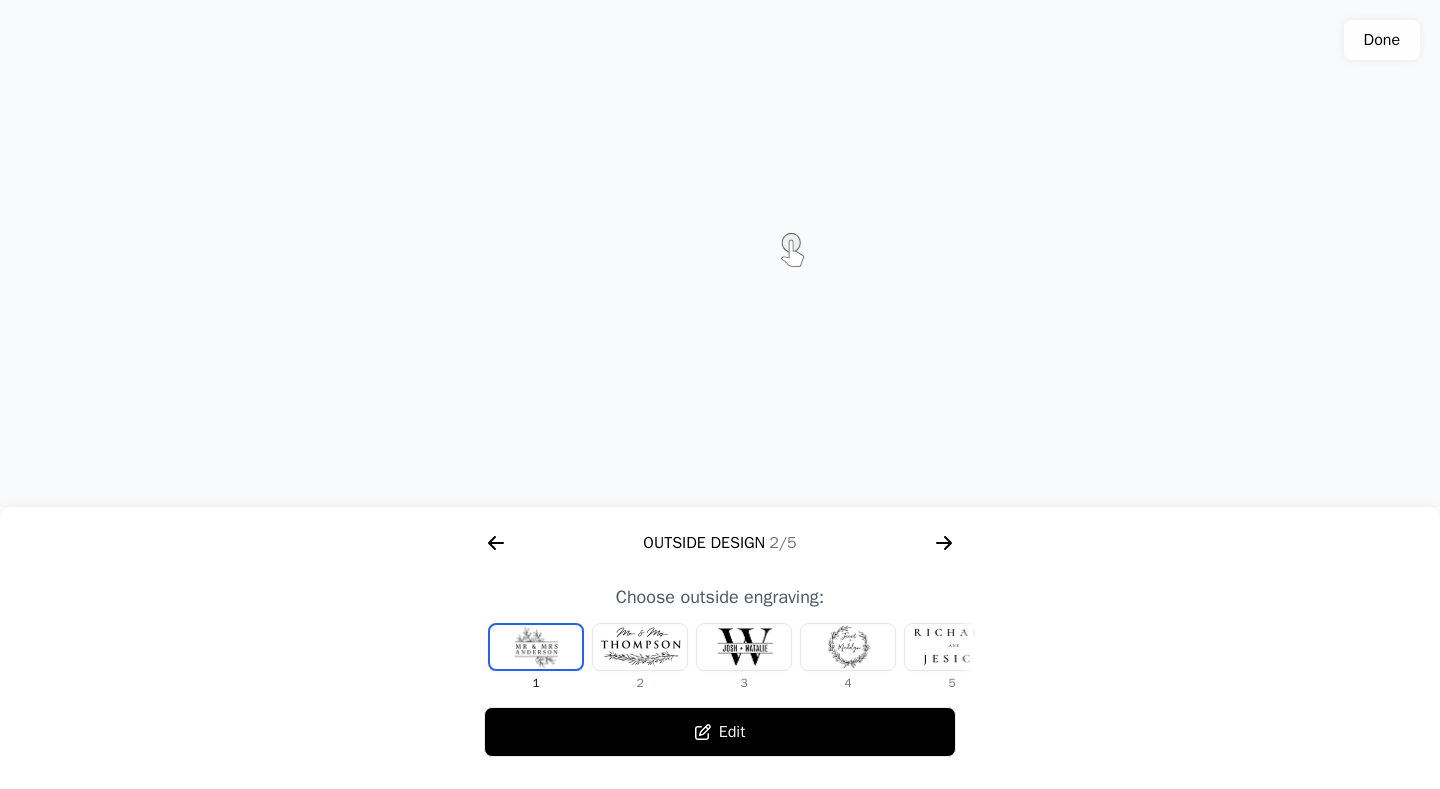 click at bounding box center [640, 647] 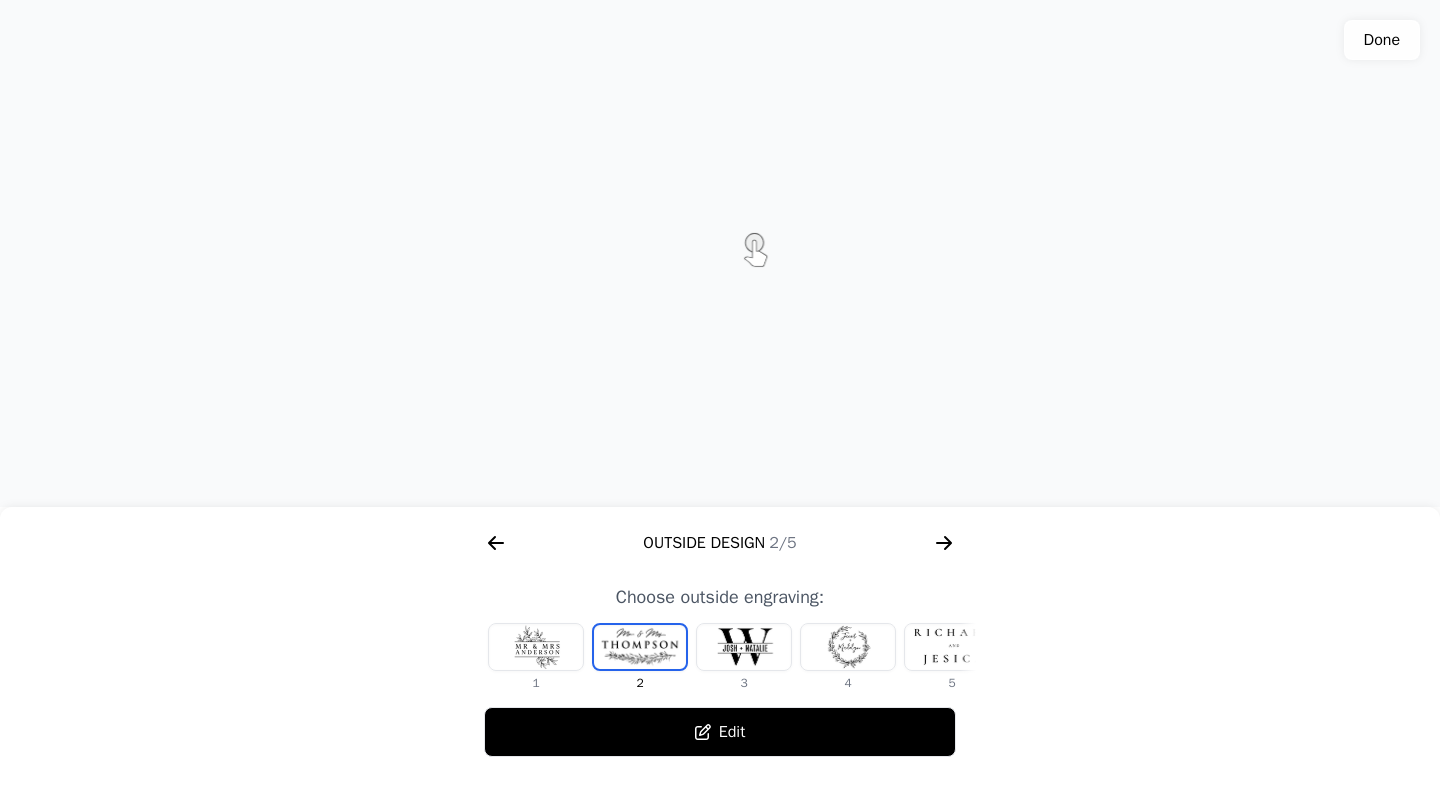 click at bounding box center [848, 647] 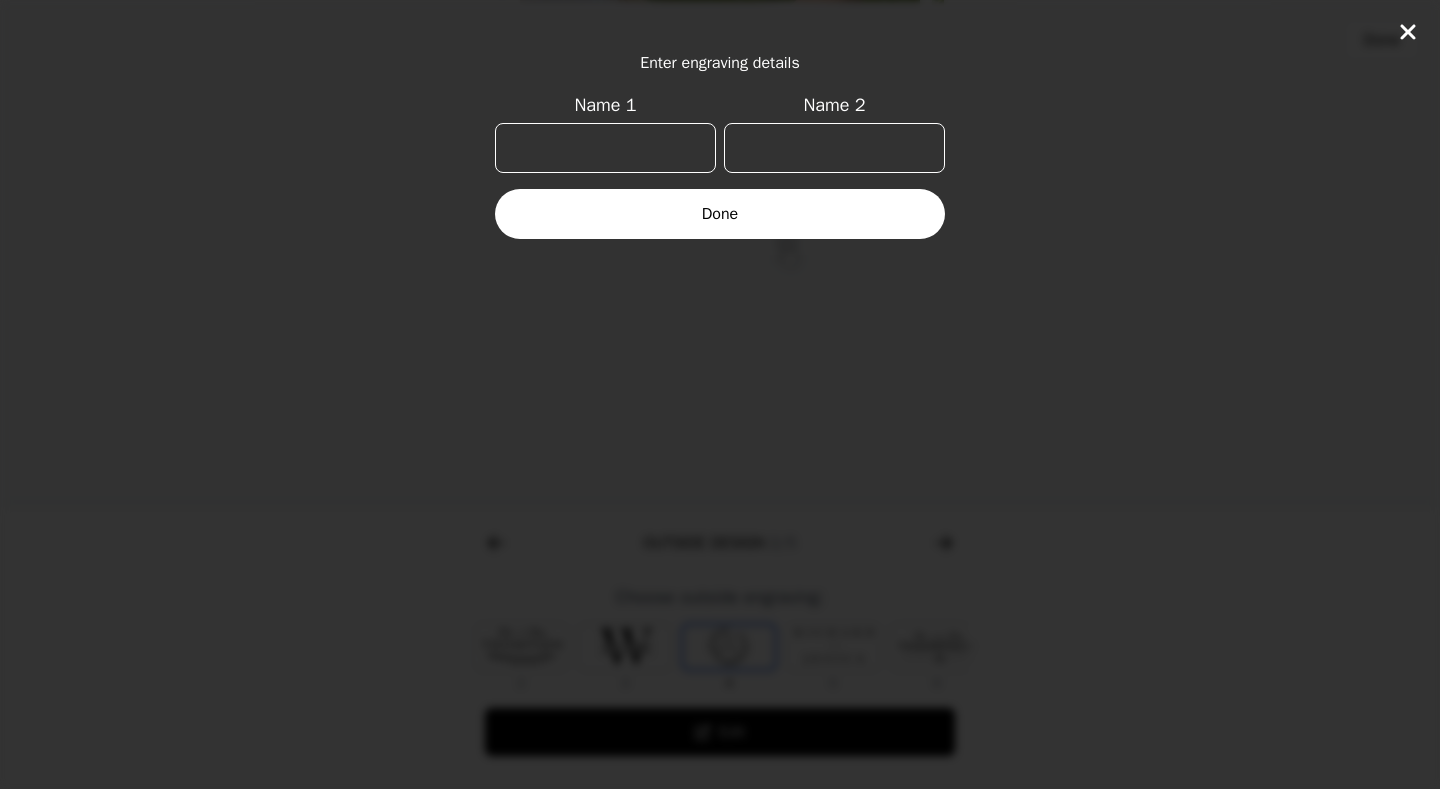 scroll, scrollTop: 0, scrollLeft: 128, axis: horizontal 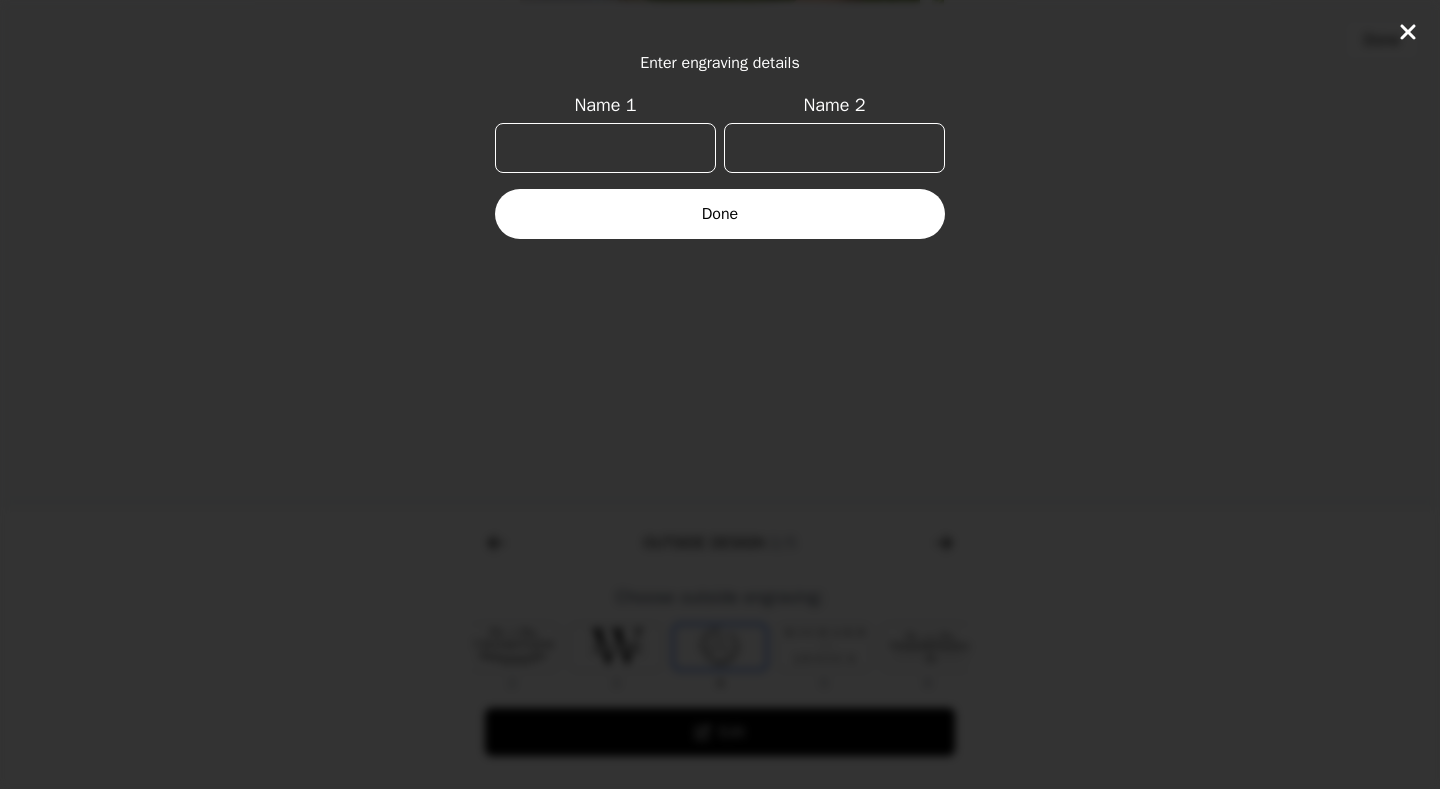 click on "Name 1" at bounding box center (605, 148) 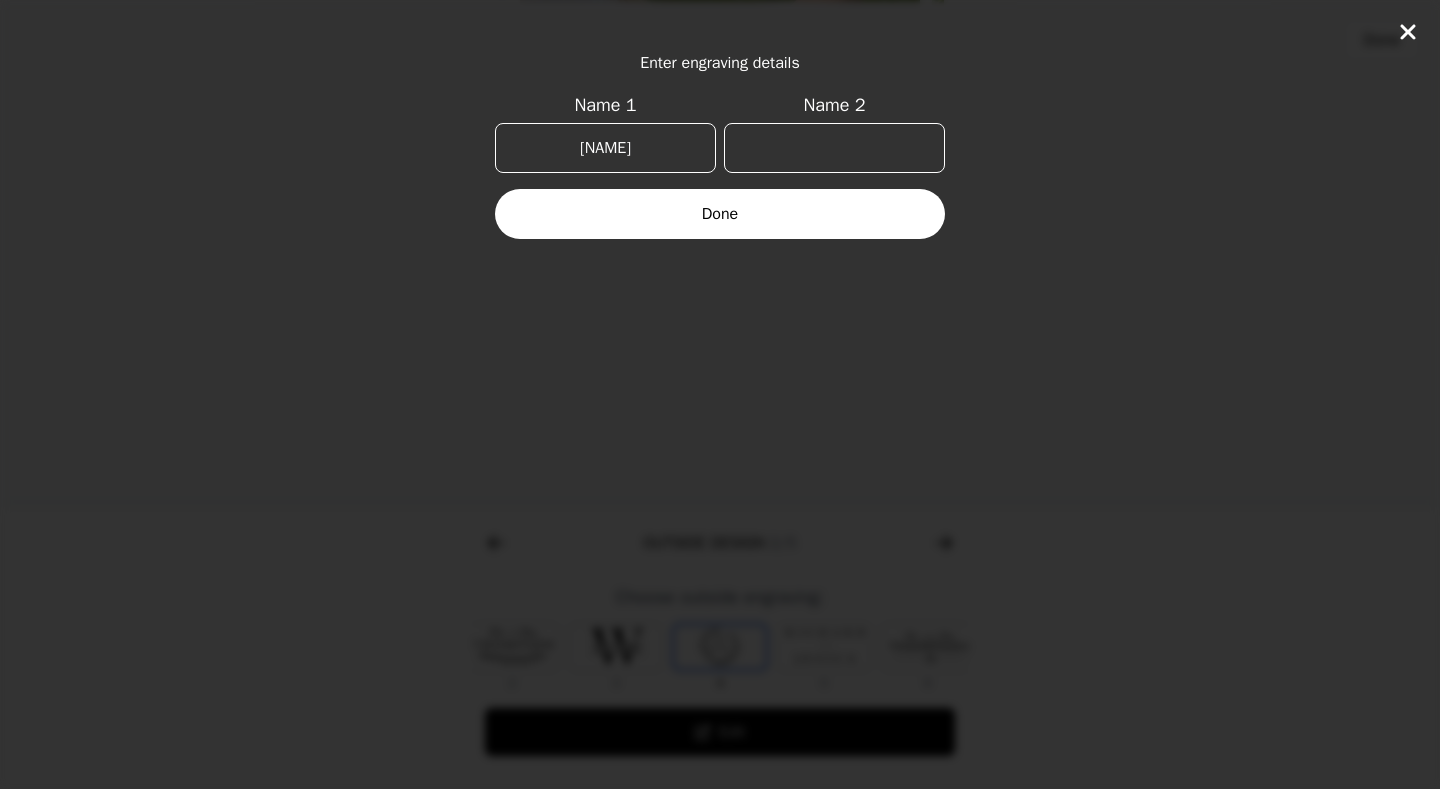type on "[NAME]" 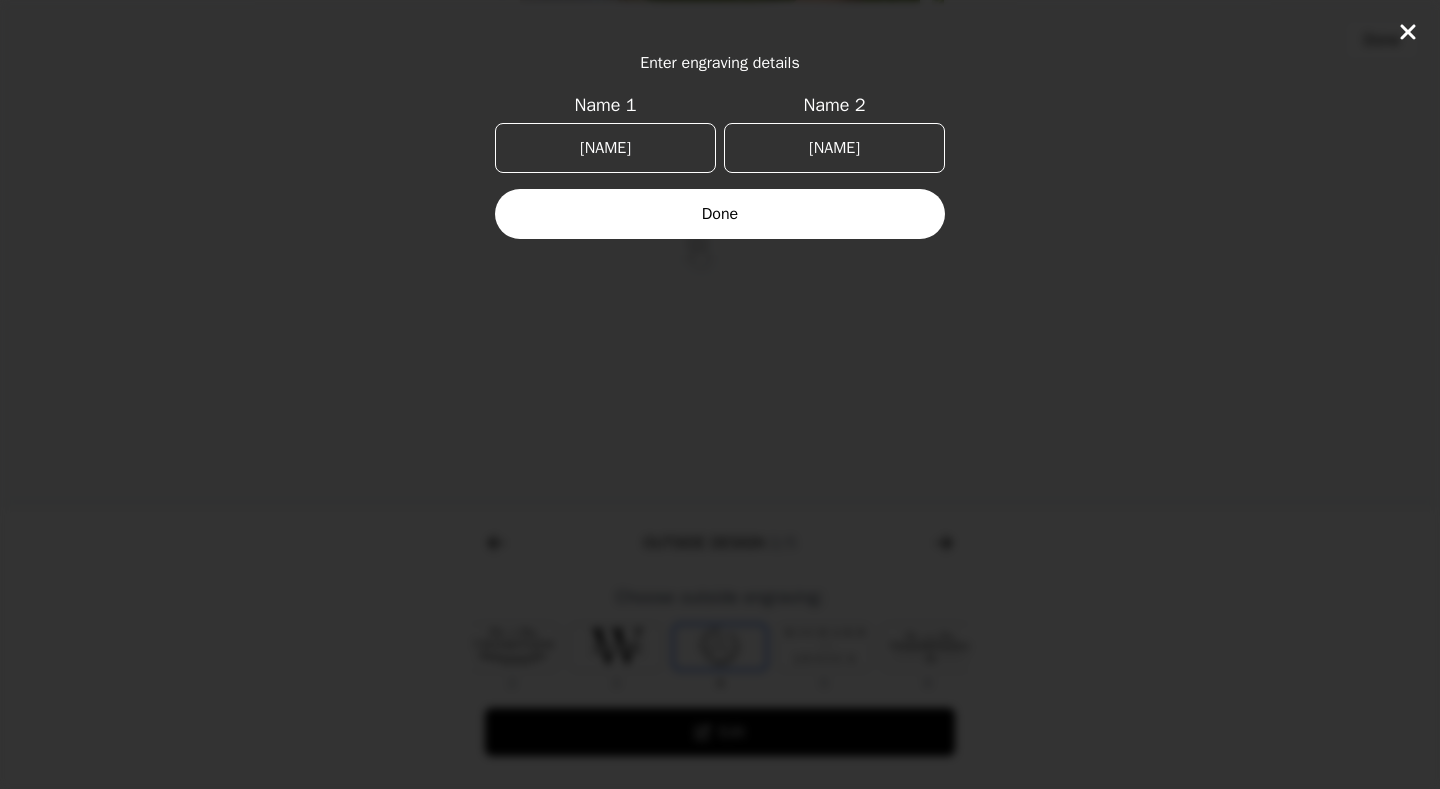 type on "[NAME]" 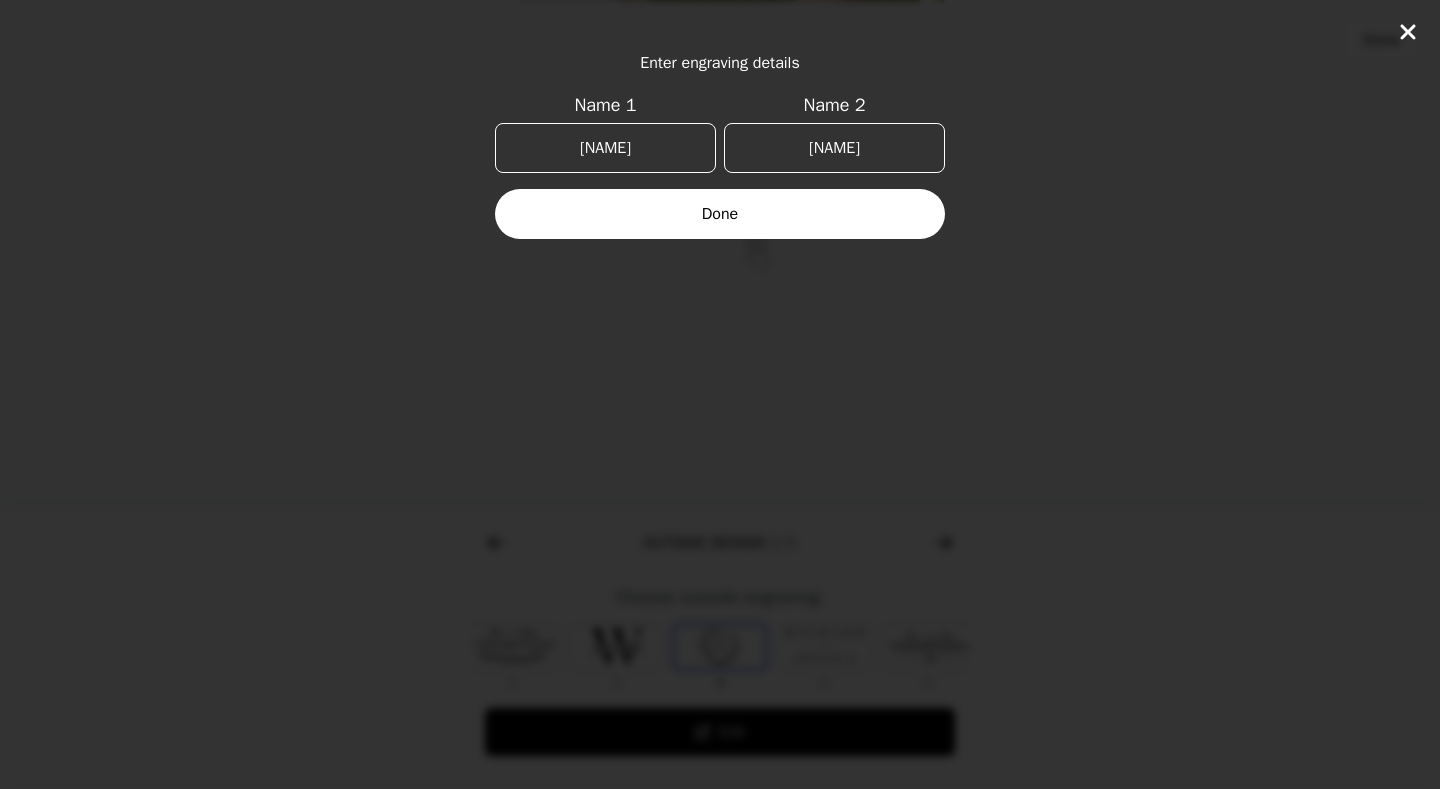 click on "Done" at bounding box center [720, 214] 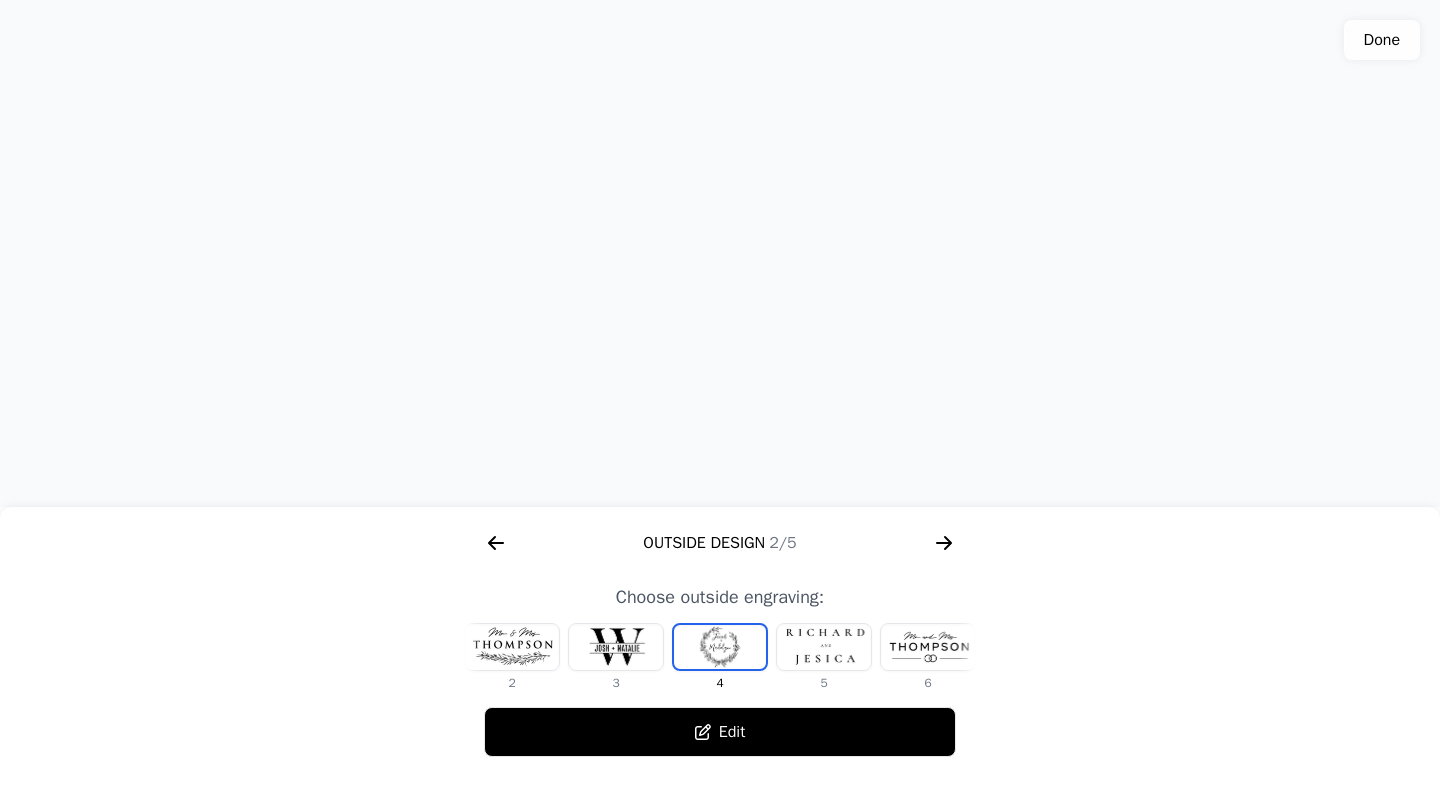 drag, startPoint x: 943, startPoint y: 400, endPoint x: 958, endPoint y: 411, distance: 18.601076 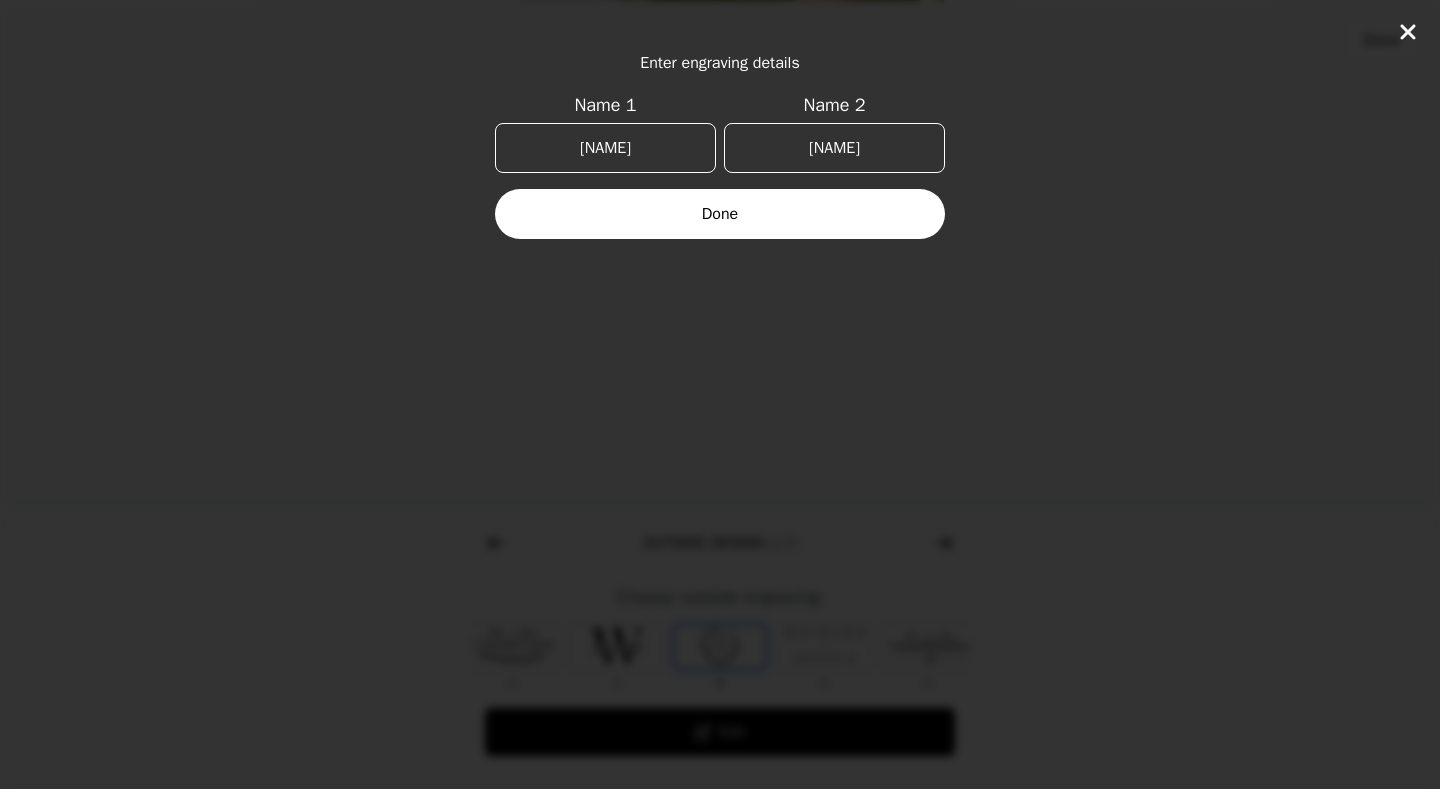drag, startPoint x: 667, startPoint y: 142, endPoint x: 562, endPoint y: 142, distance: 105 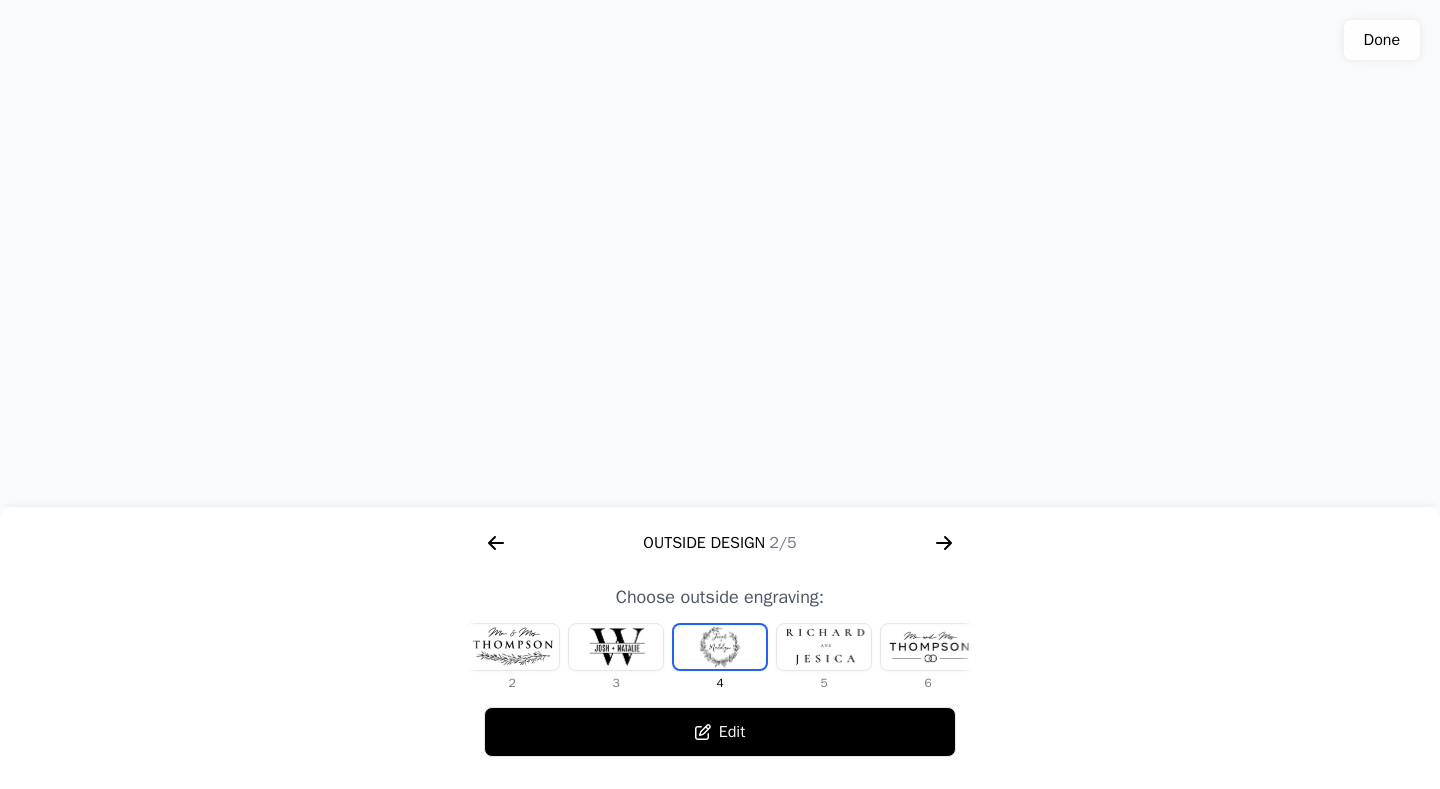 drag, startPoint x: 758, startPoint y: 226, endPoint x: 768, endPoint y: 414, distance: 188.26576 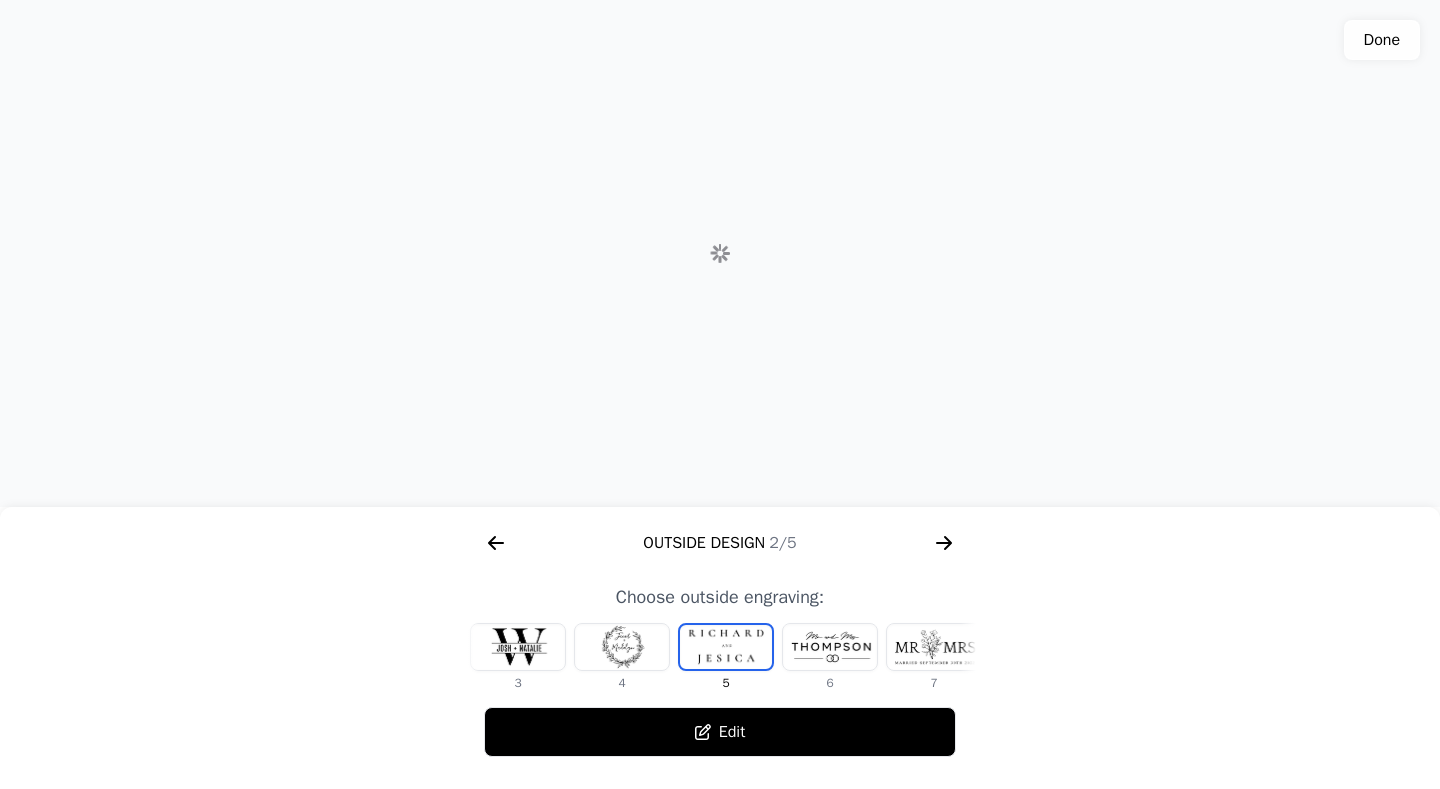 scroll, scrollTop: 0, scrollLeft: 232, axis: horizontal 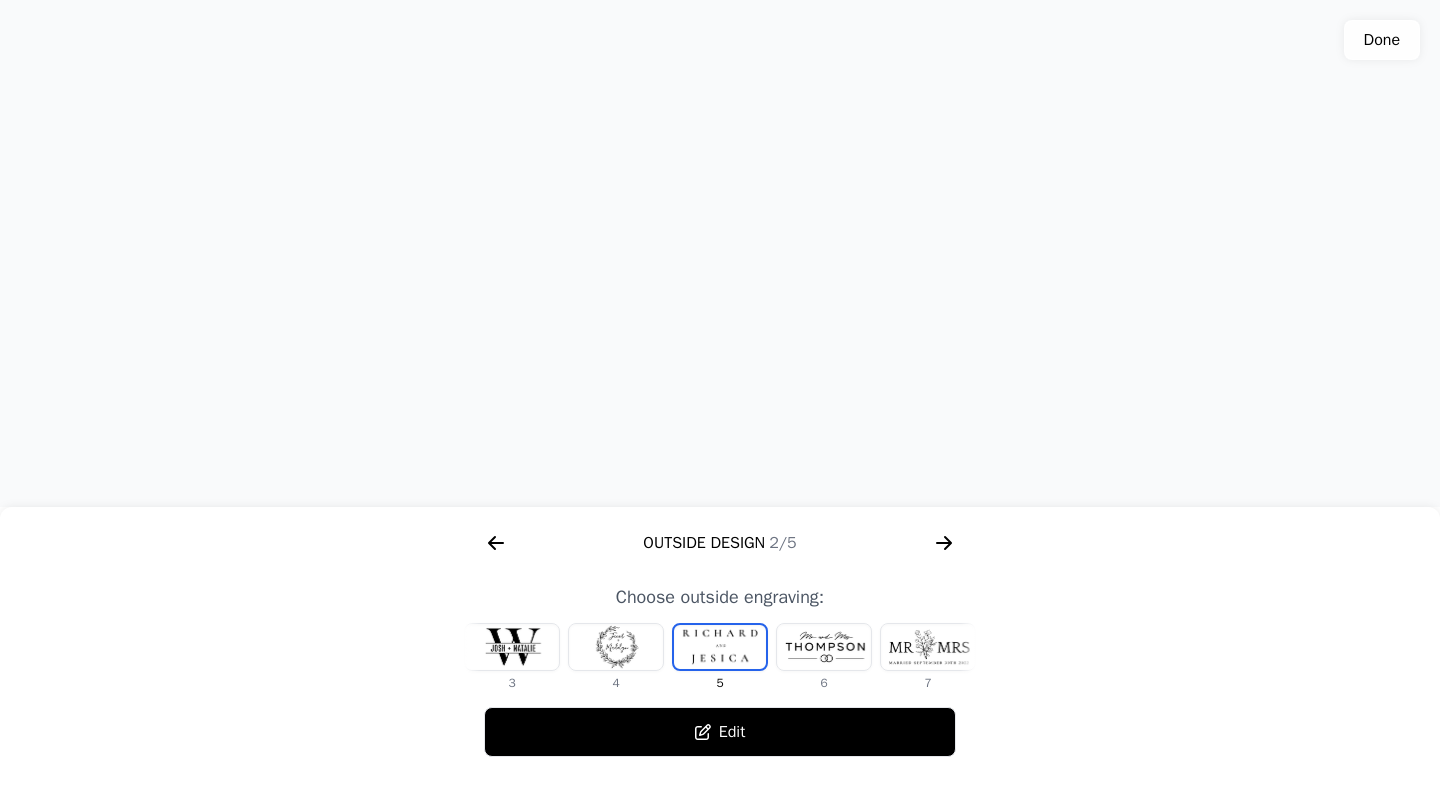 click at bounding box center (928, 647) 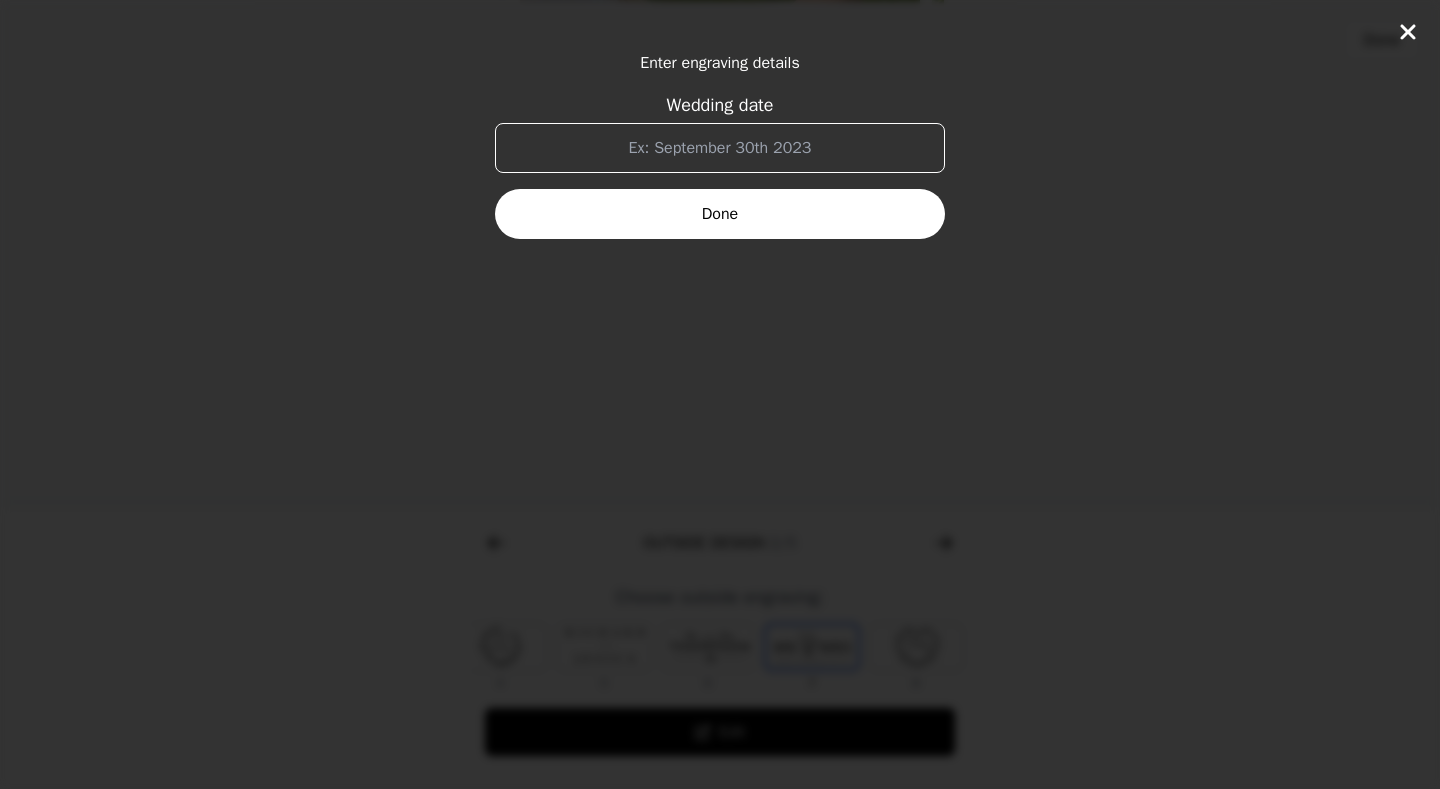 scroll, scrollTop: 0, scrollLeft: 372, axis: horizontal 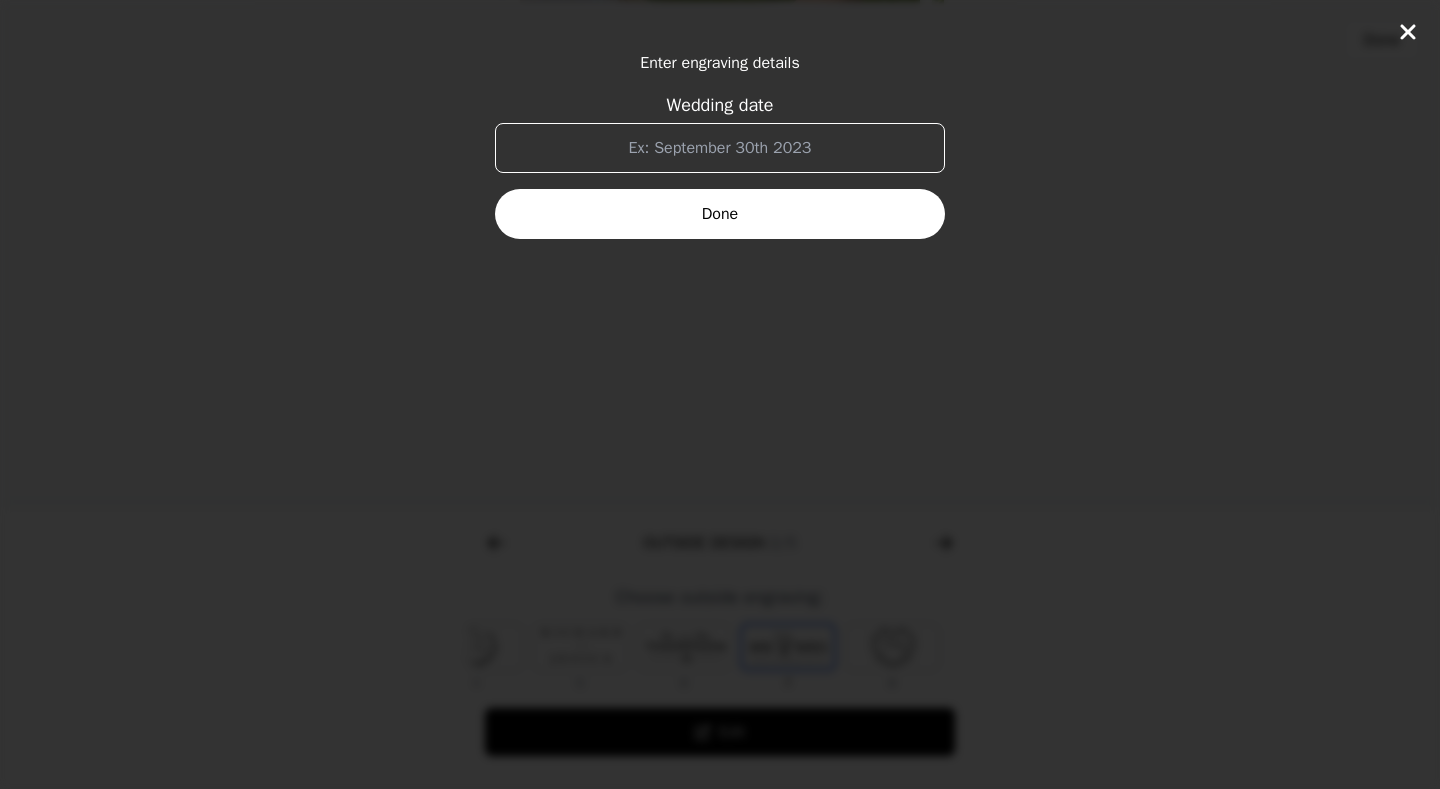 click on "Wedding date" at bounding box center [720, 148] 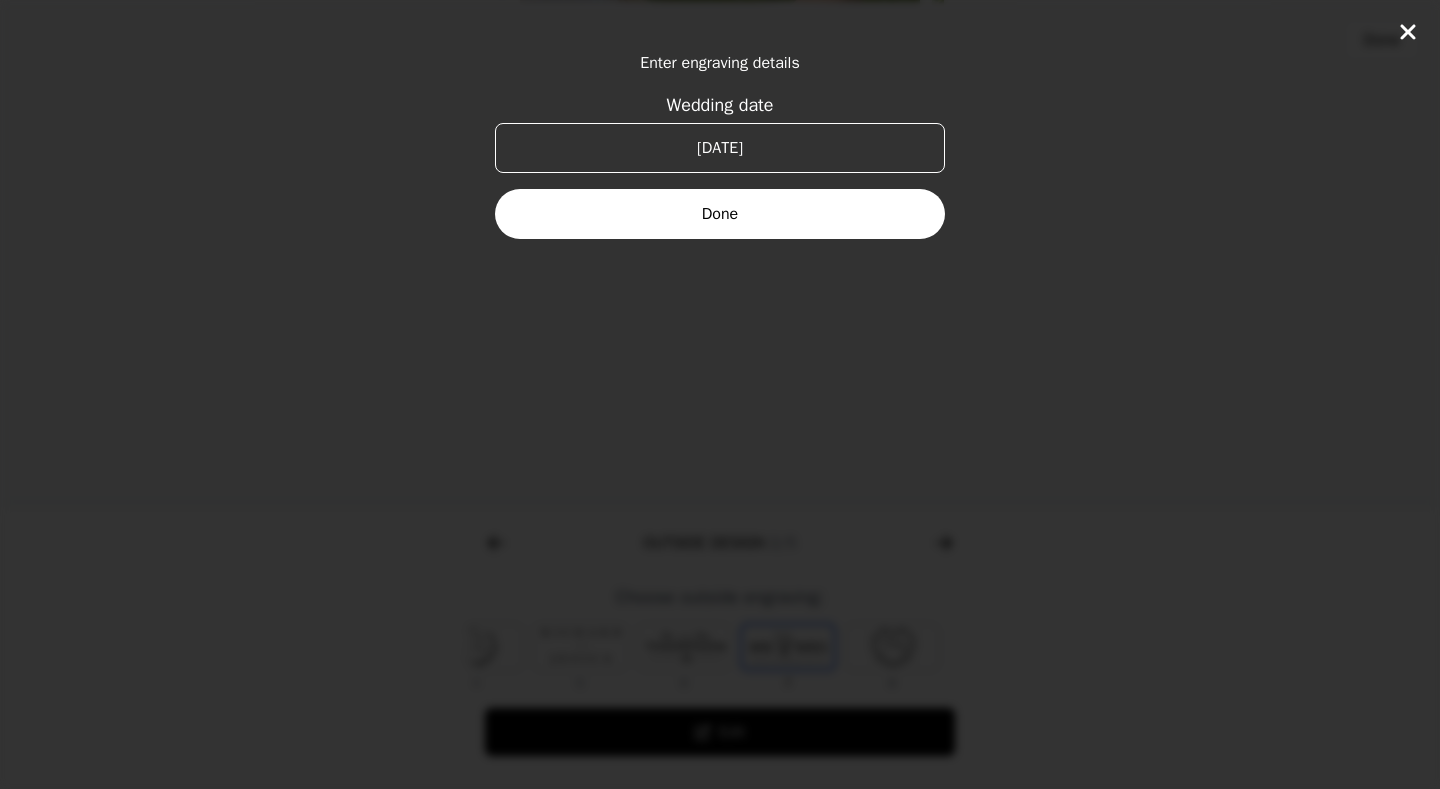 type on "[DATE]" 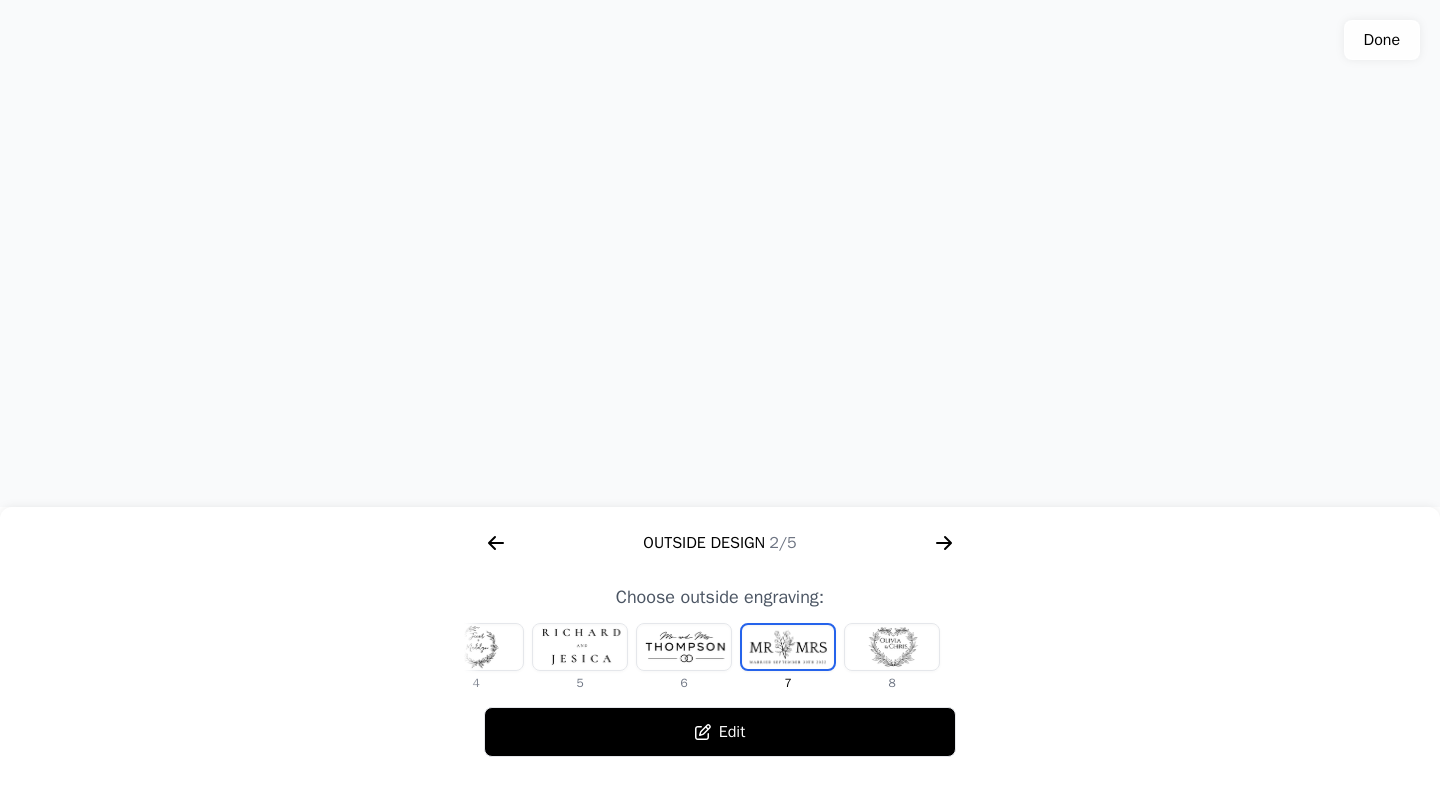 drag, startPoint x: 958, startPoint y: 484, endPoint x: 953, endPoint y: 443, distance: 41.303753 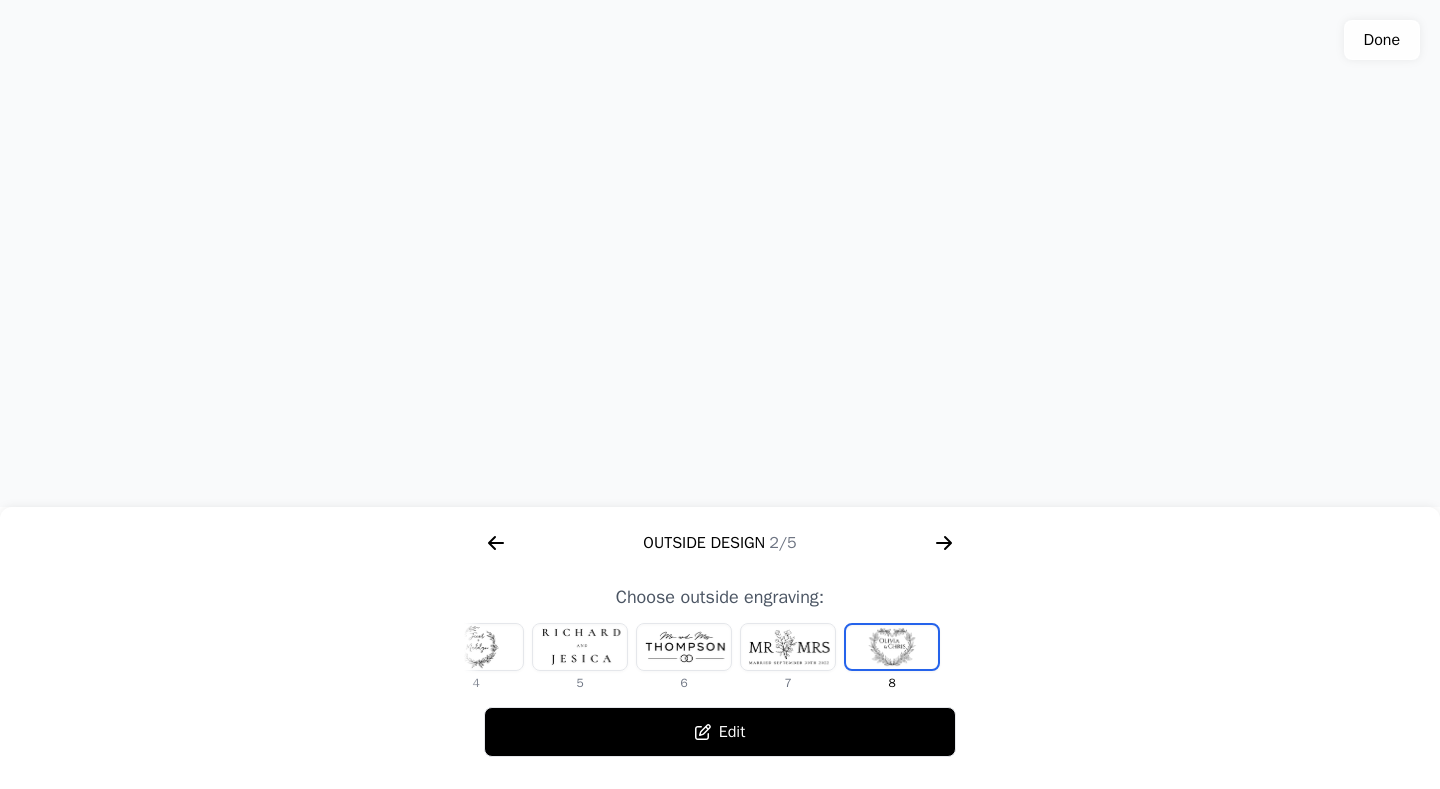 drag, startPoint x: 922, startPoint y: 440, endPoint x: 917, endPoint y: 479, distance: 39.319206 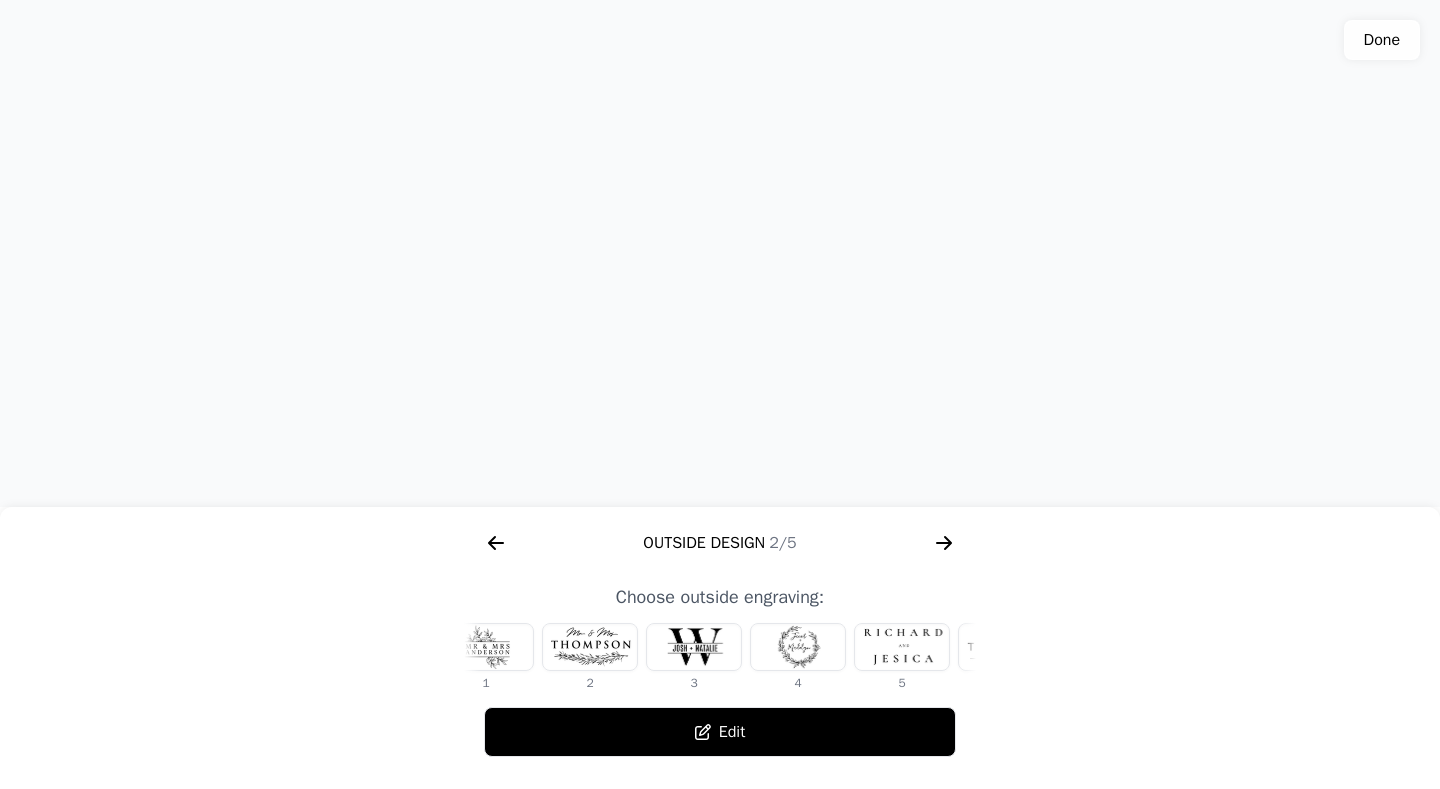 scroll, scrollTop: 0, scrollLeft: 0, axis: both 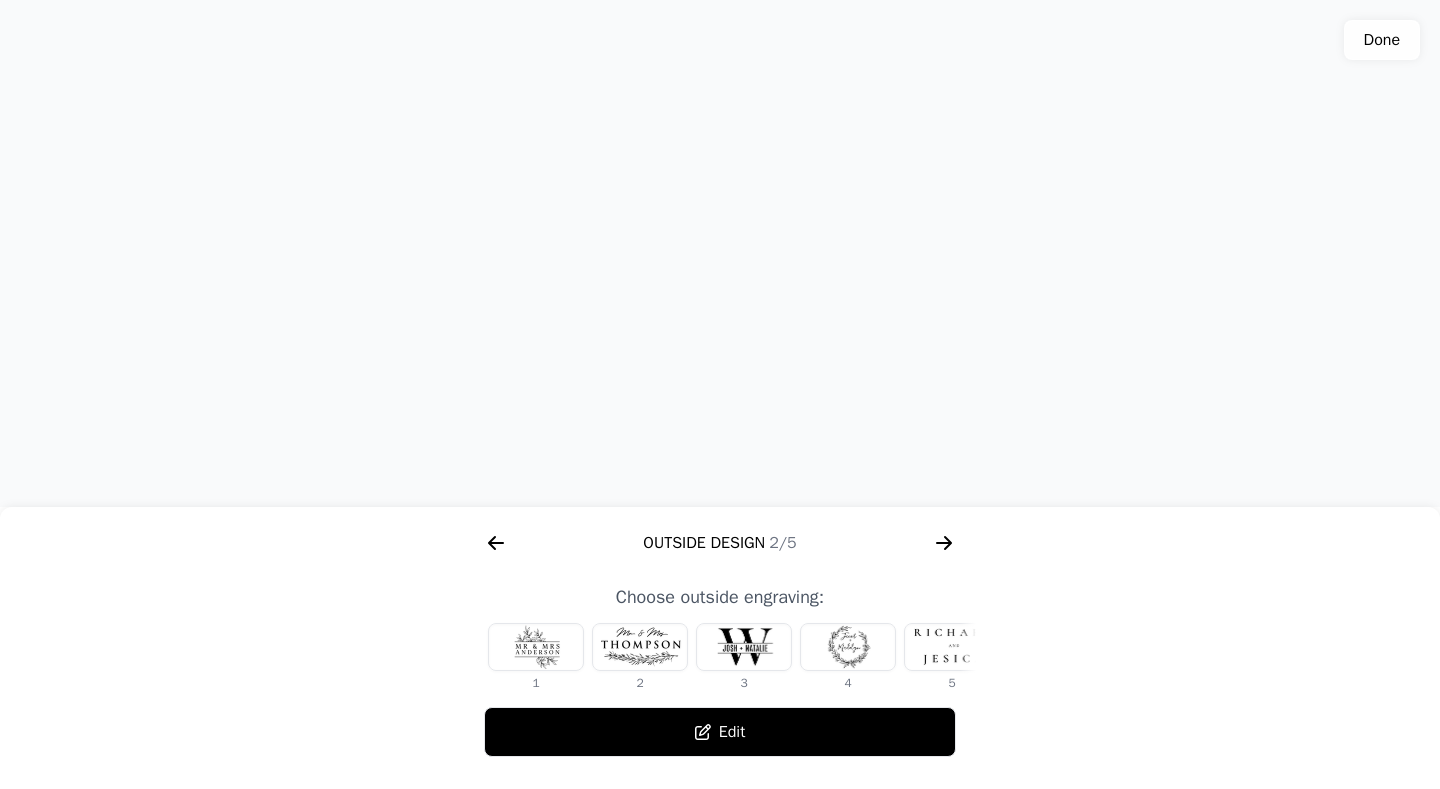click 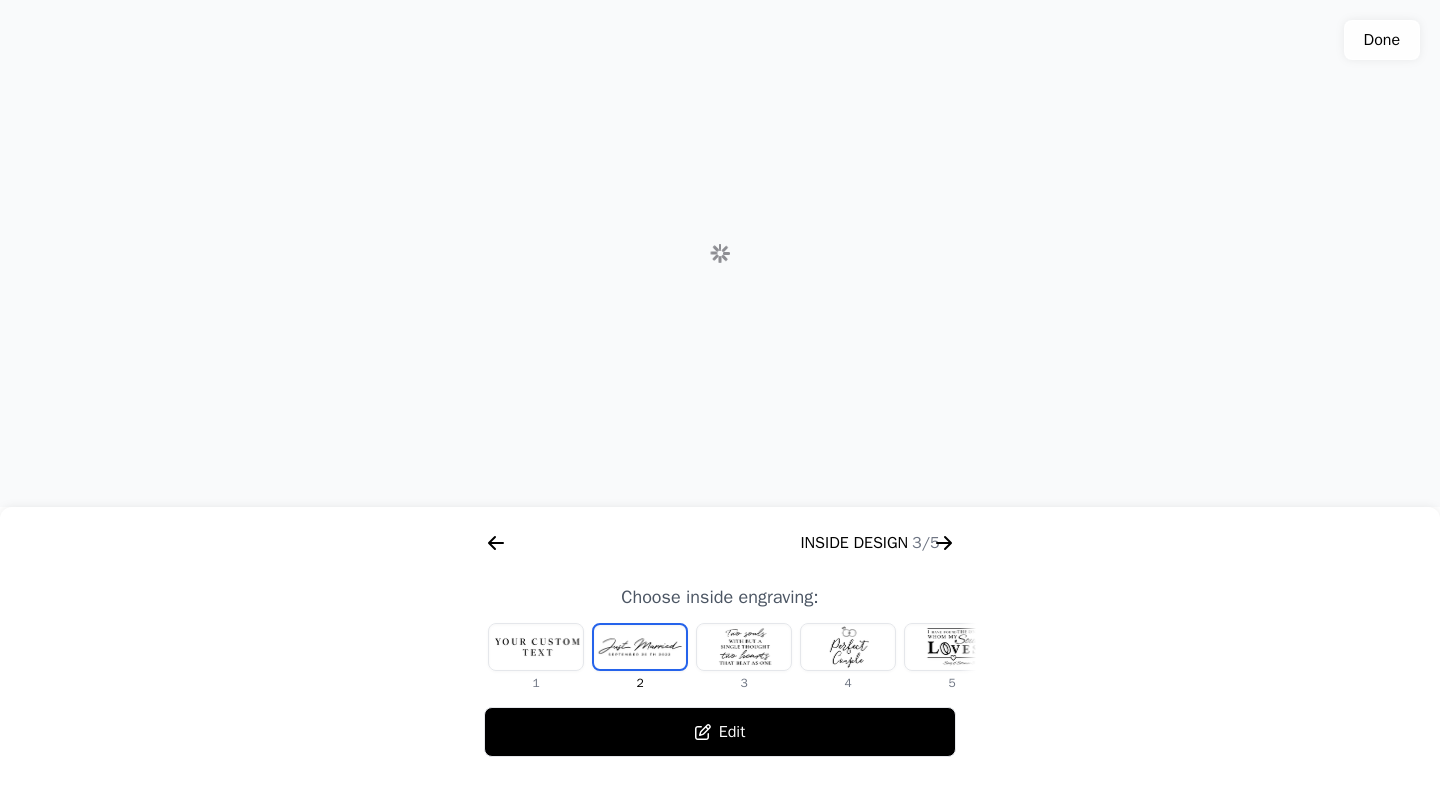 scroll, scrollTop: 0, scrollLeft: 1280, axis: horizontal 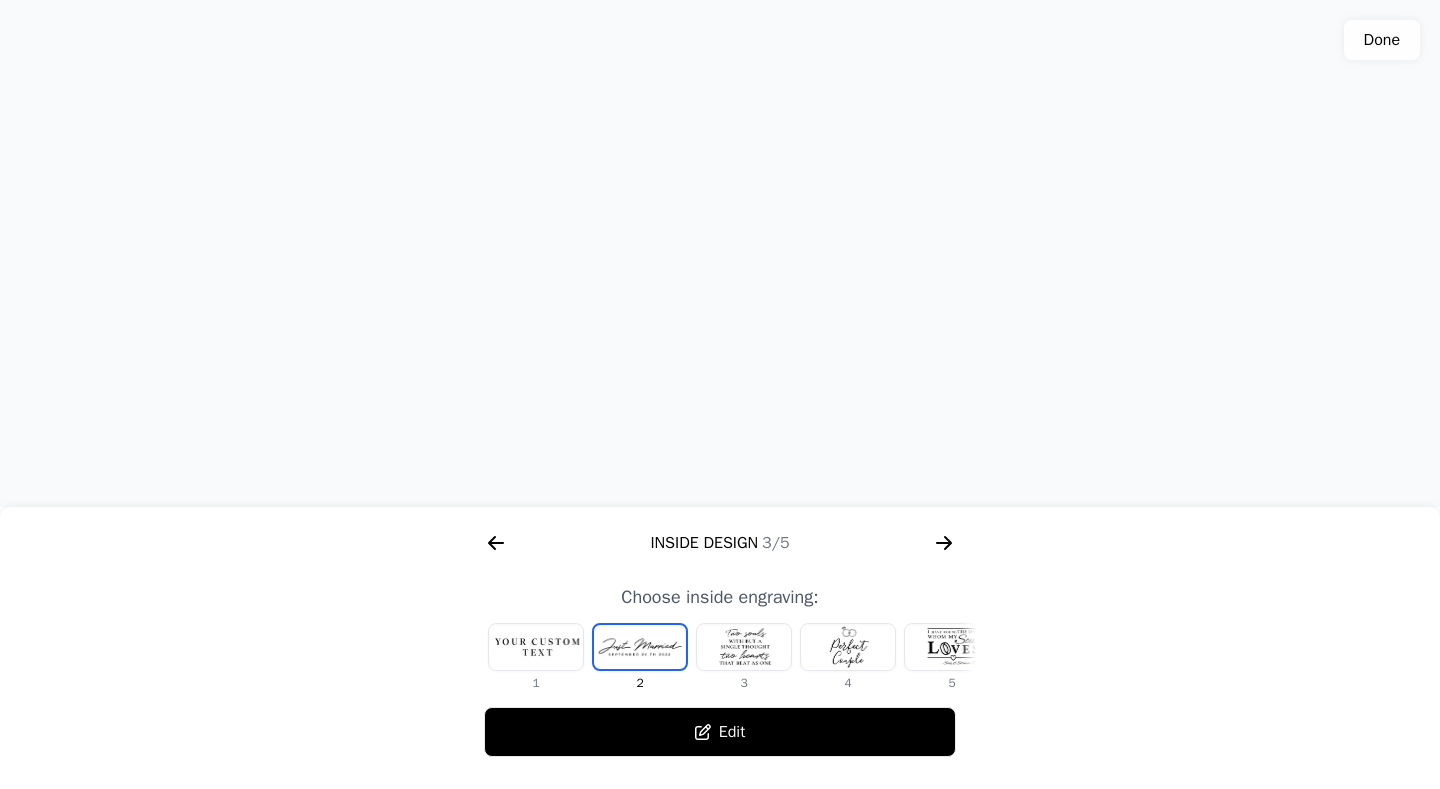 click 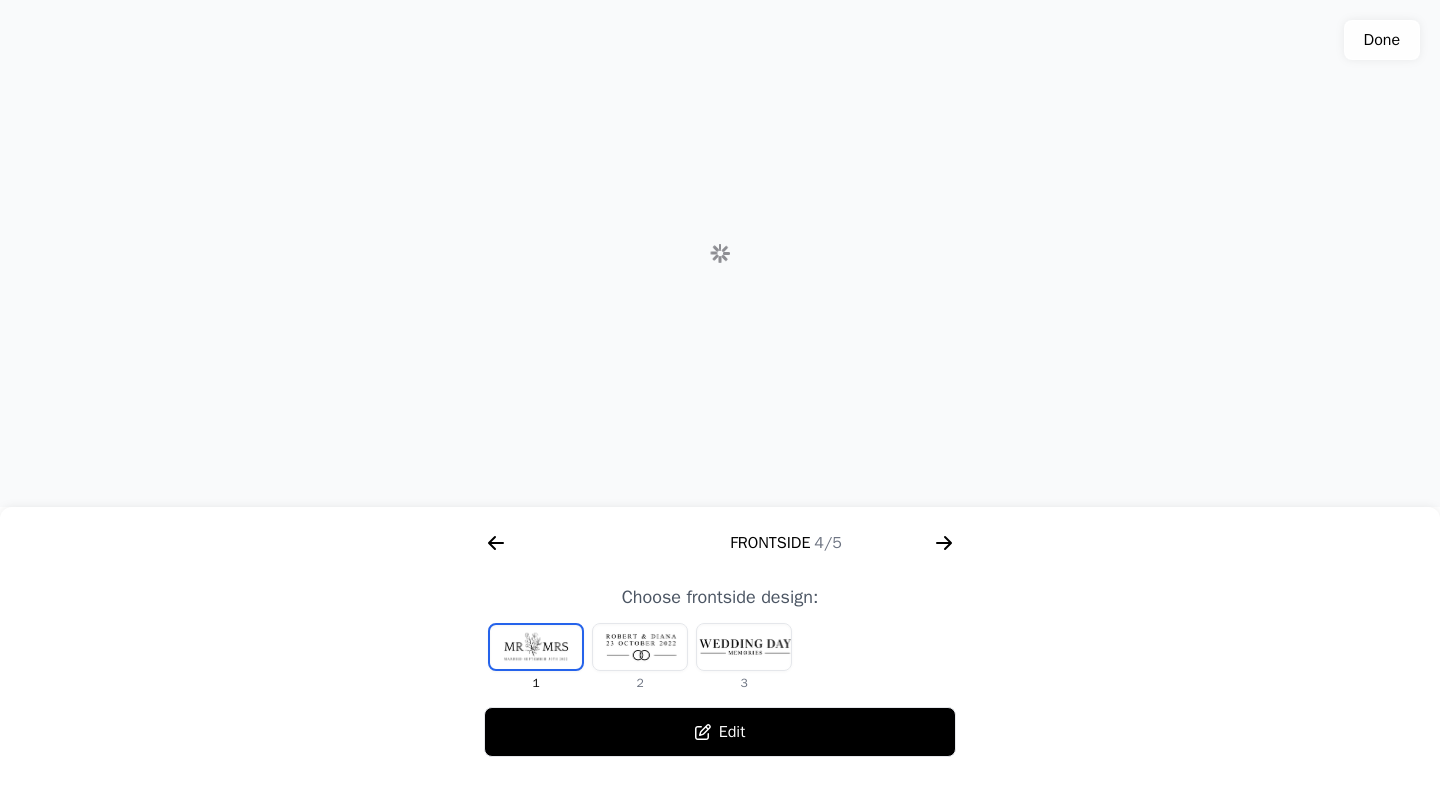 scroll, scrollTop: 0, scrollLeft: 1792, axis: horizontal 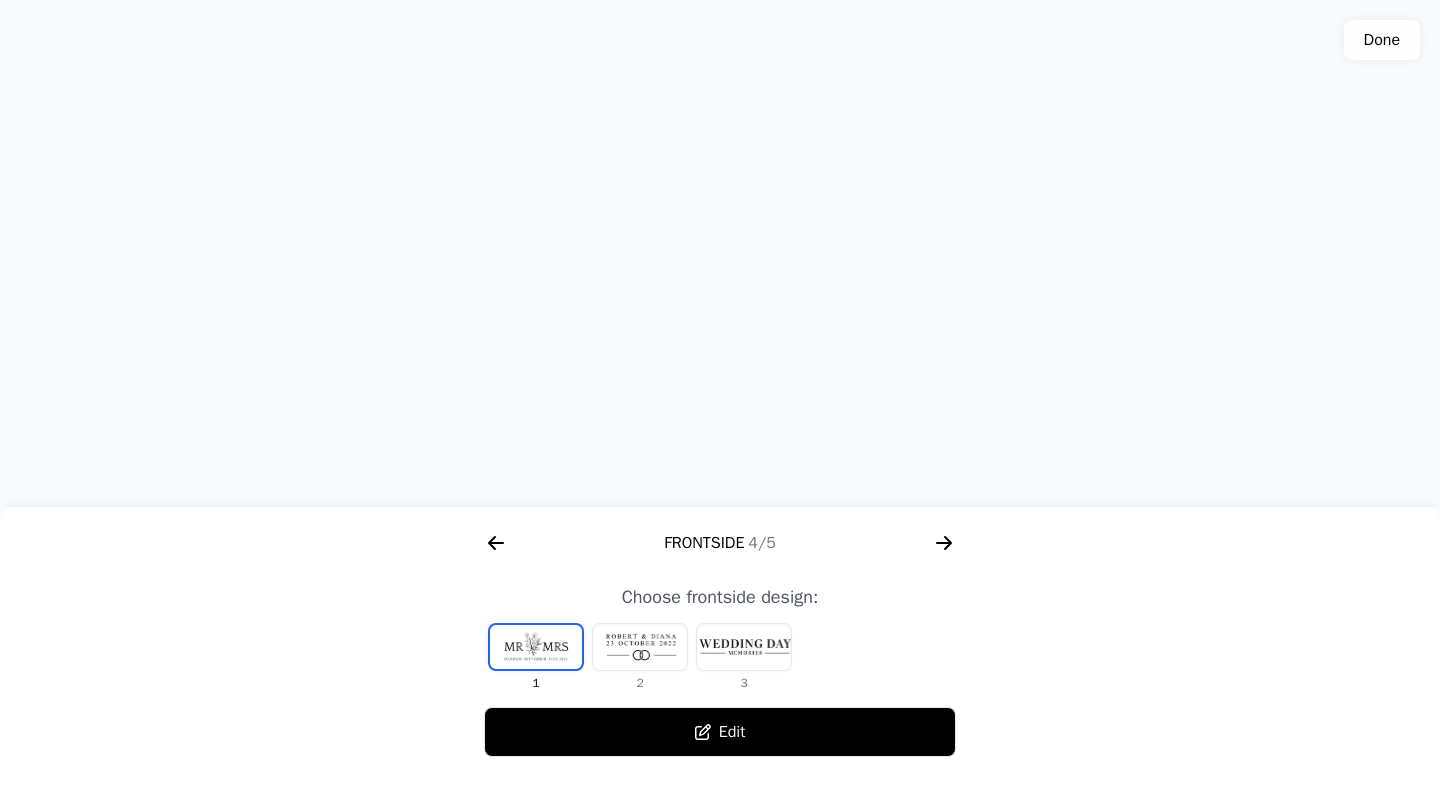 click 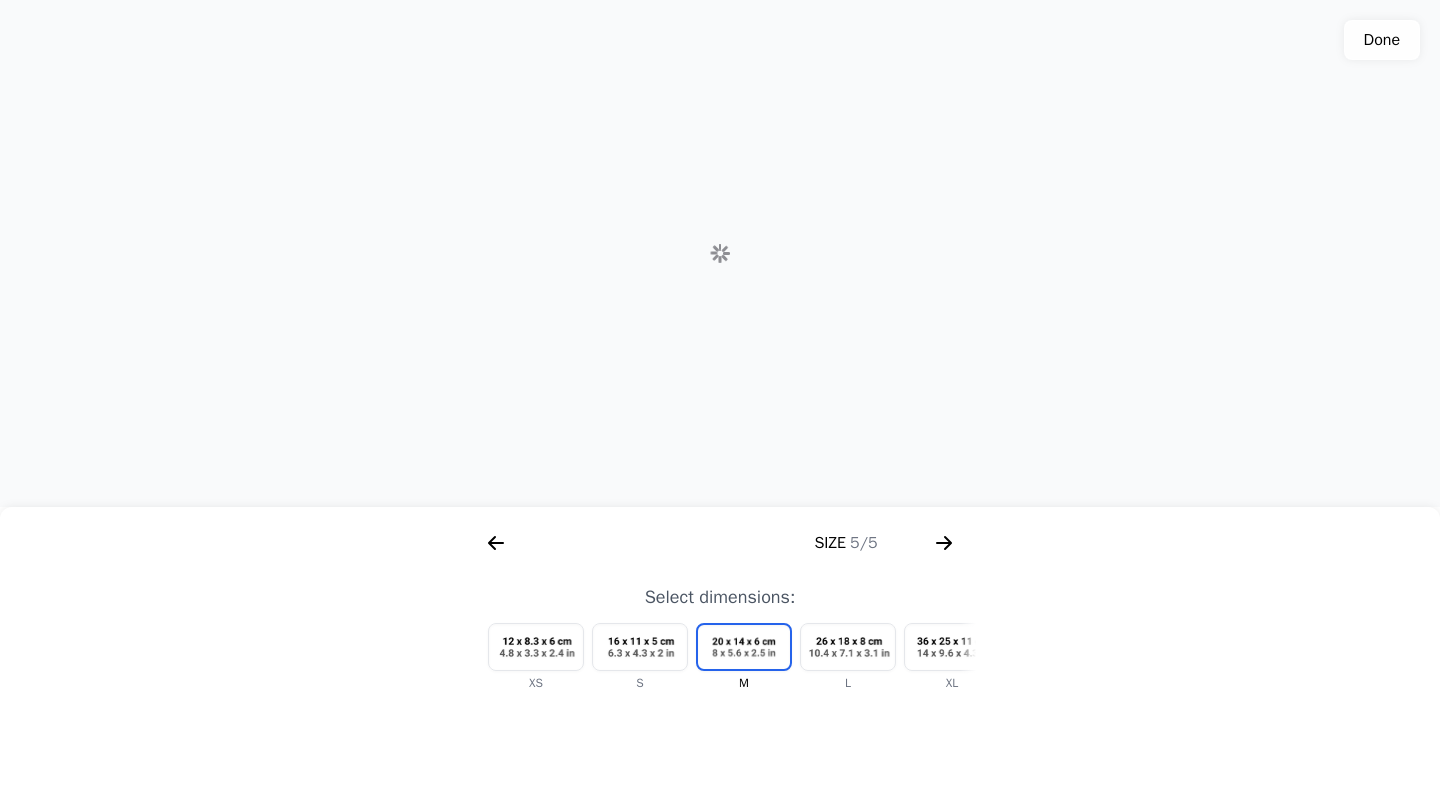 scroll, scrollTop: 0, scrollLeft: 2304, axis: horizontal 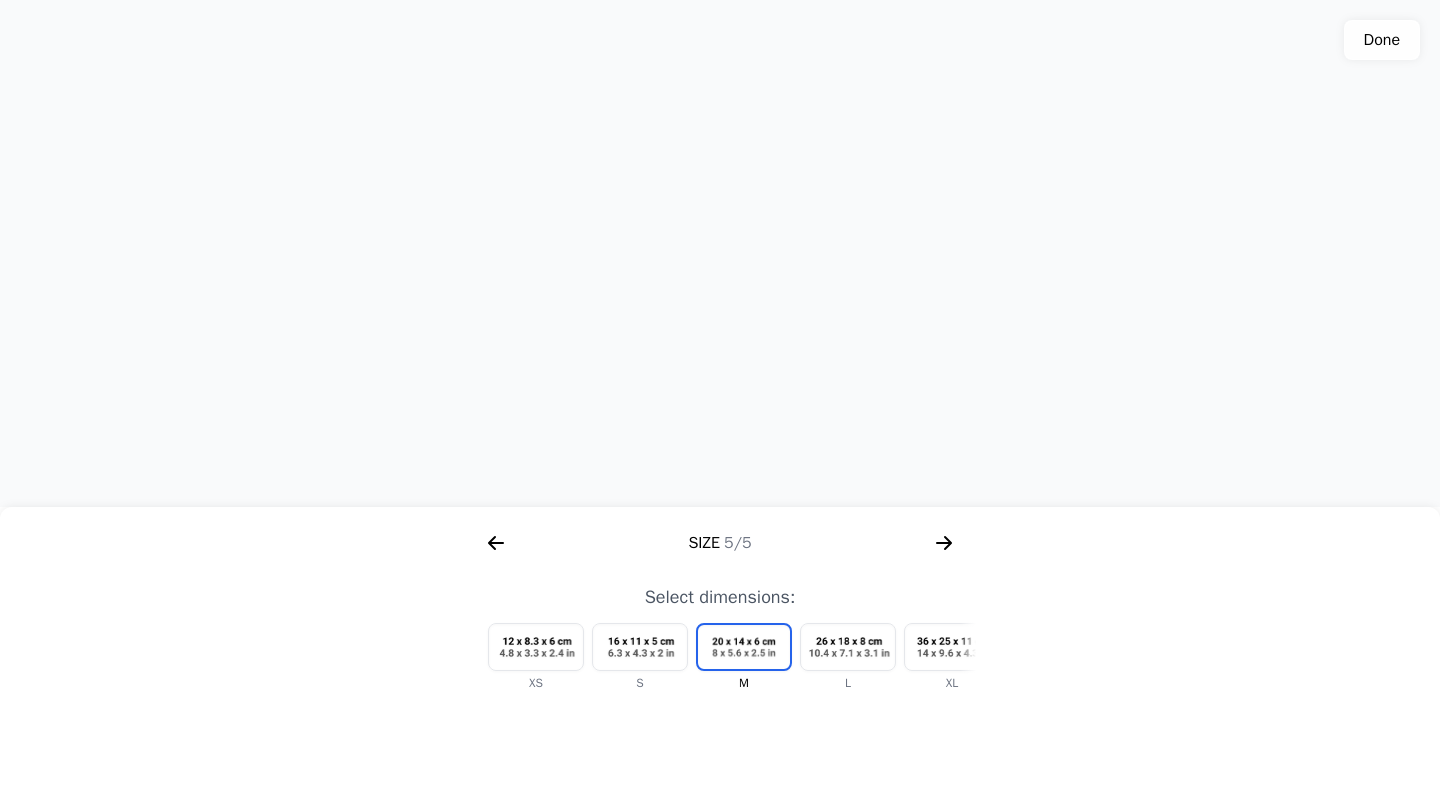 click at bounding box center [848, 647] 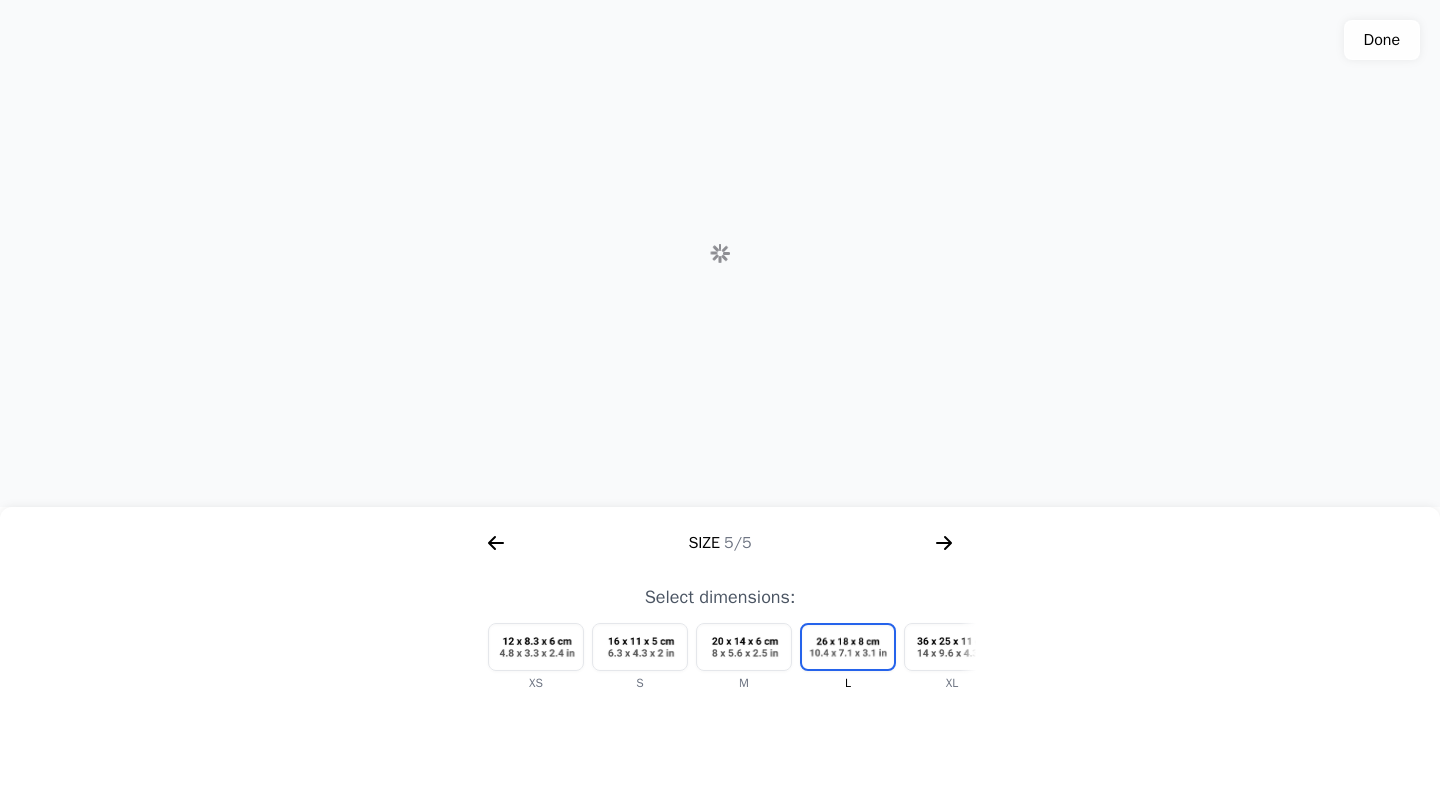 scroll, scrollTop: 0, scrollLeft: 60, axis: horizontal 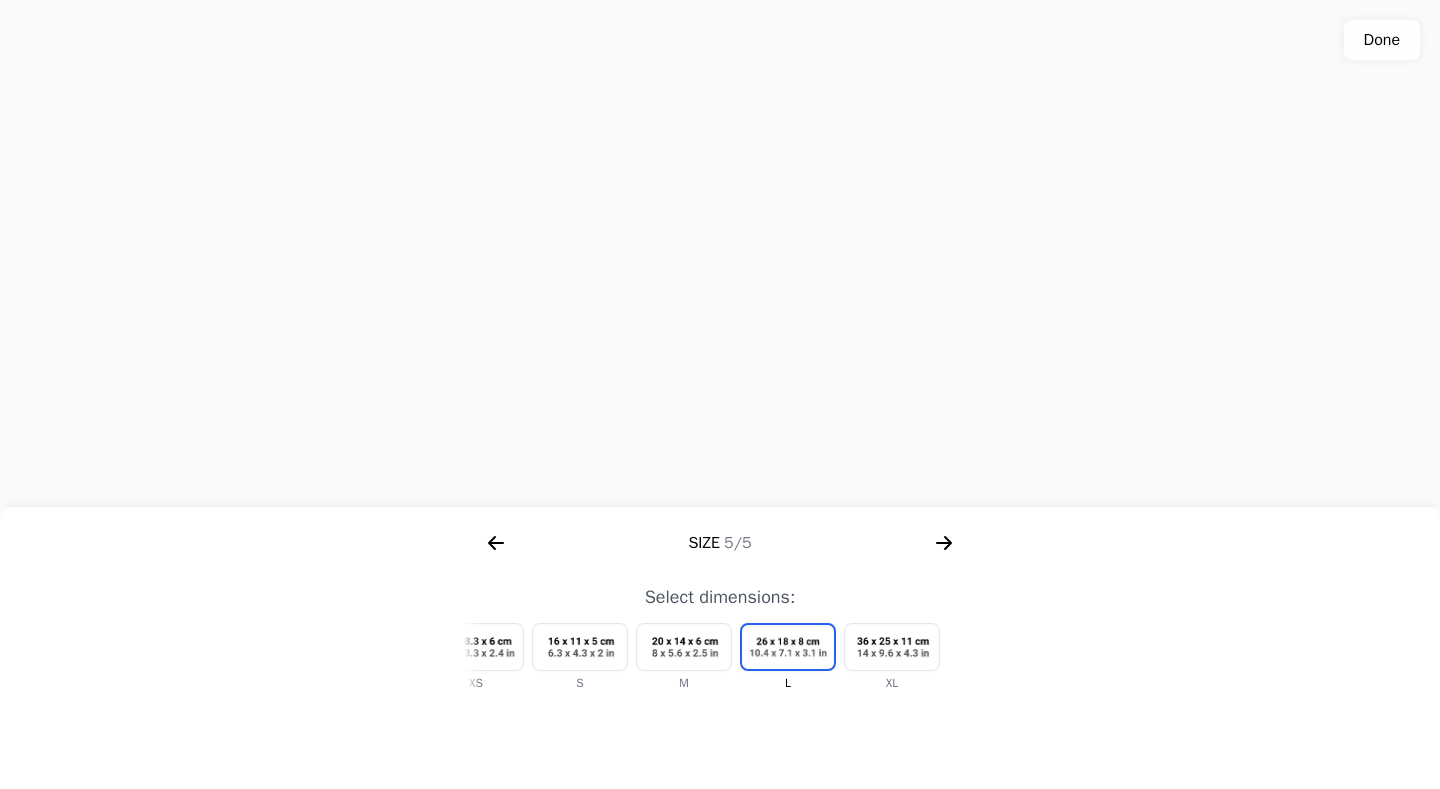 click at bounding box center [892, 647] 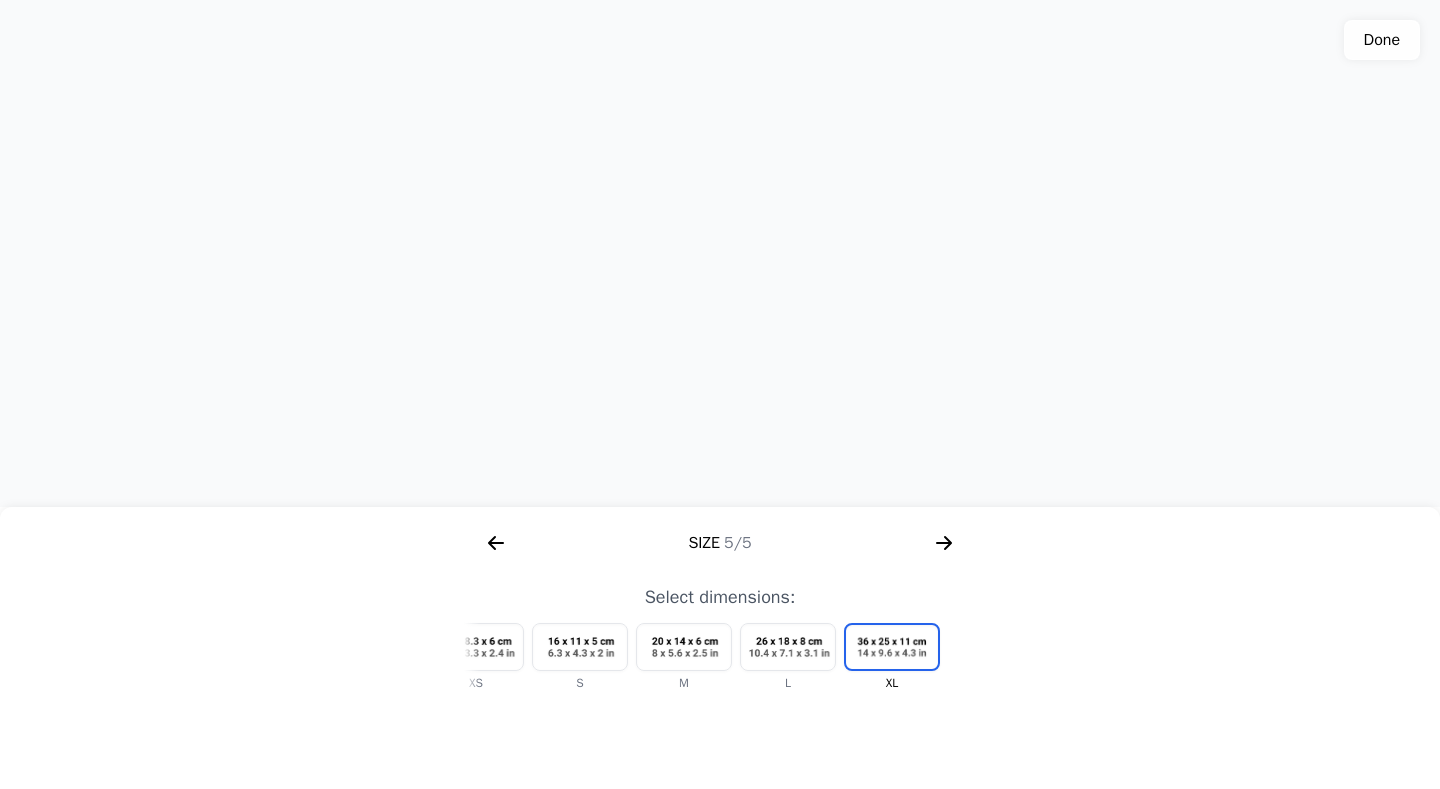 click at bounding box center (788, 647) 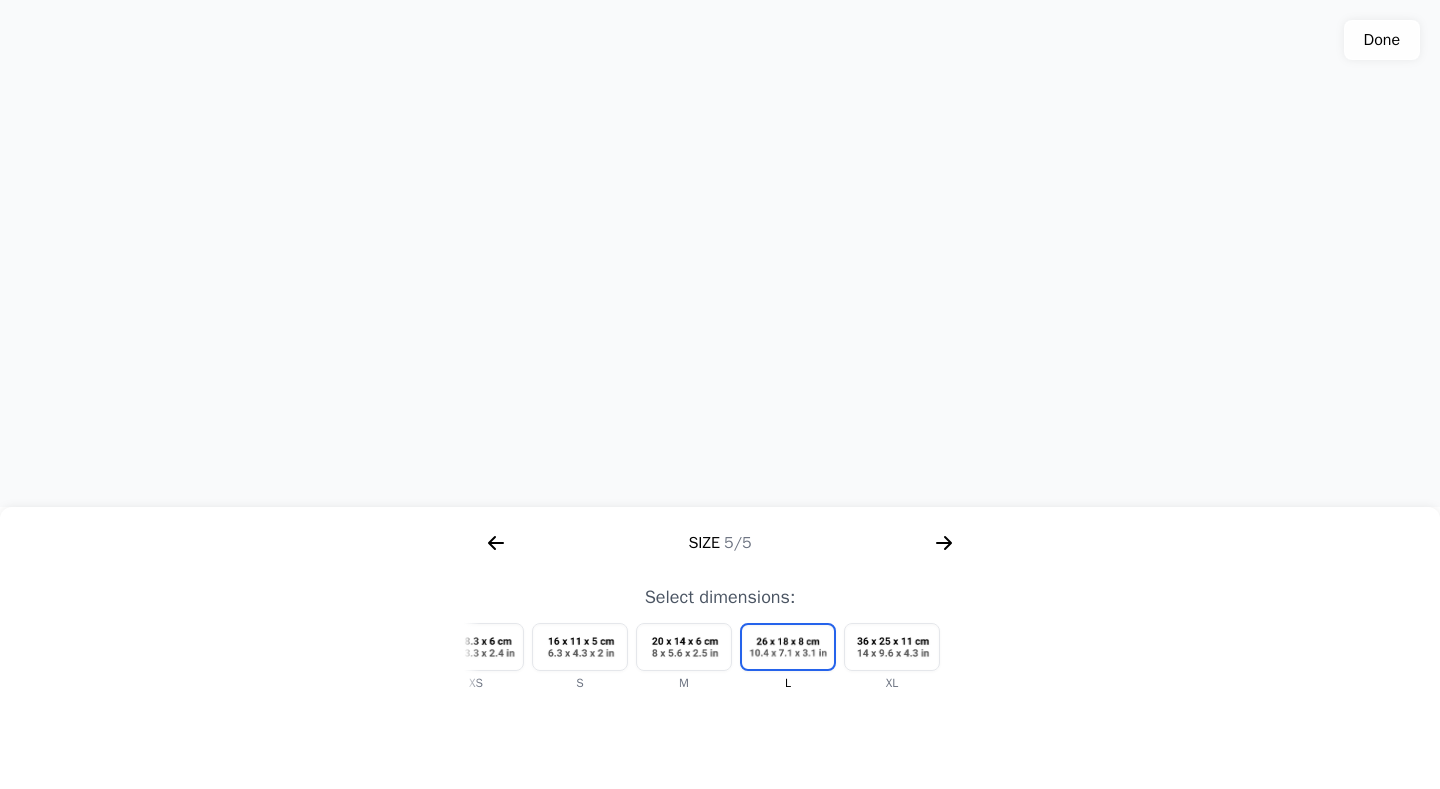 click at bounding box center [892, 647] 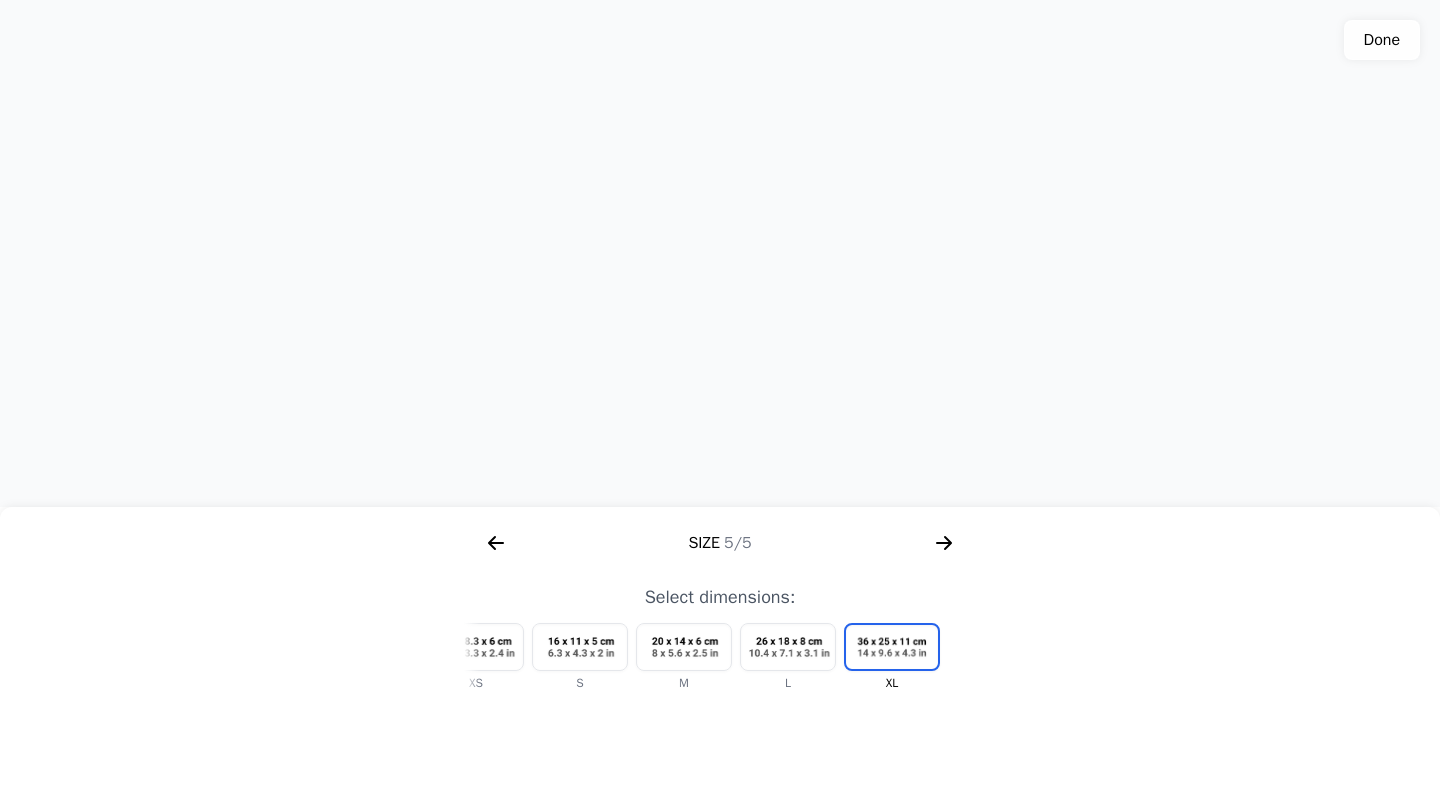 click 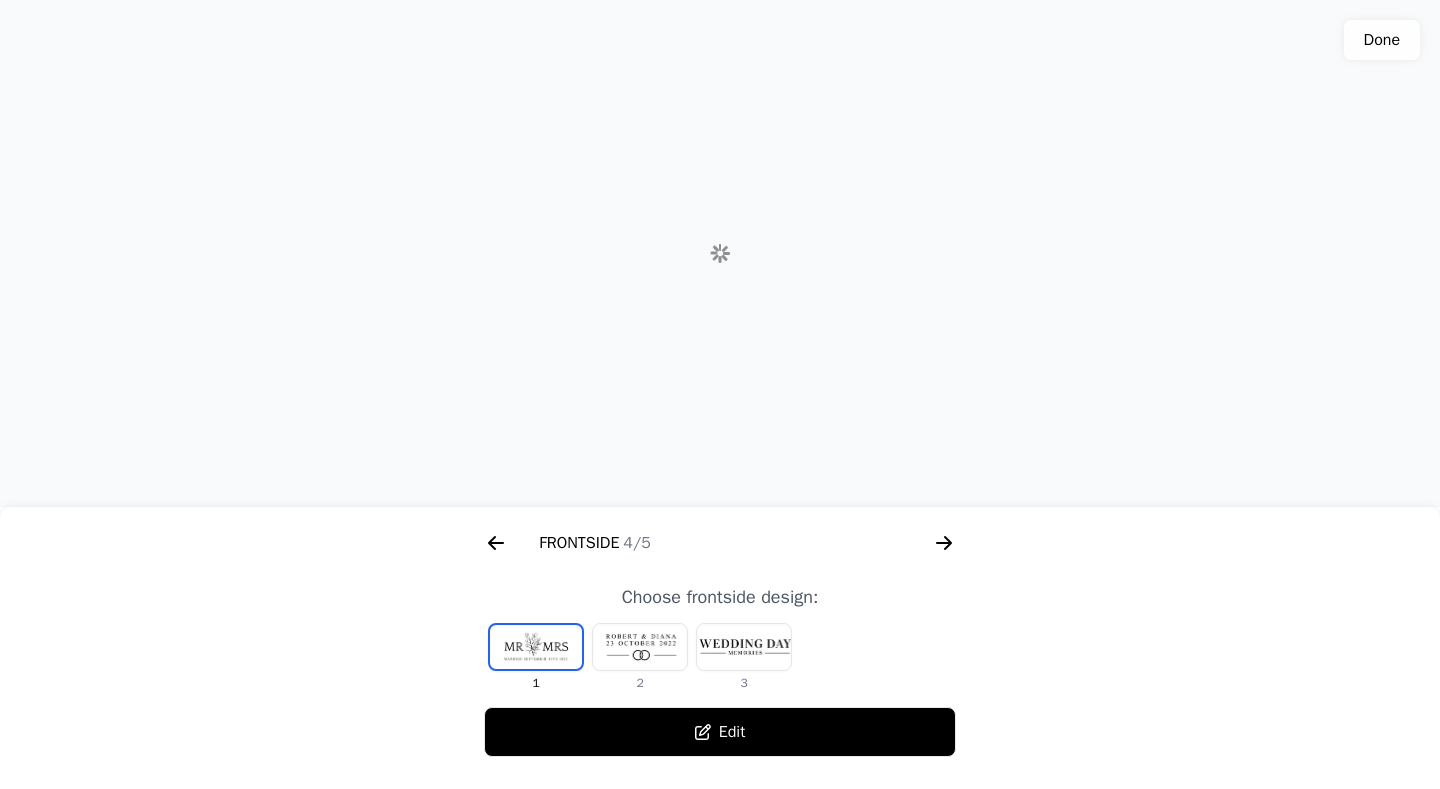 scroll, scrollTop: 0, scrollLeft: 1792, axis: horizontal 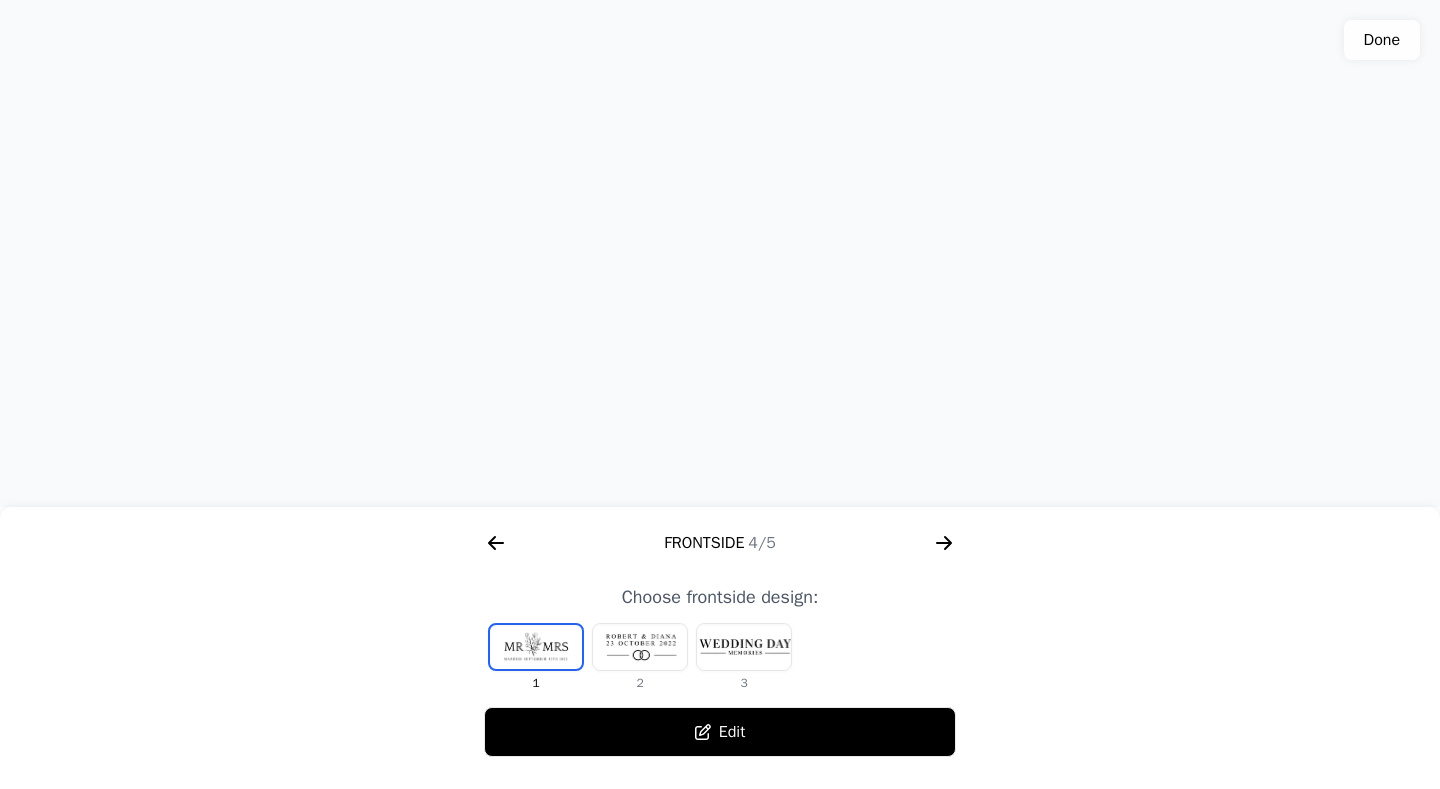 click 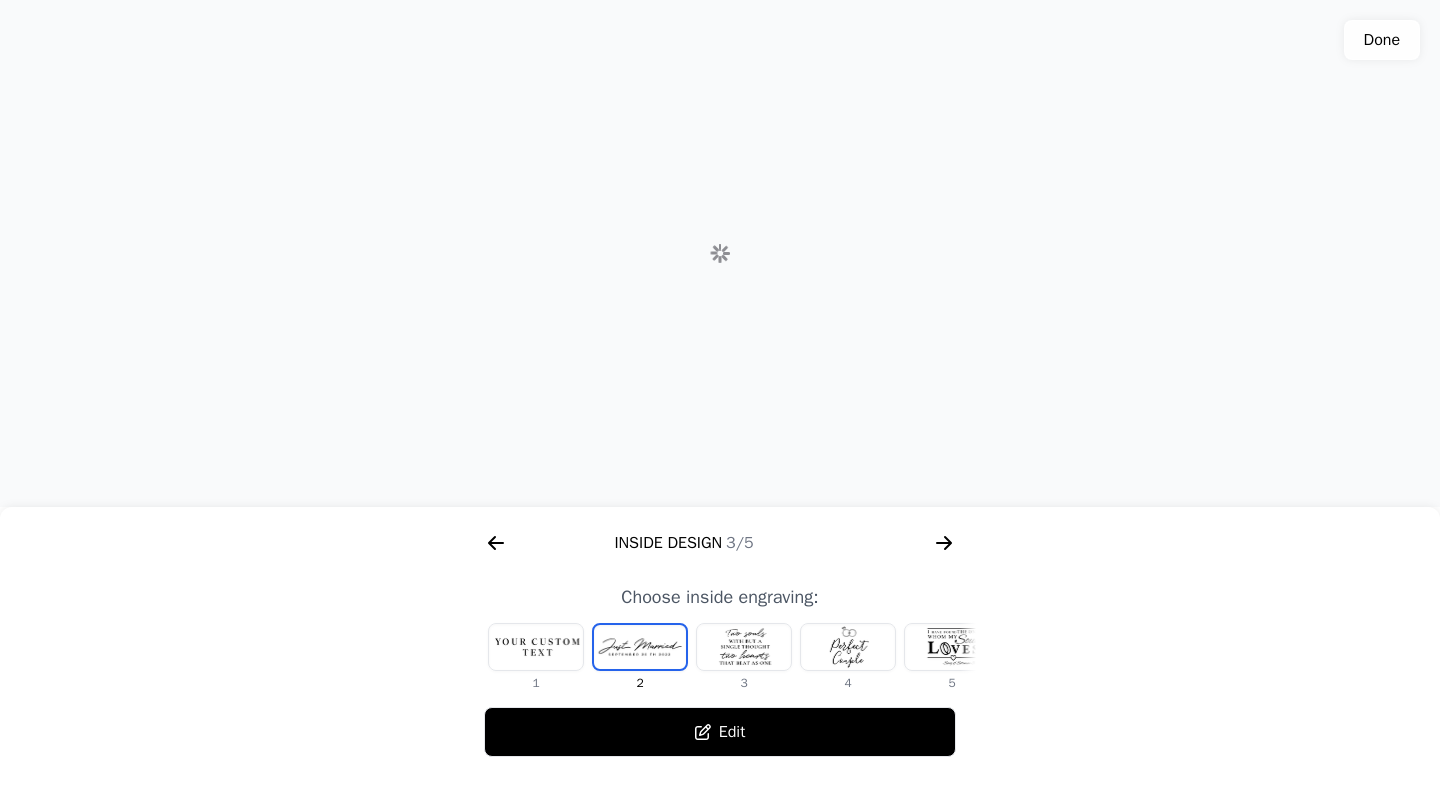 scroll, scrollTop: 0, scrollLeft: 1280, axis: horizontal 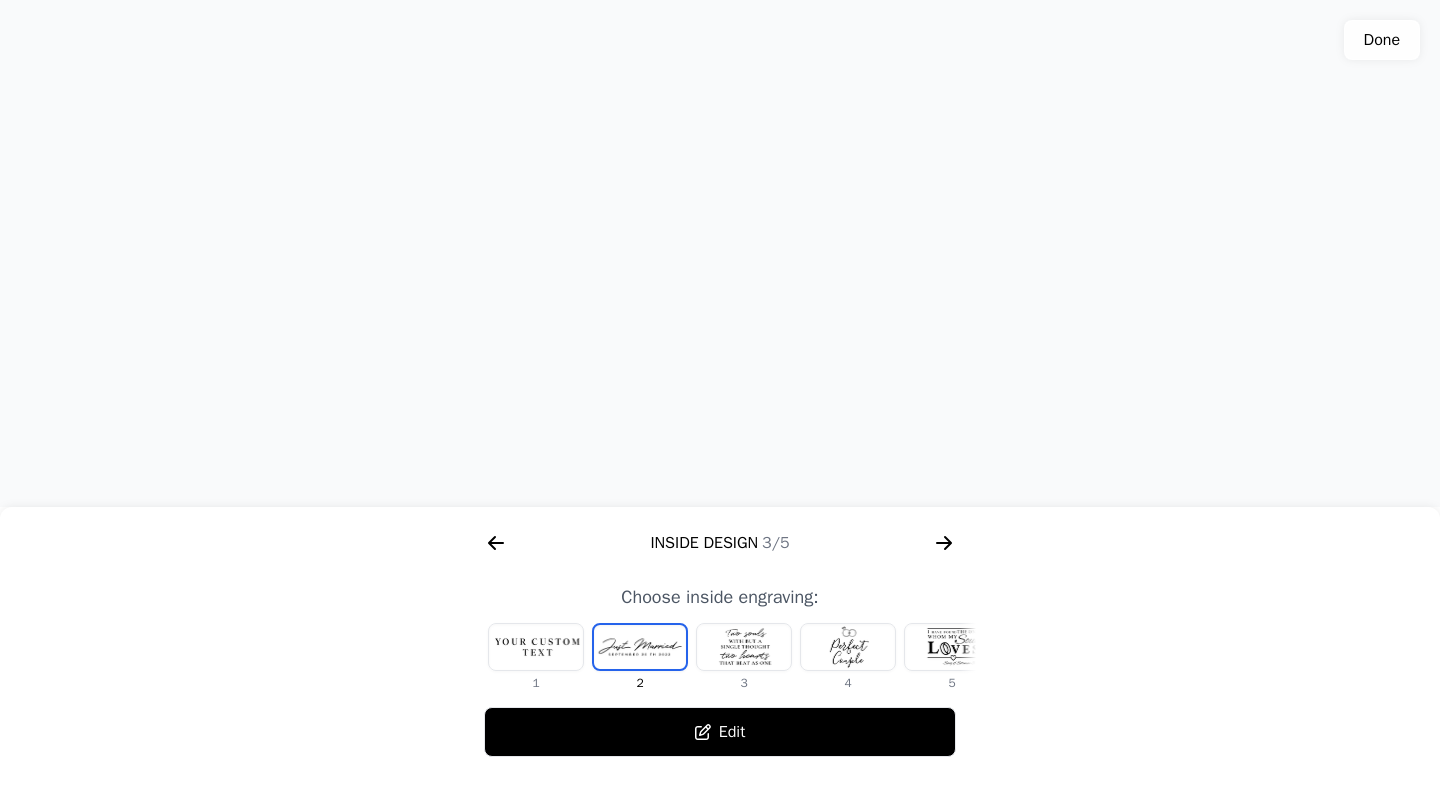 click 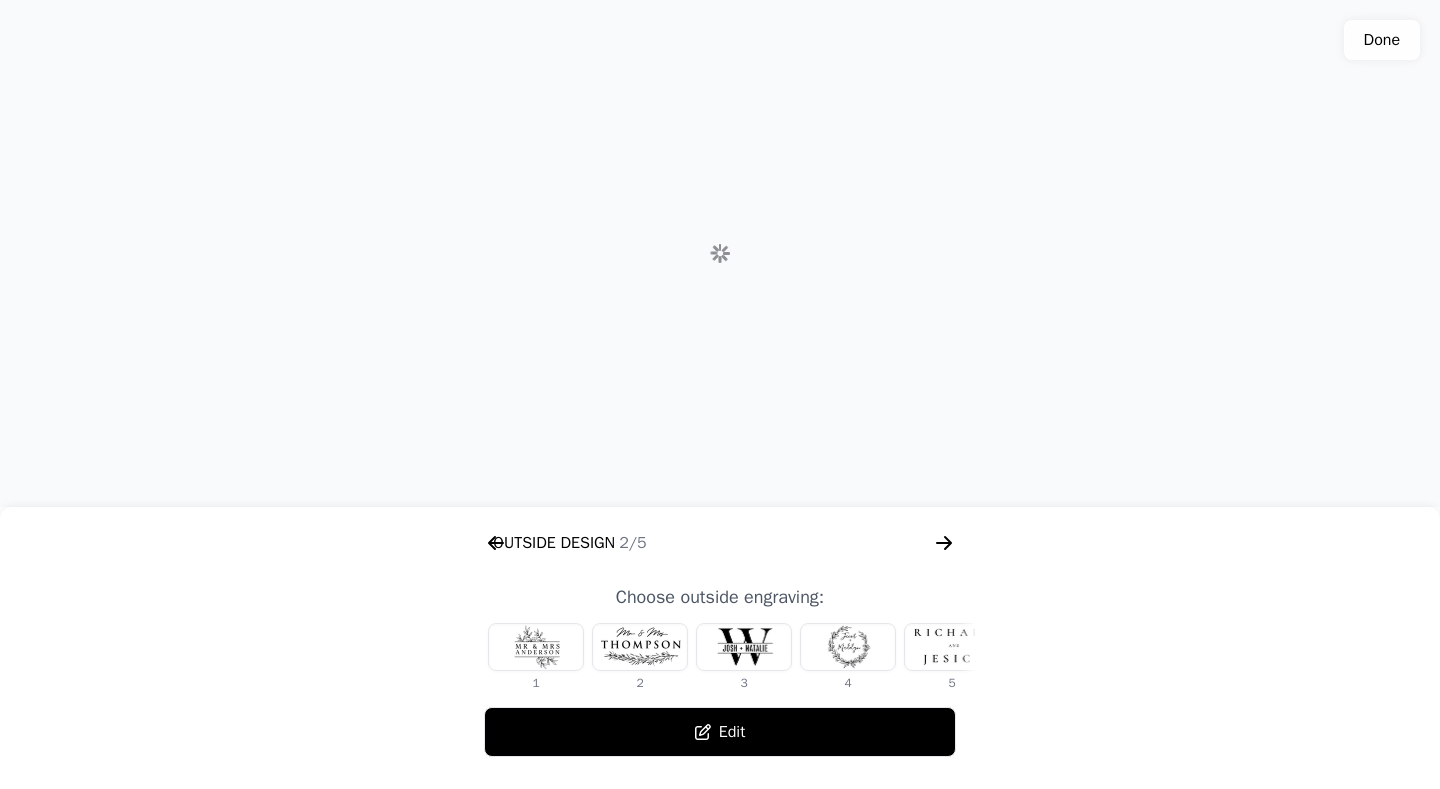 scroll, scrollTop: 0, scrollLeft: 768, axis: horizontal 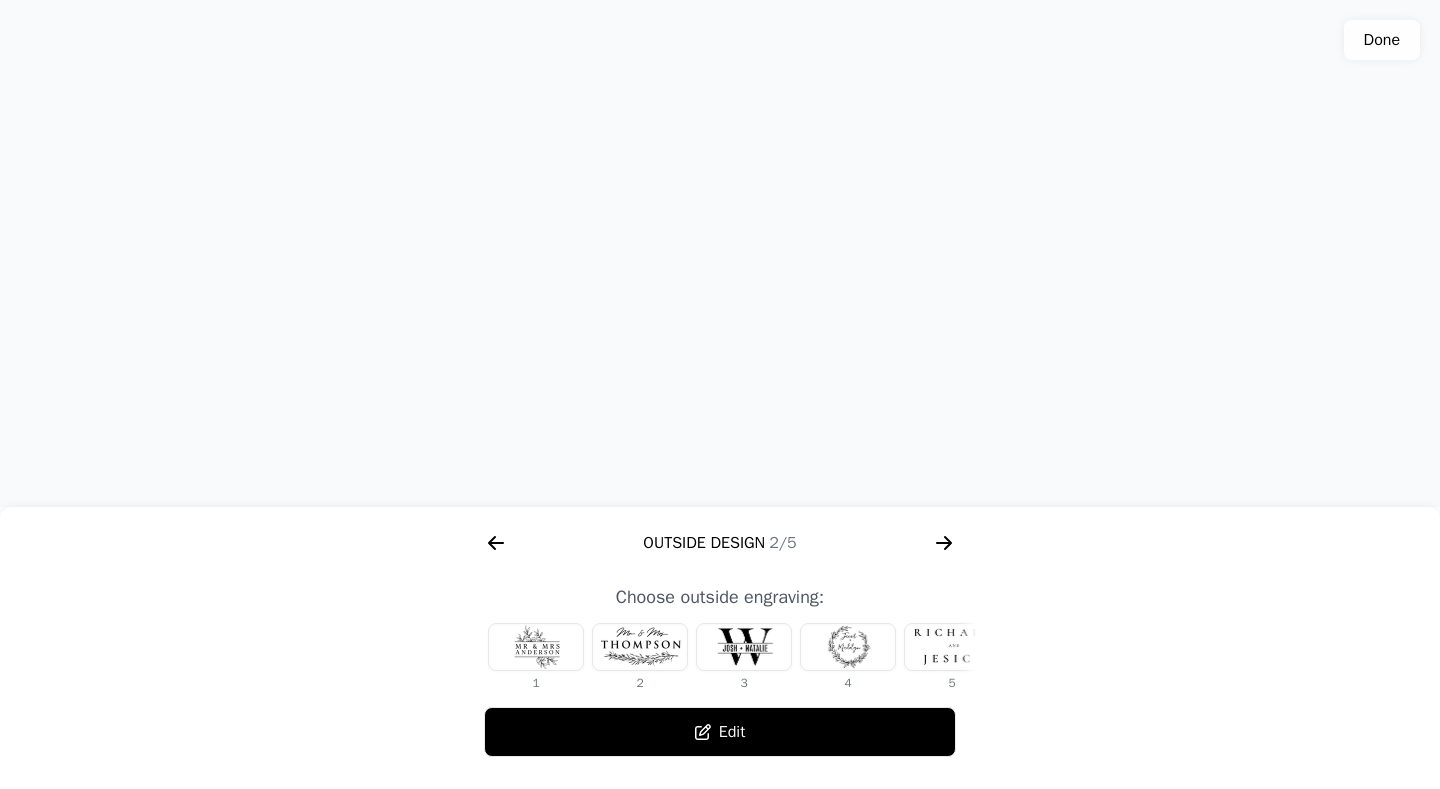 click 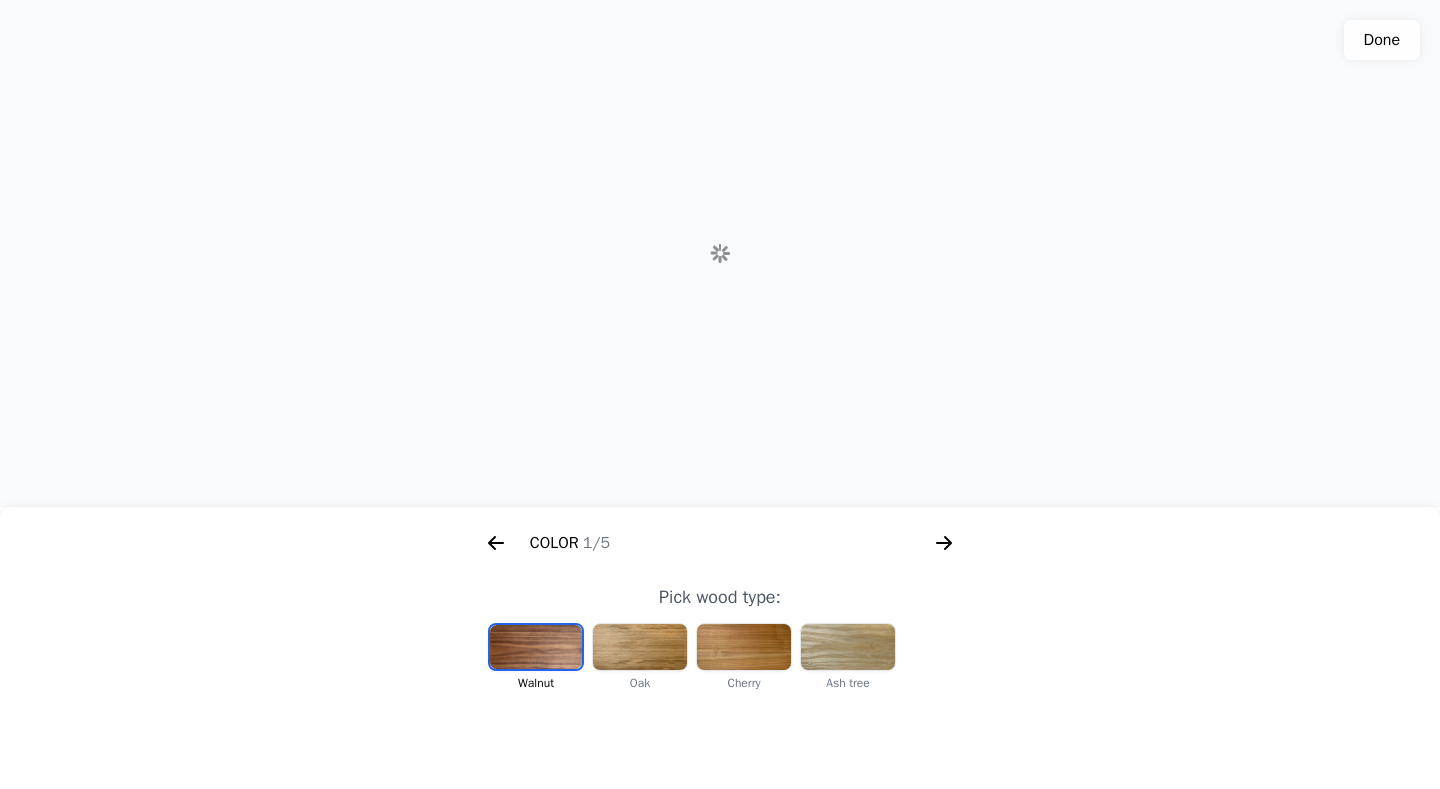 scroll, scrollTop: 0, scrollLeft: 256, axis: horizontal 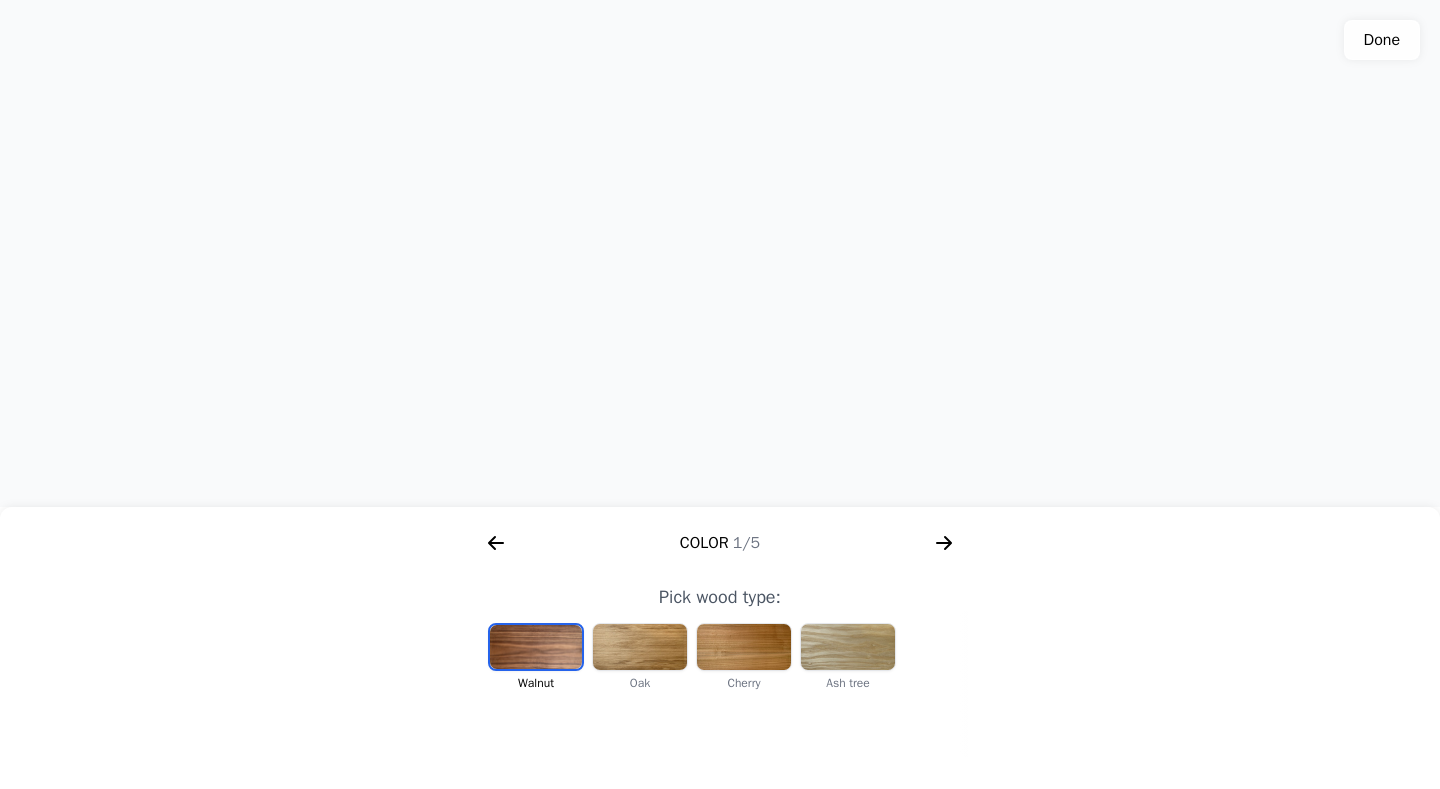 click at bounding box center [640, 647] 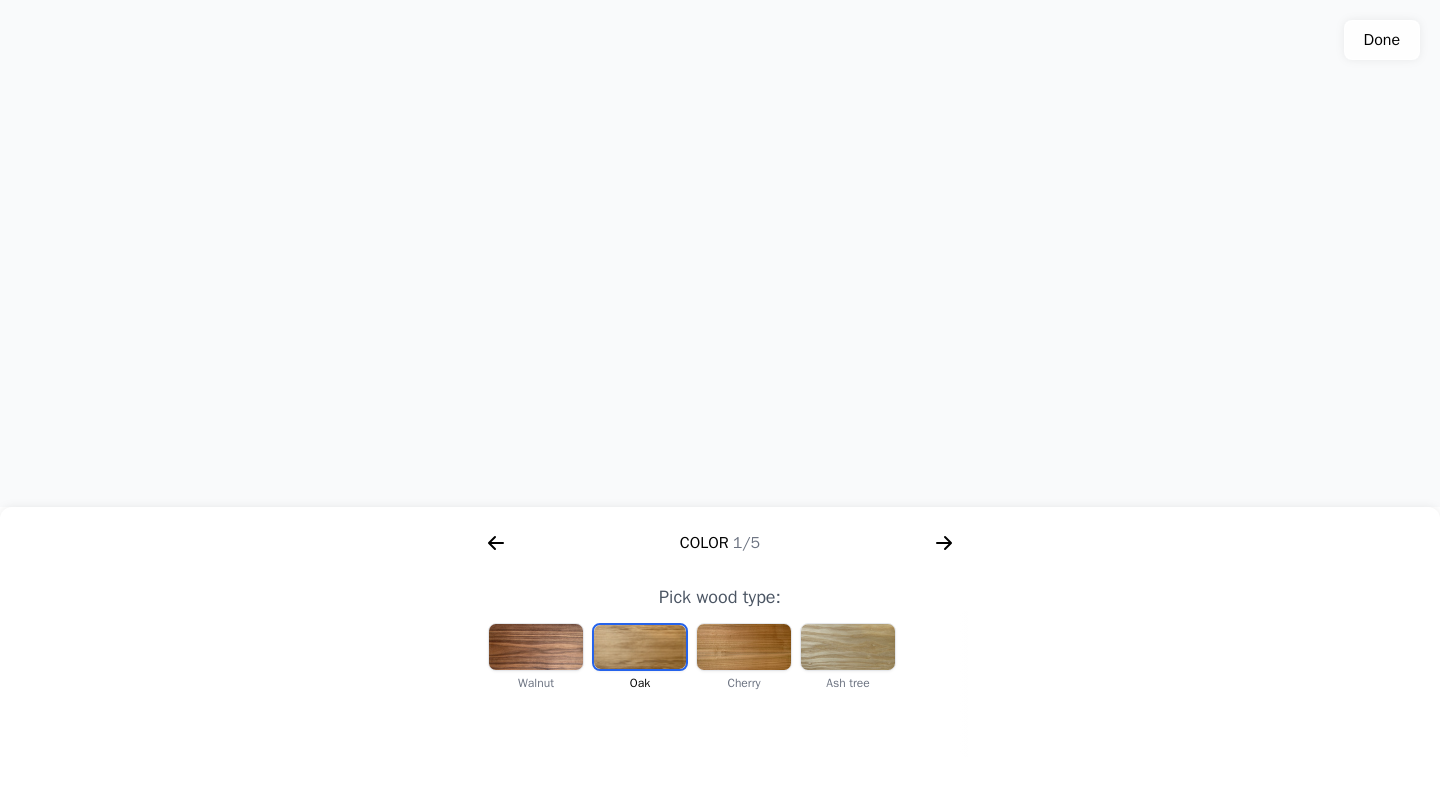 drag, startPoint x: 841, startPoint y: 356, endPoint x: 802, endPoint y: 344, distance: 40.804413 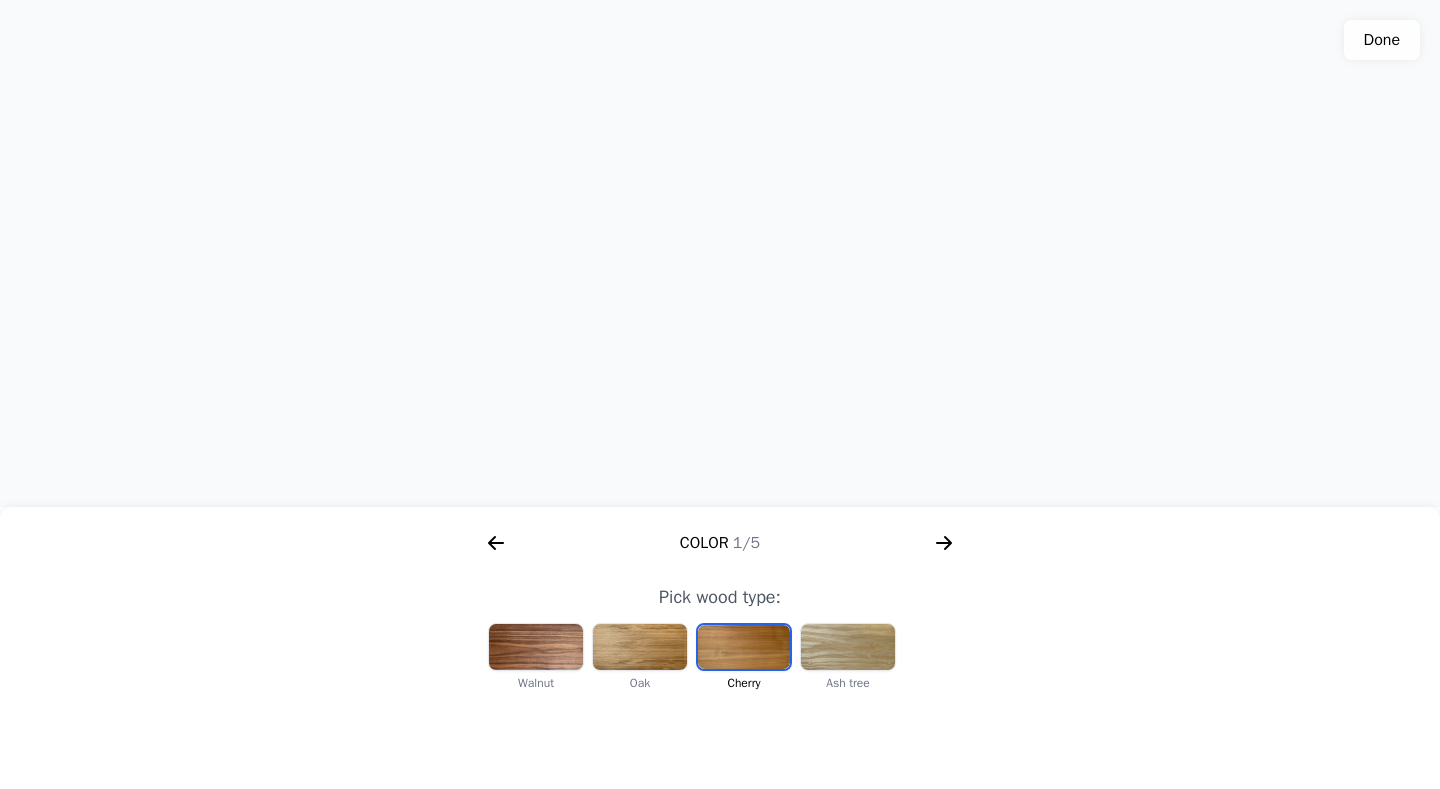 drag, startPoint x: 715, startPoint y: 358, endPoint x: 715, endPoint y: 369, distance: 11 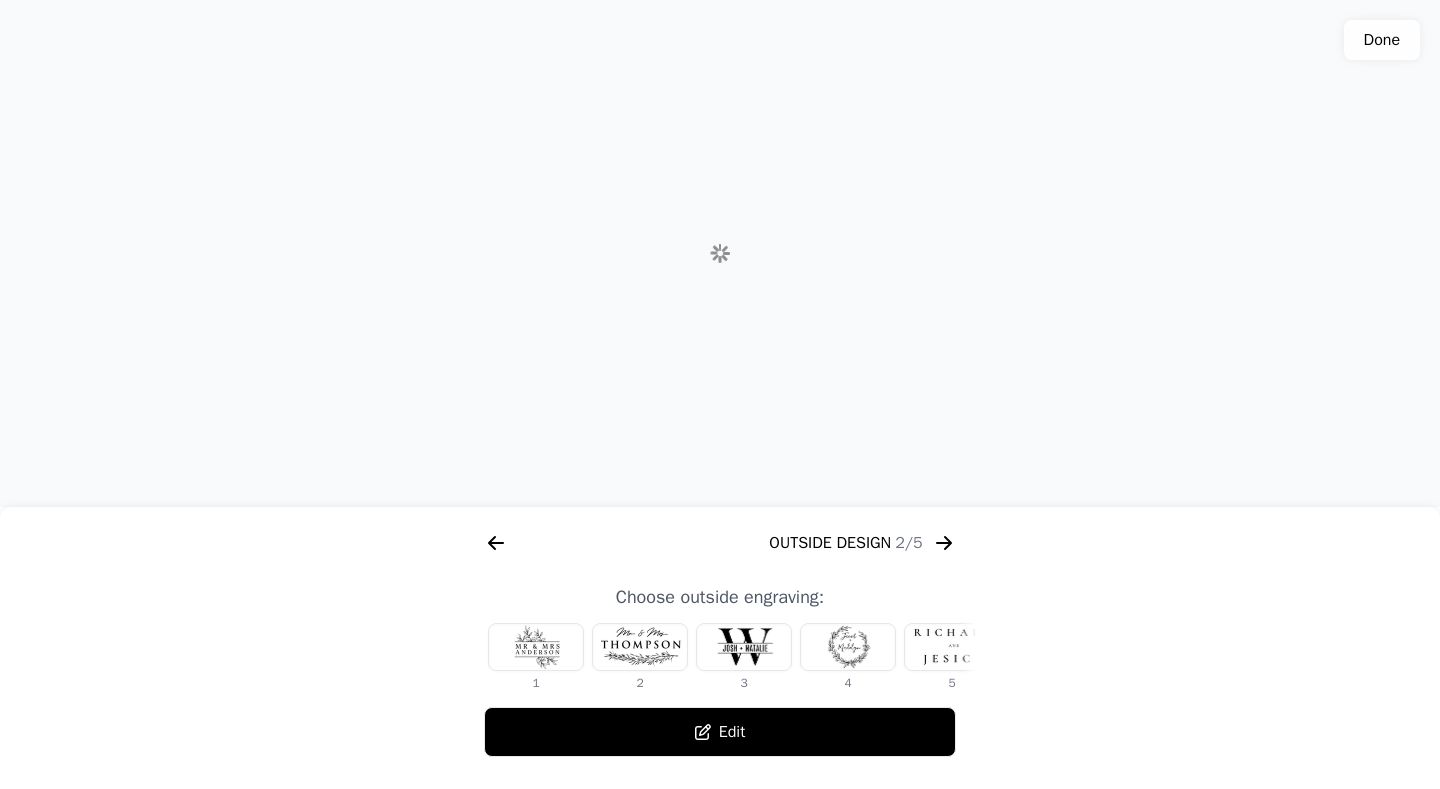 scroll, scrollTop: 0, scrollLeft: 768, axis: horizontal 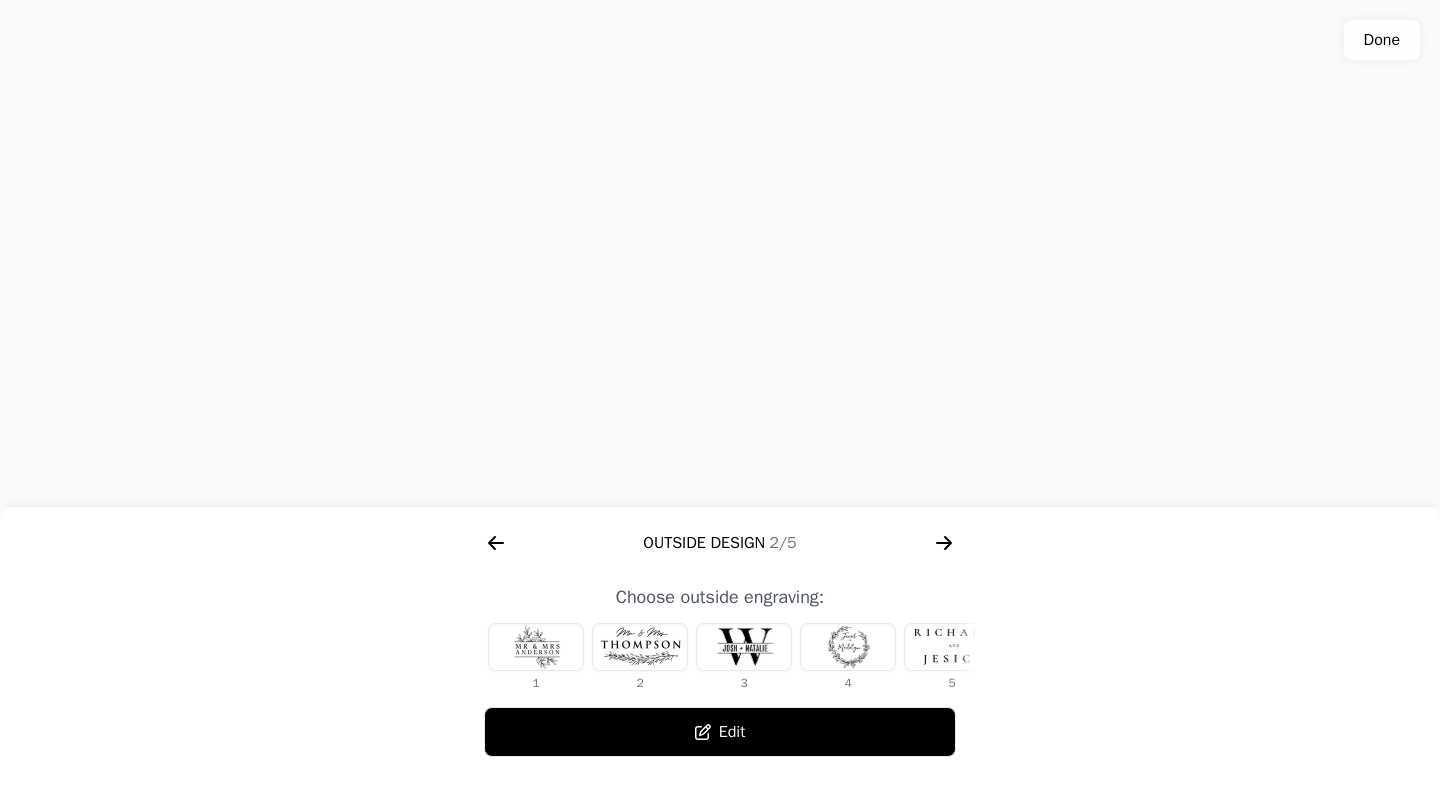 click 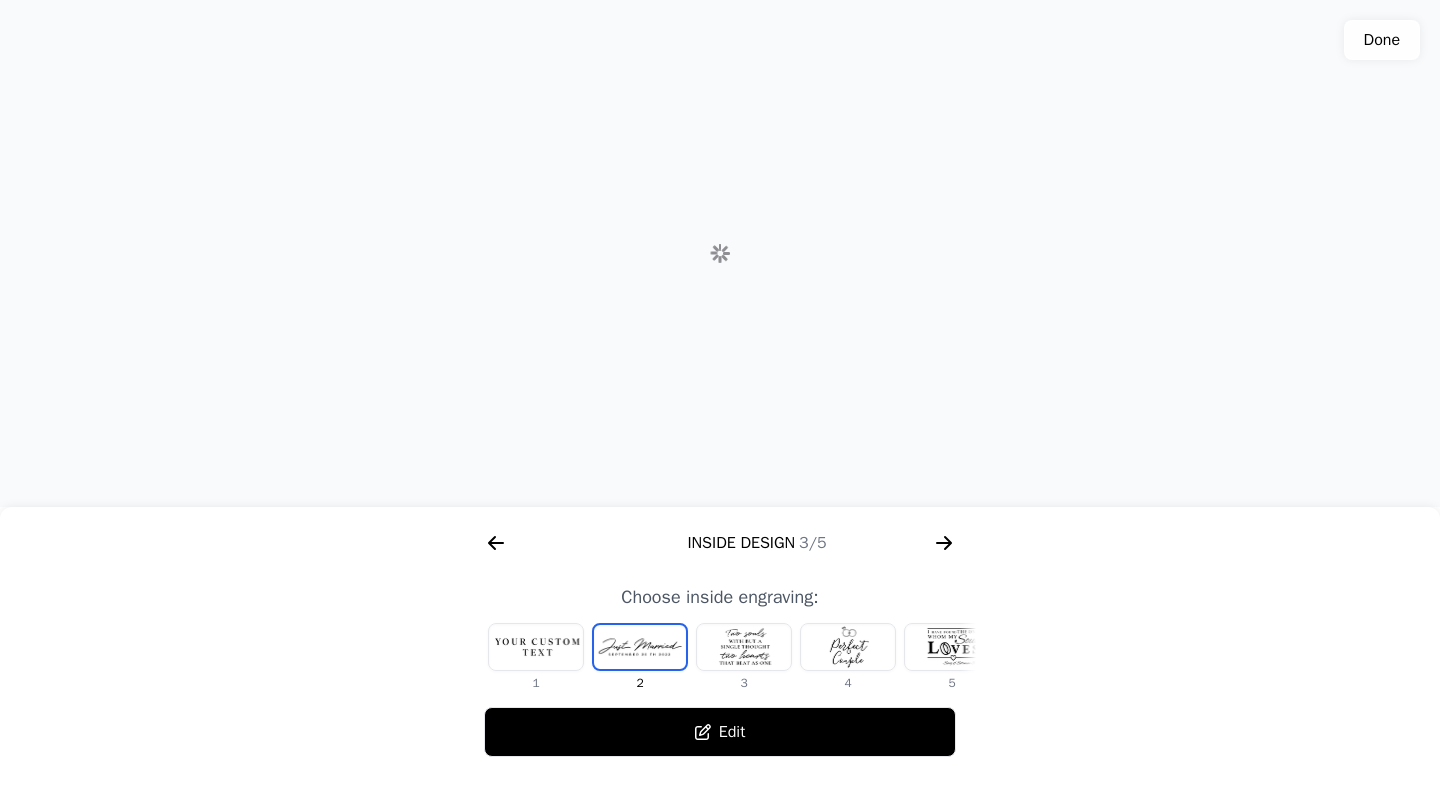 scroll, scrollTop: 0, scrollLeft: 1280, axis: horizontal 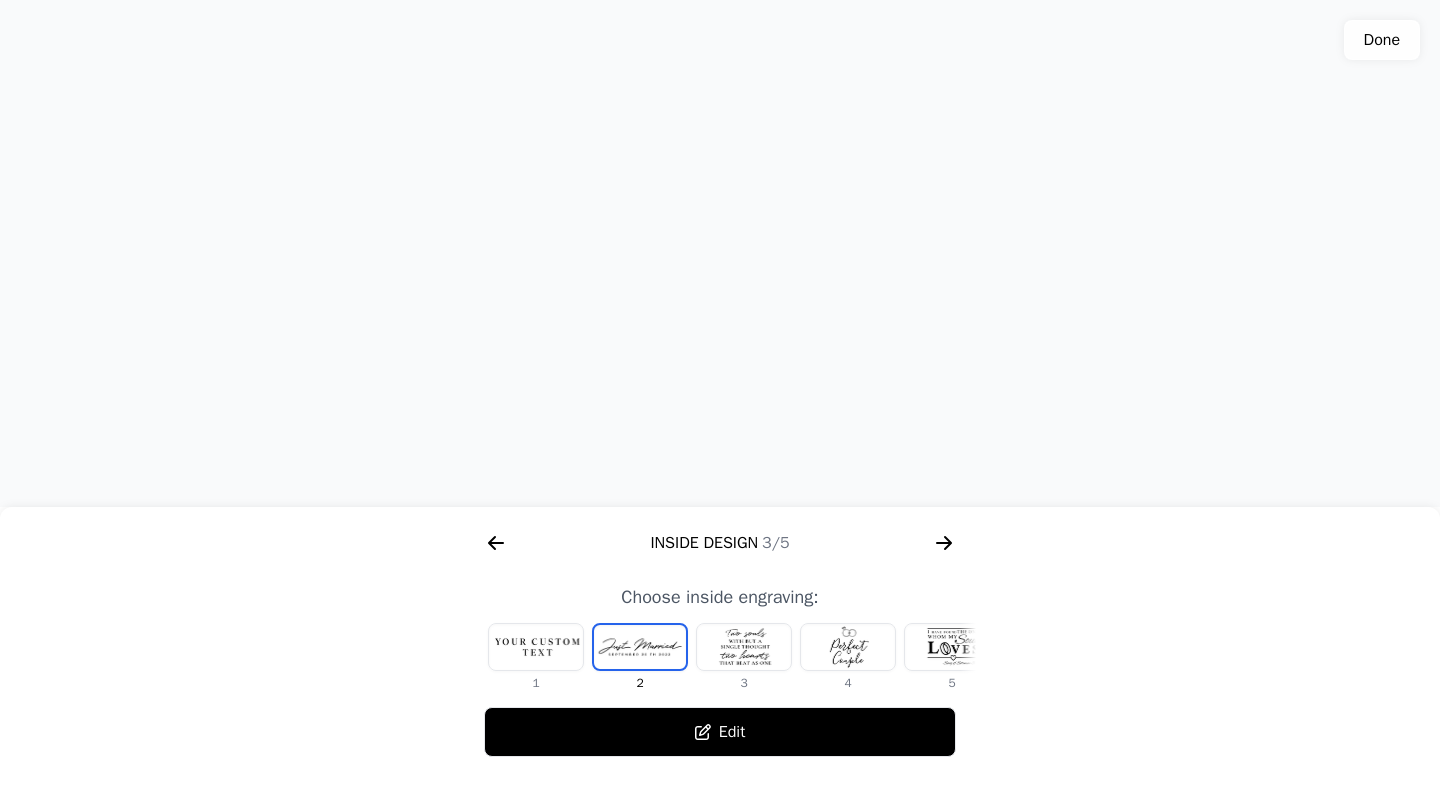 click 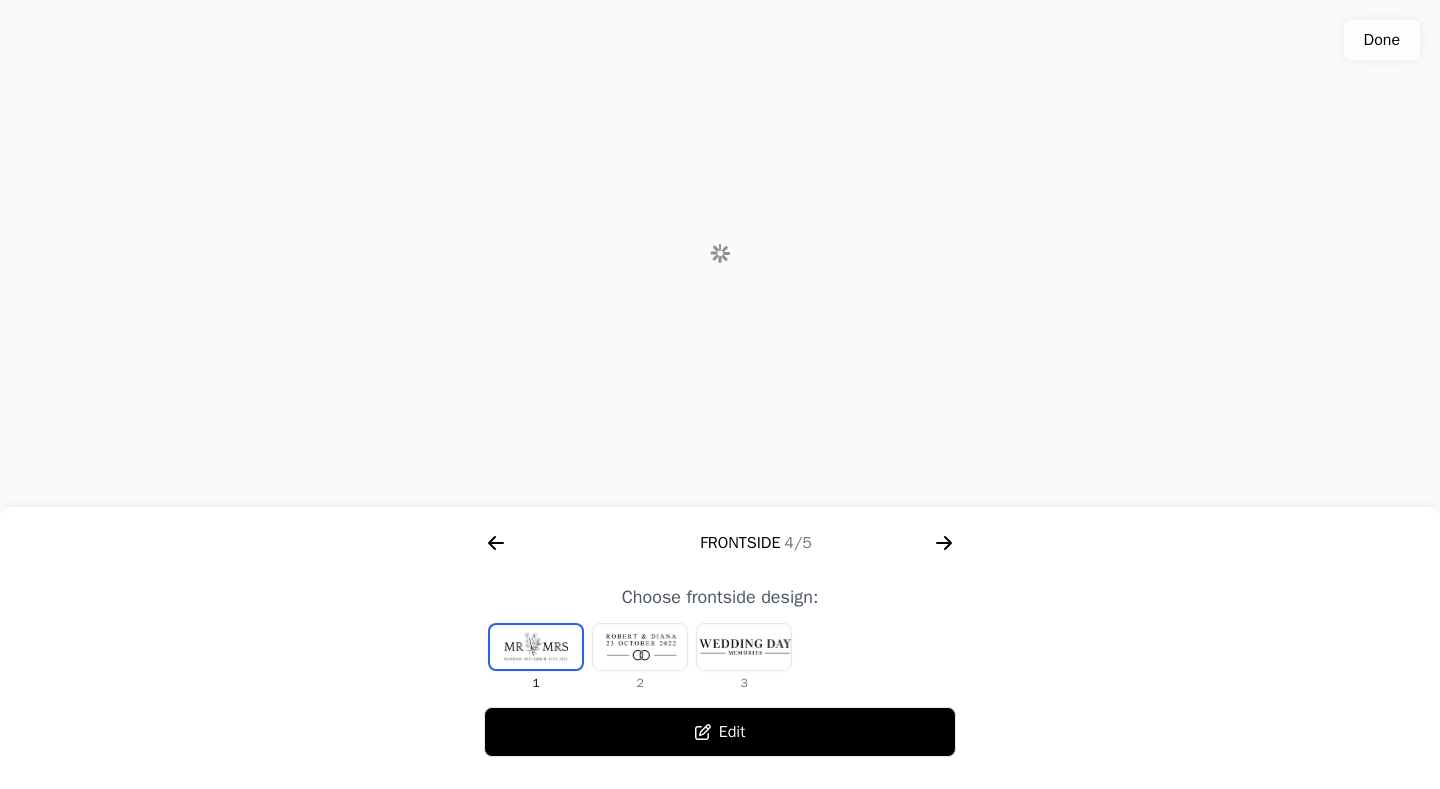 scroll, scrollTop: 0, scrollLeft: 1792, axis: horizontal 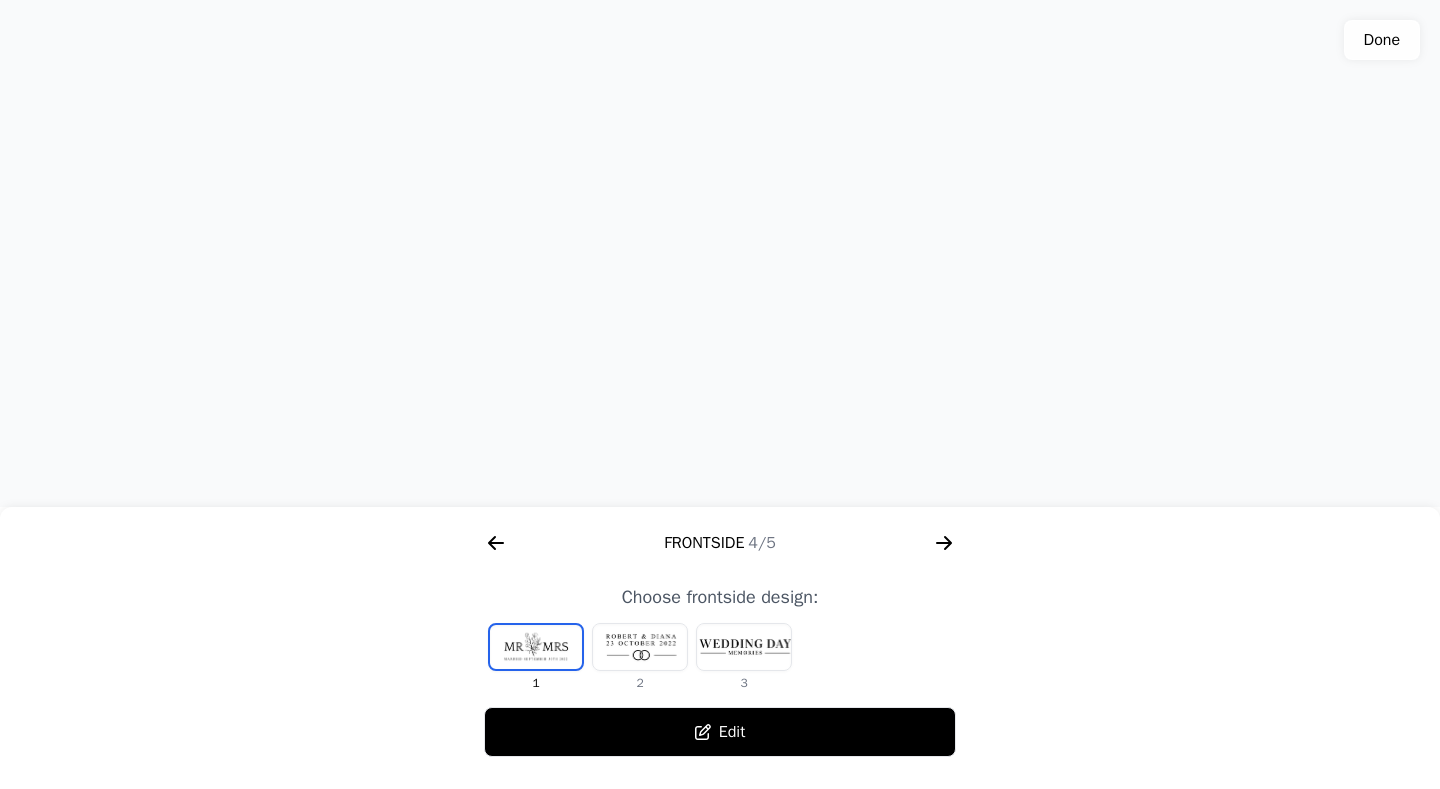 click 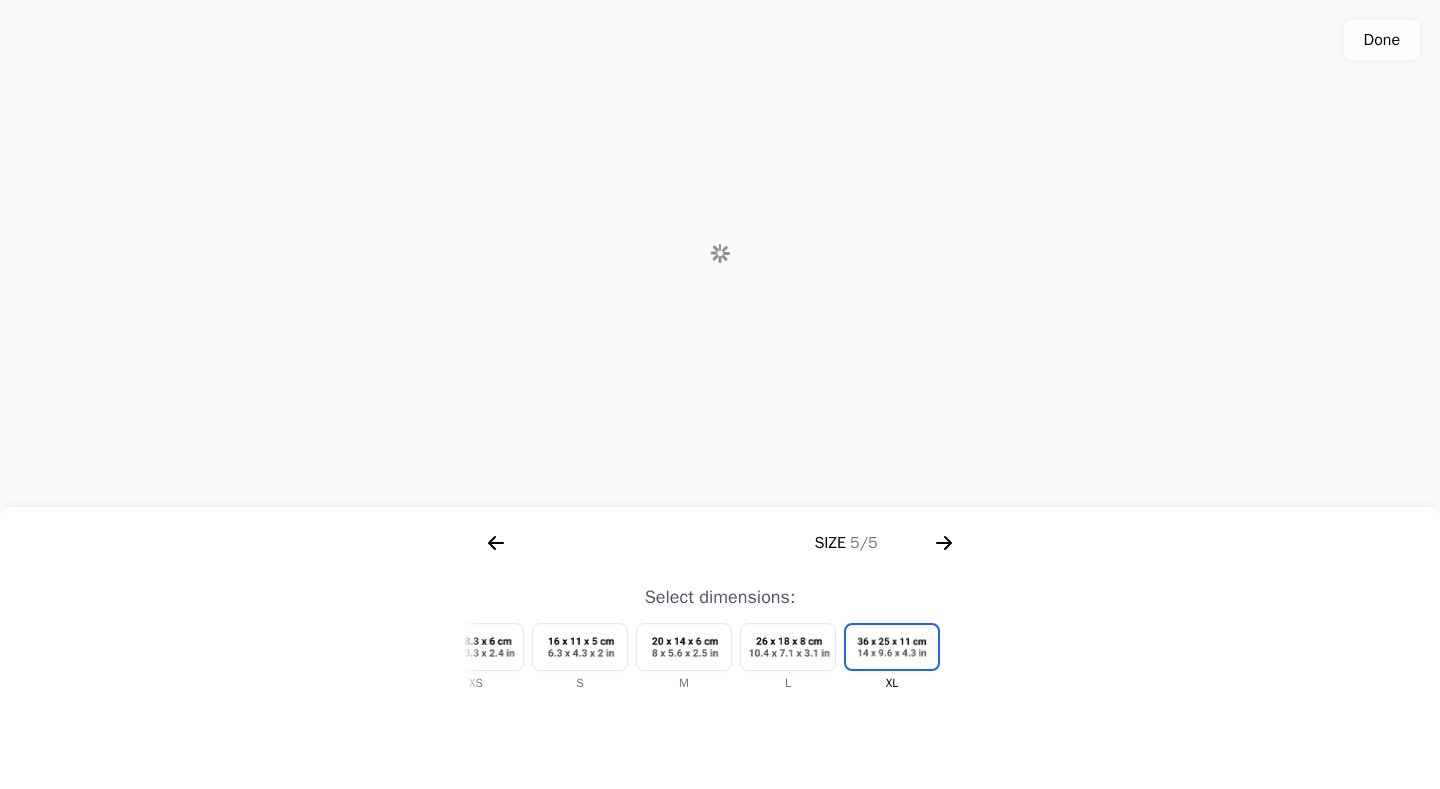 scroll, scrollTop: 0, scrollLeft: 2304, axis: horizontal 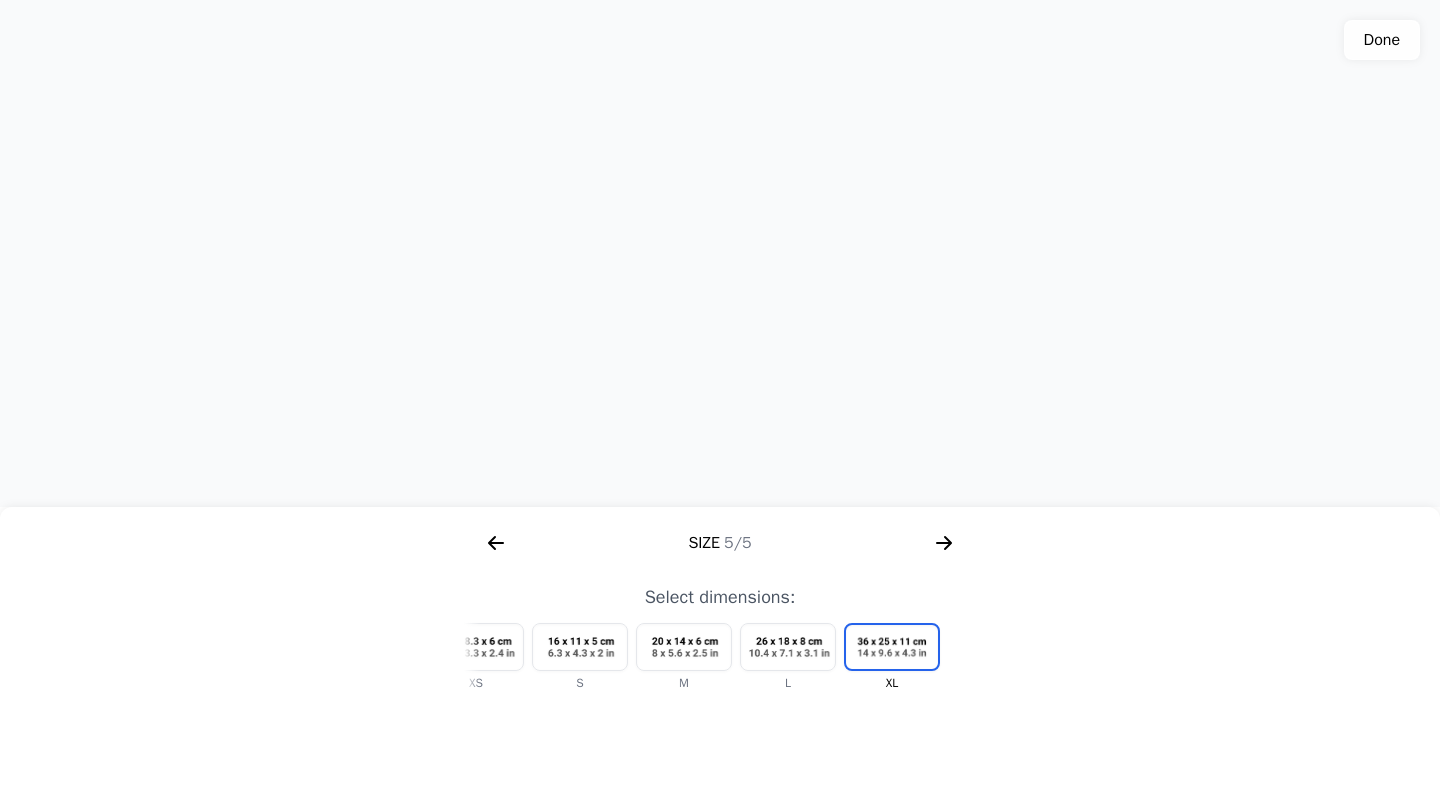 click 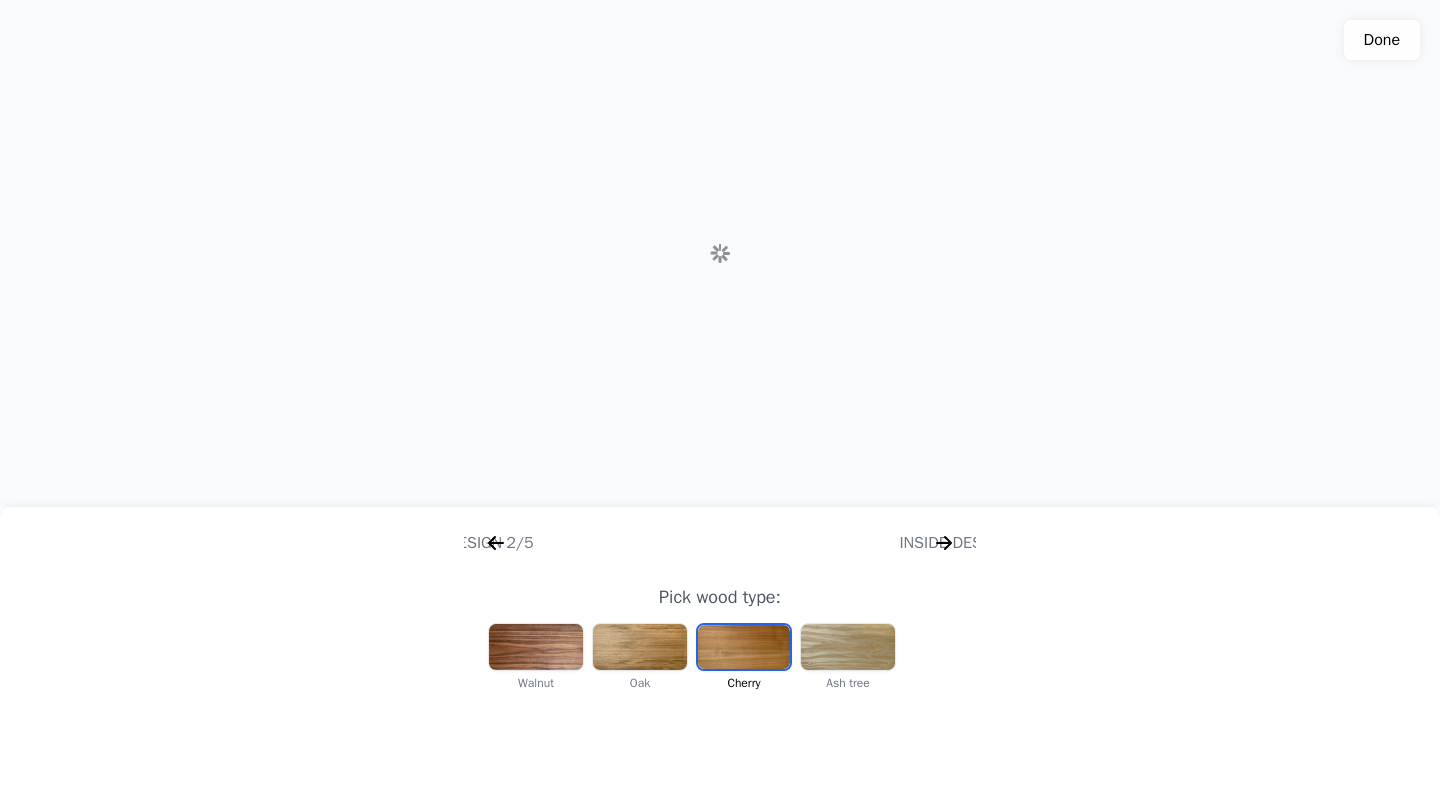scroll, scrollTop: 0, scrollLeft: 256, axis: horizontal 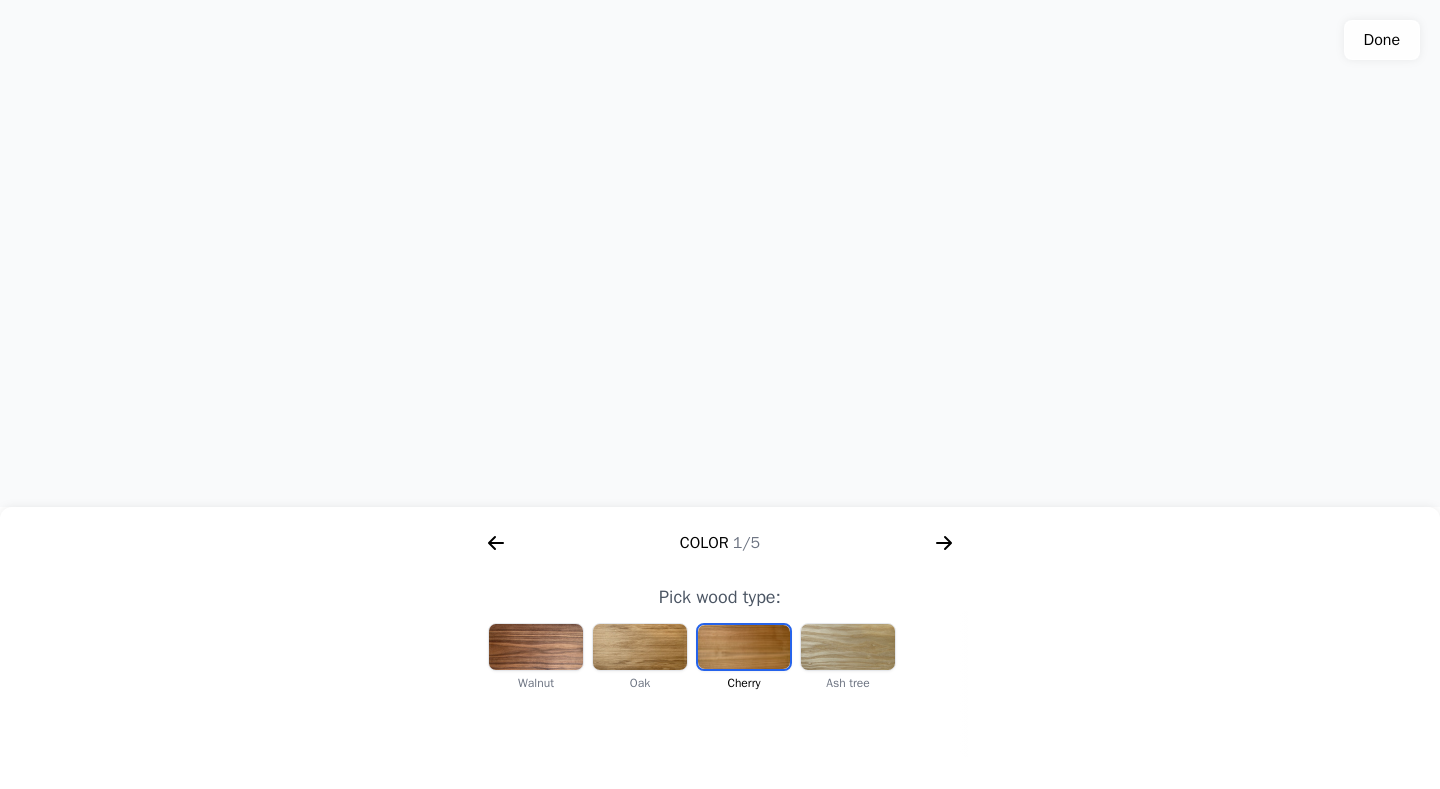 click on "Done" 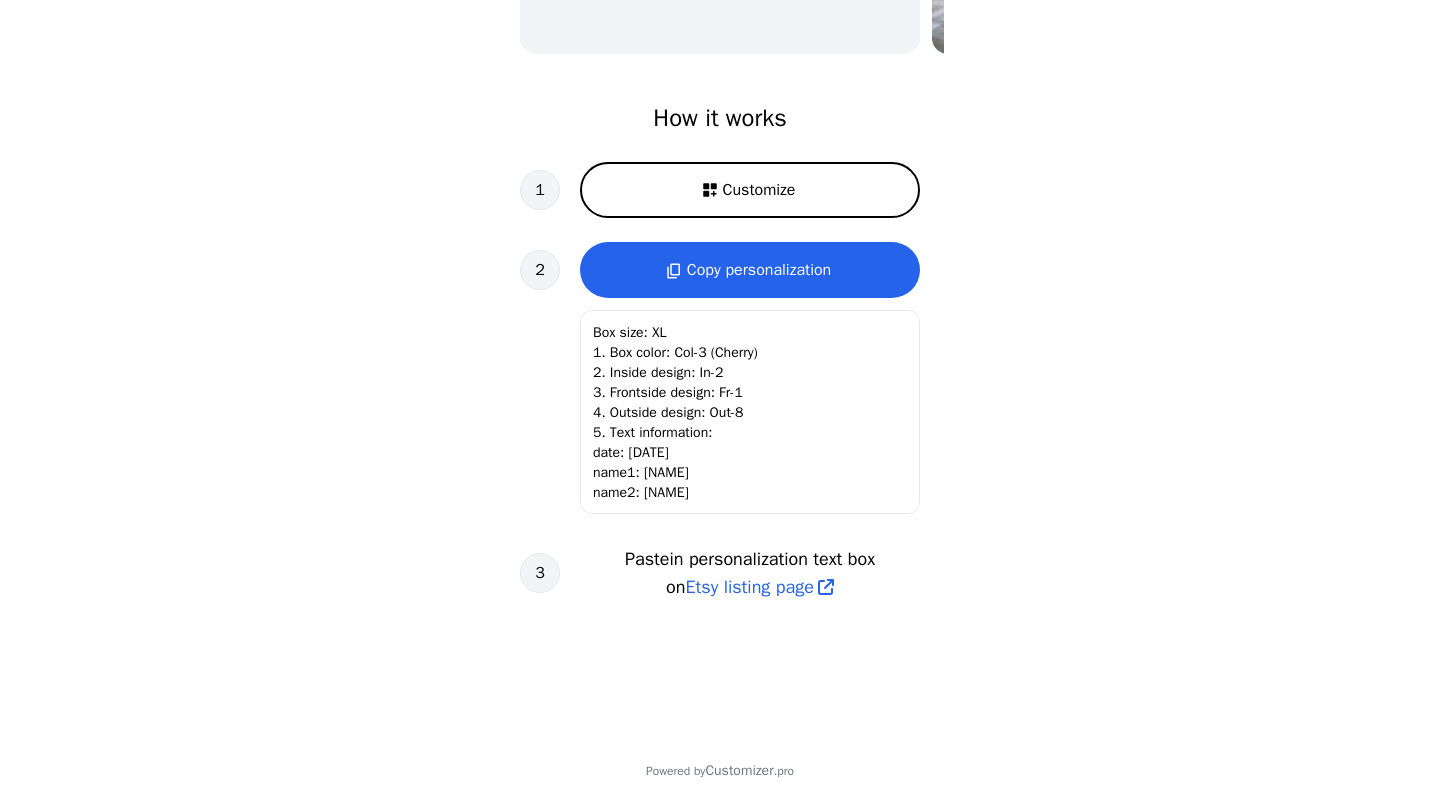 scroll, scrollTop: 629, scrollLeft: 0, axis: vertical 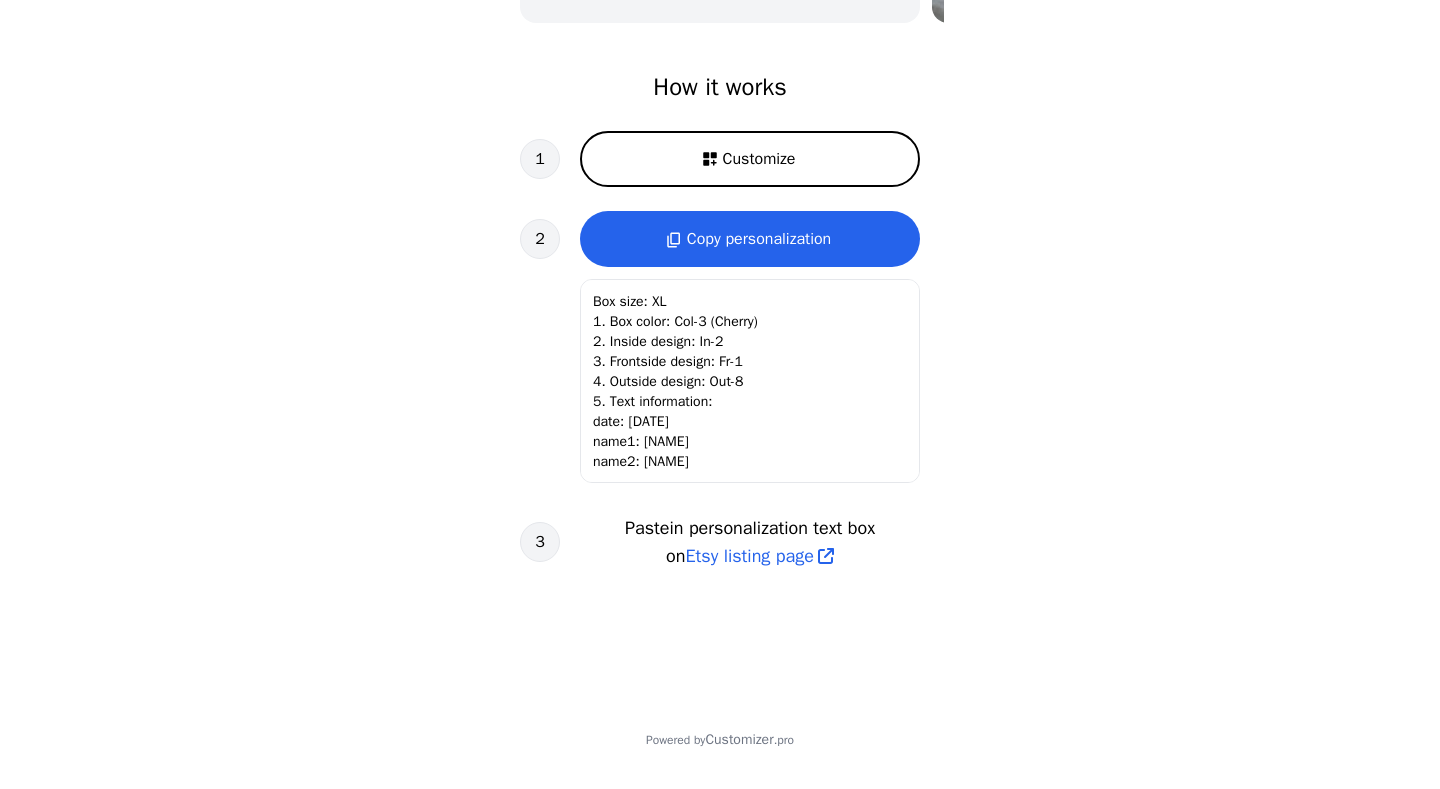 click on "Copy personalization" at bounding box center (759, 239) 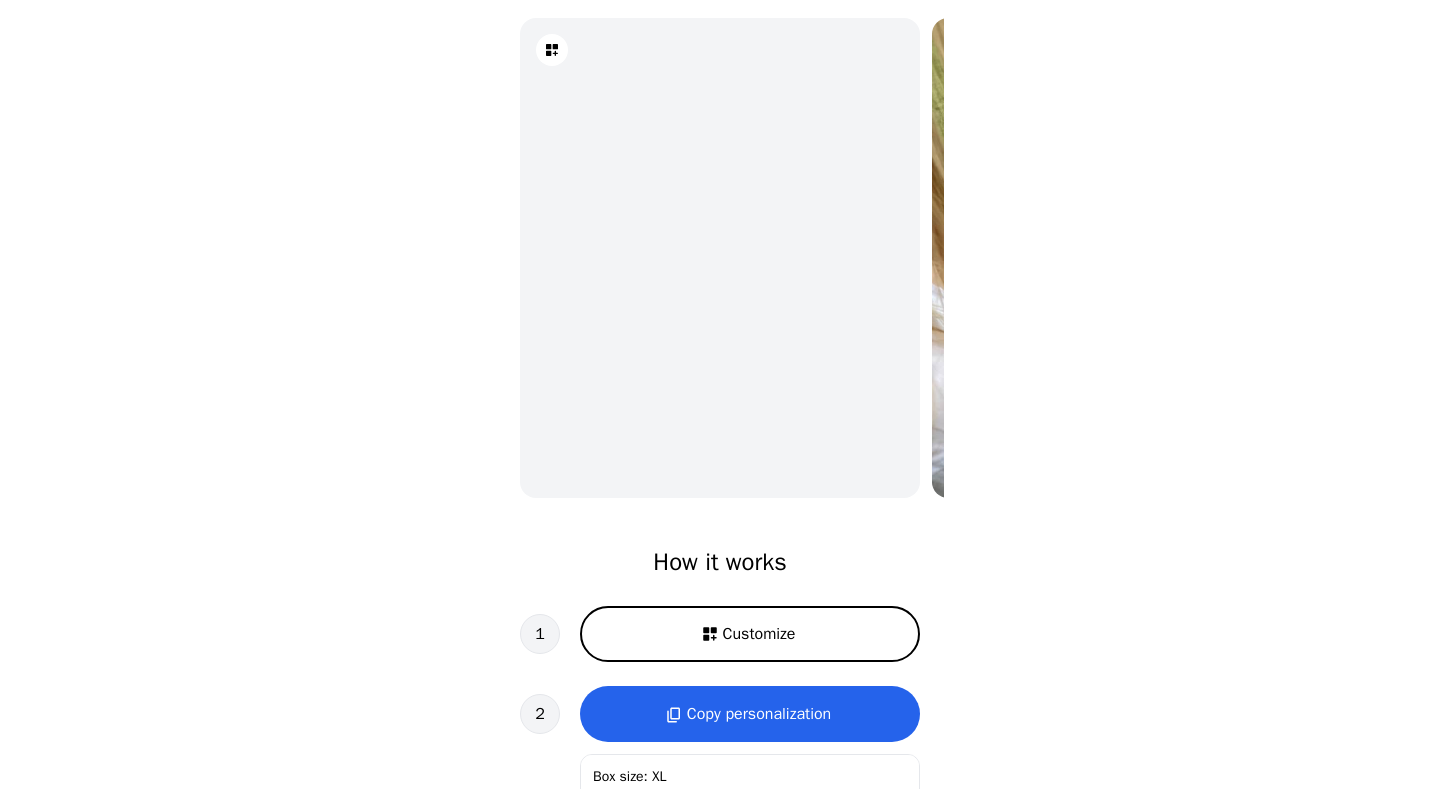 scroll, scrollTop: 257, scrollLeft: 0, axis: vertical 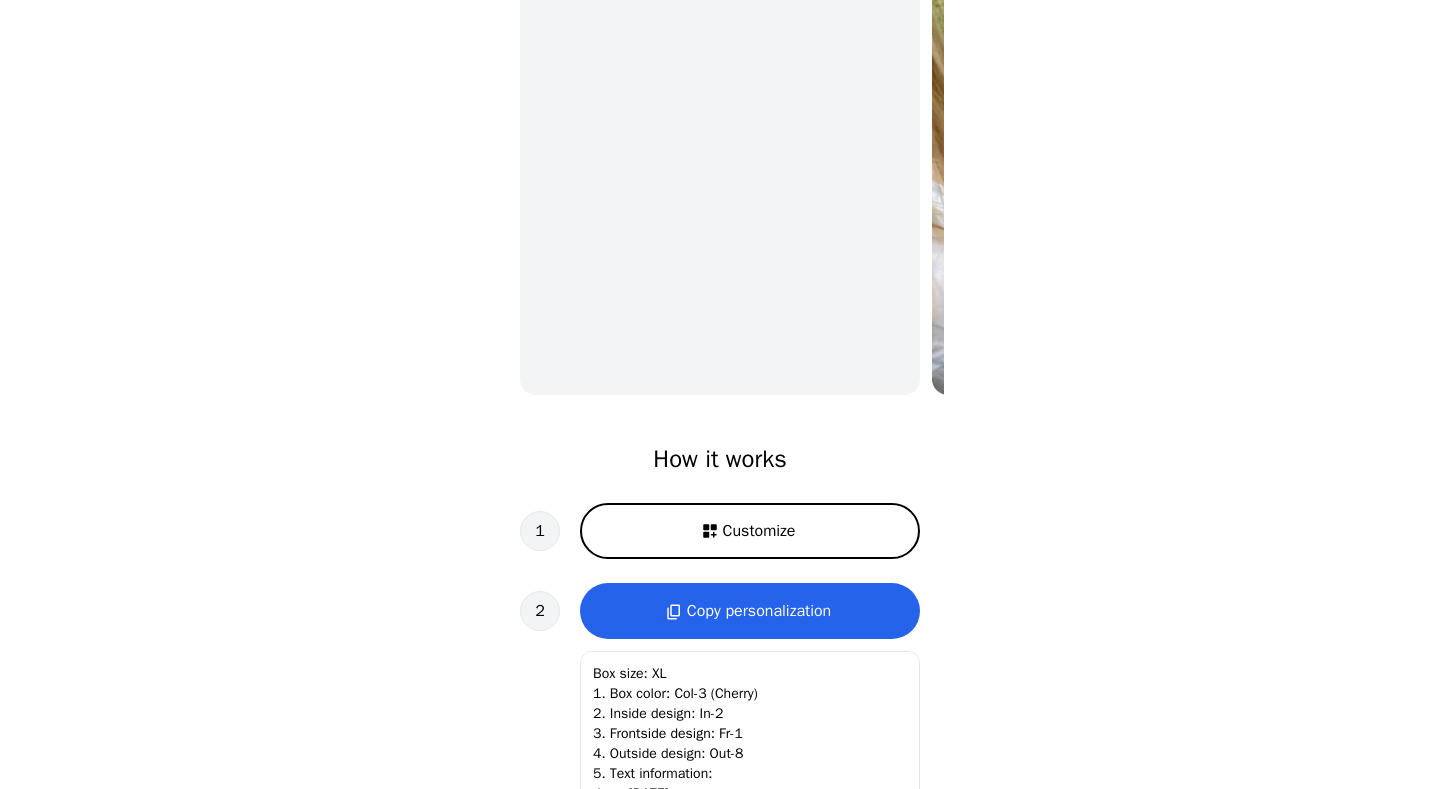 click on "Customize" at bounding box center [750, 531] 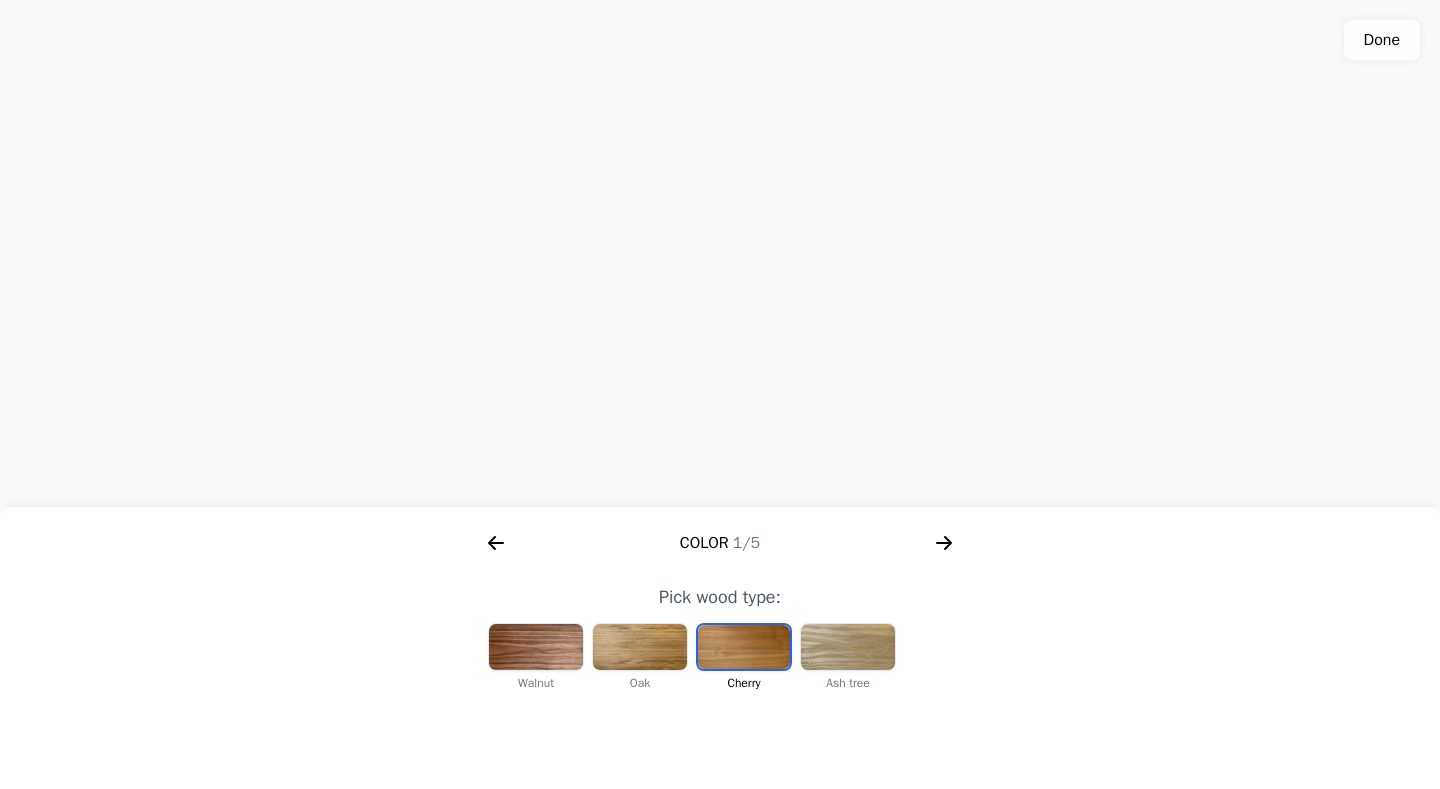scroll, scrollTop: 552, scrollLeft: 0, axis: vertical 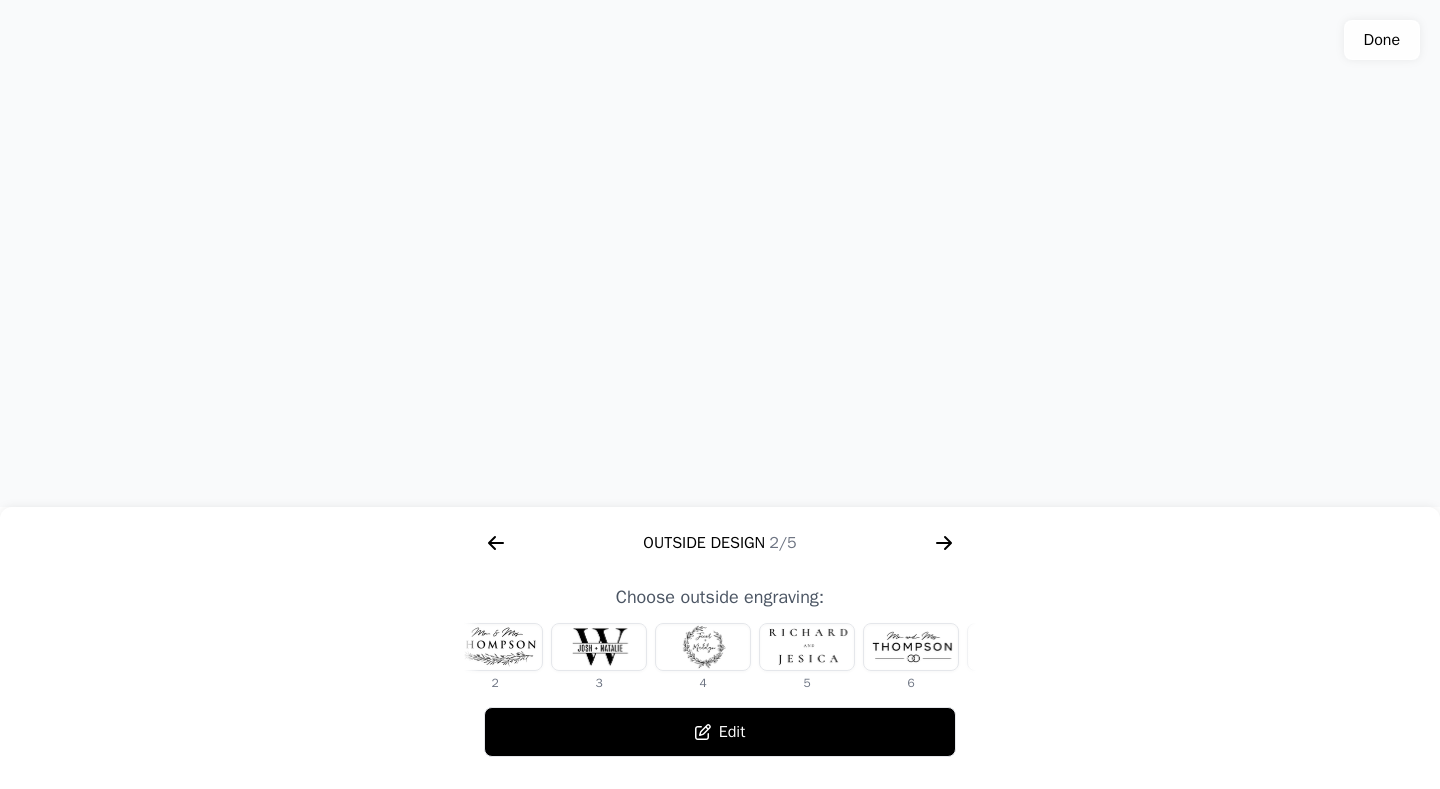 click at bounding box center [807, 647] 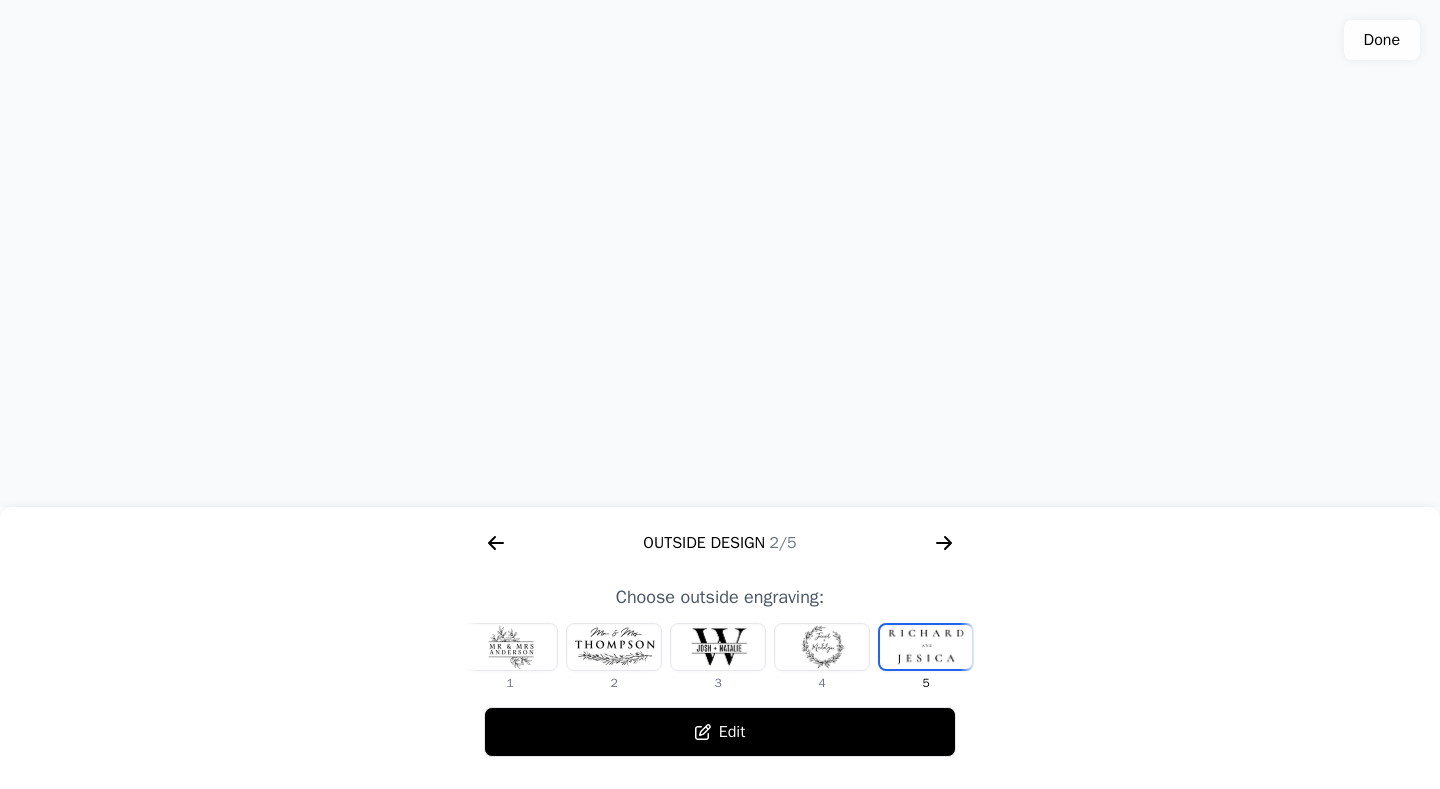 scroll, scrollTop: 0, scrollLeft: 0, axis: both 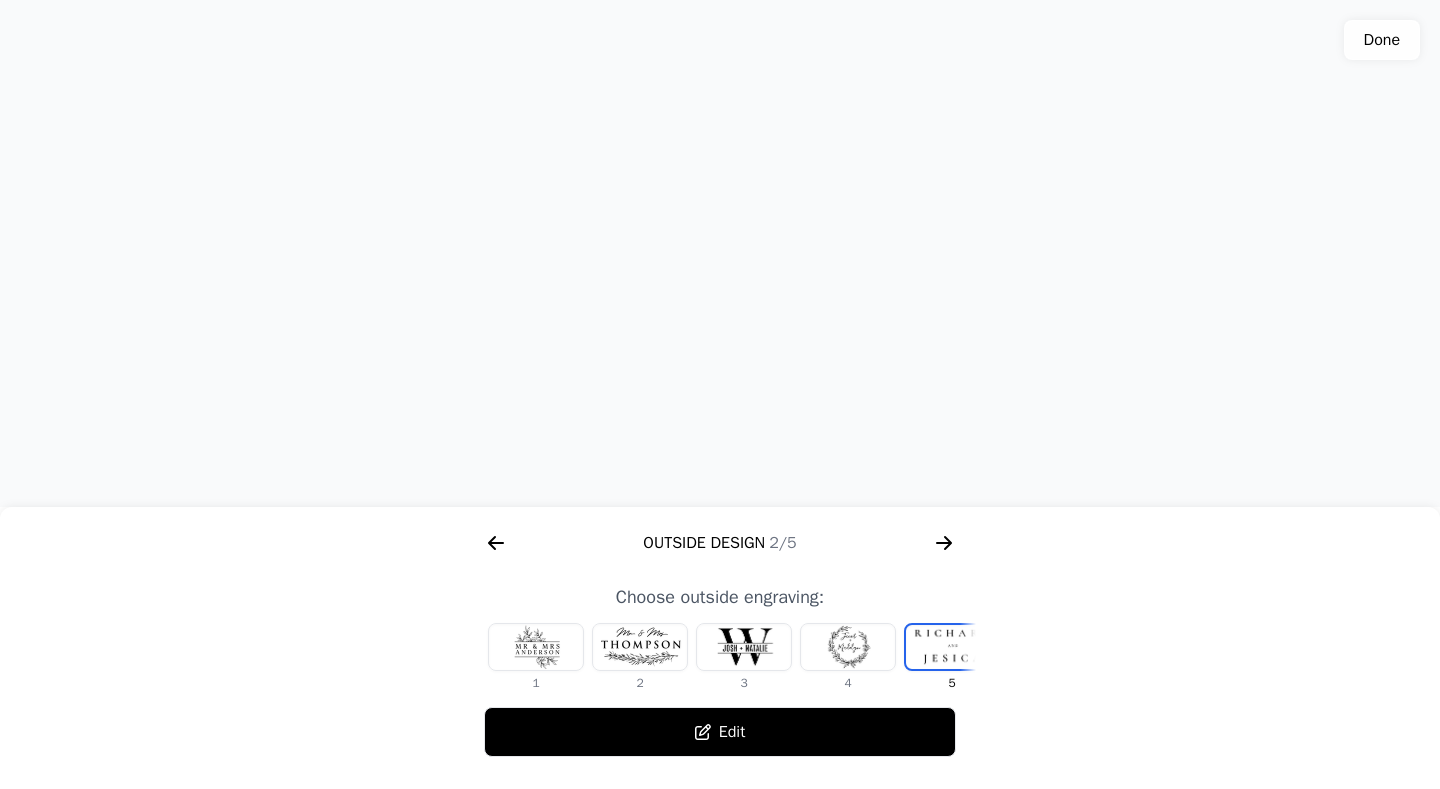 click at bounding box center [536, 647] 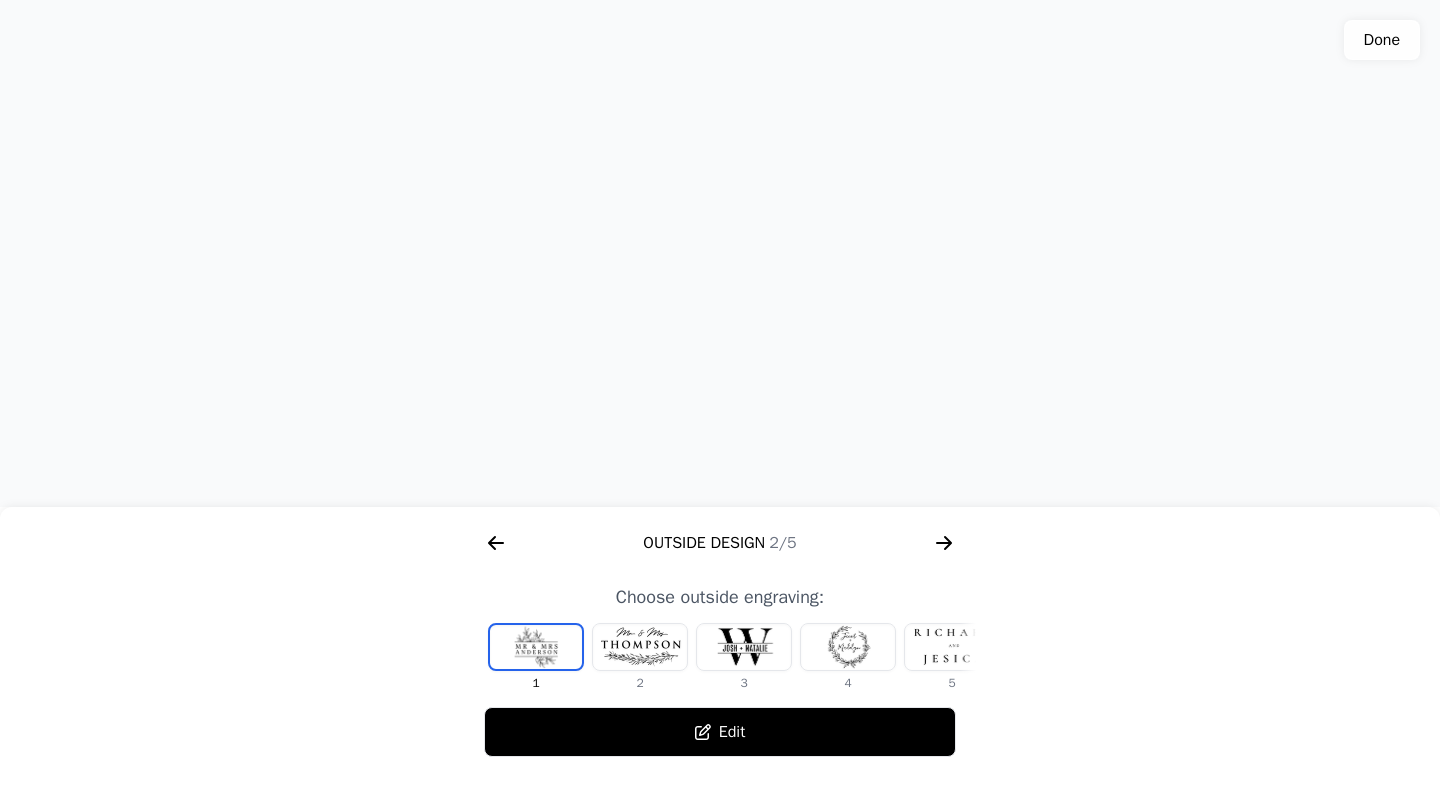 click at bounding box center (640, 647) 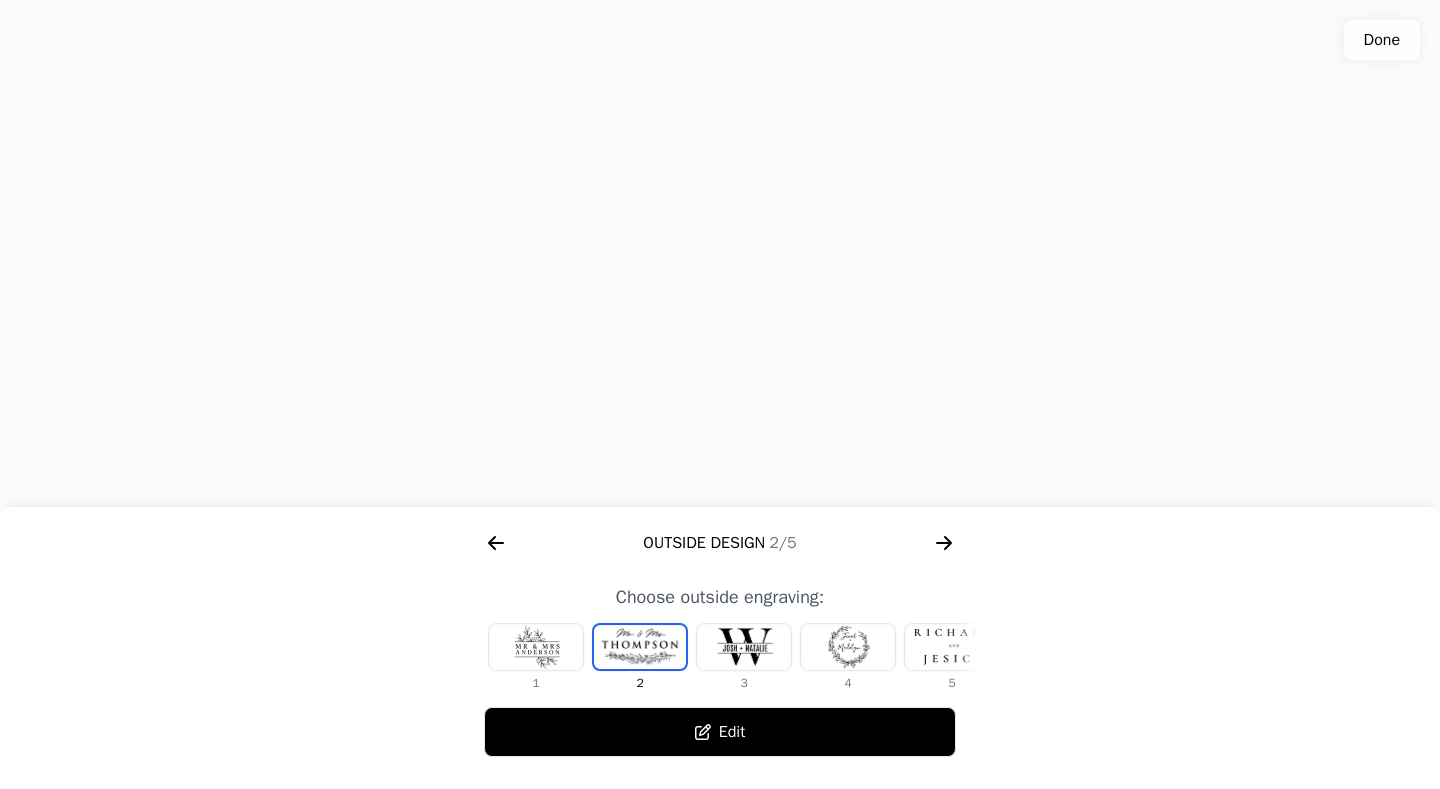 click at bounding box center (744, 647) 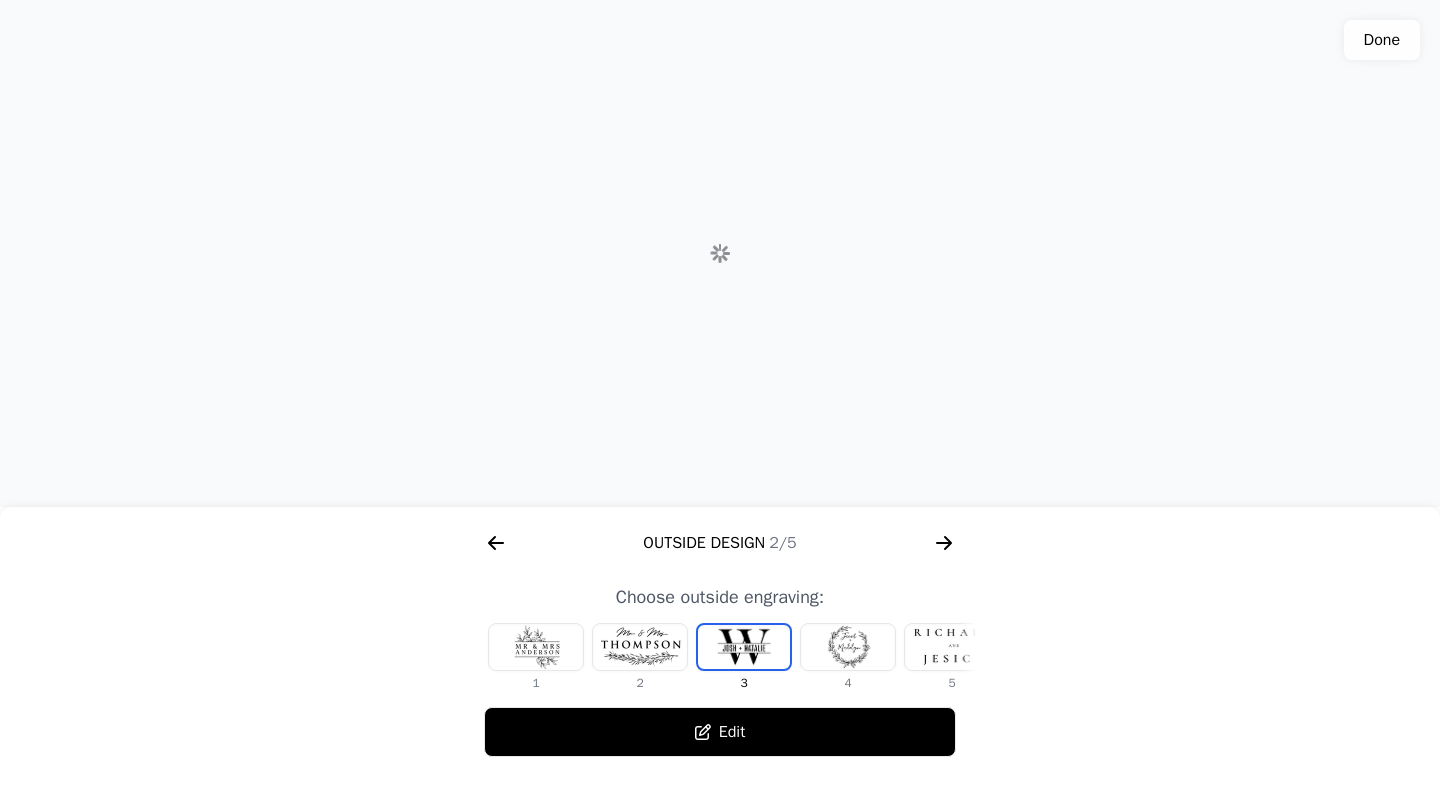 scroll, scrollTop: 0, scrollLeft: 24, axis: horizontal 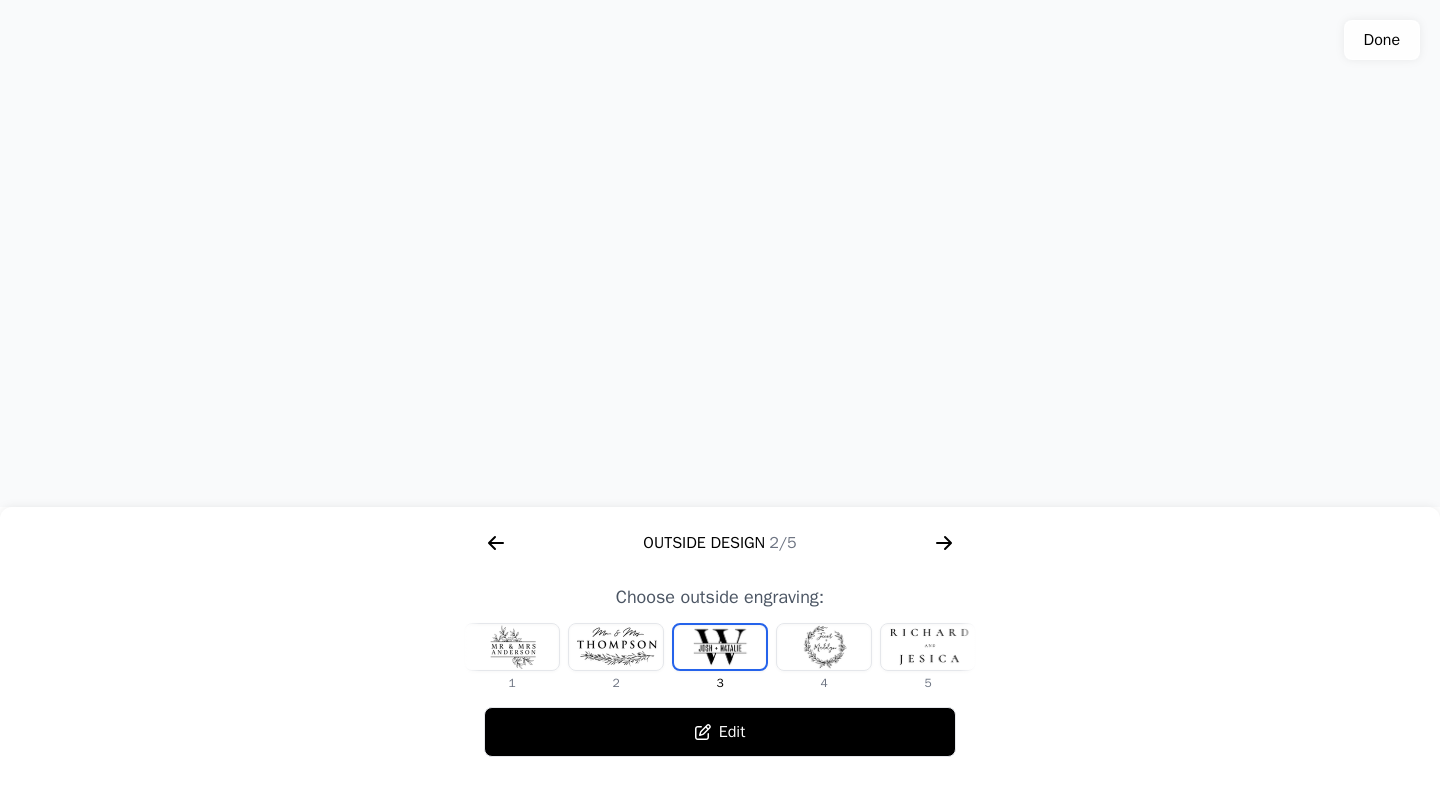 click at bounding box center (824, 647) 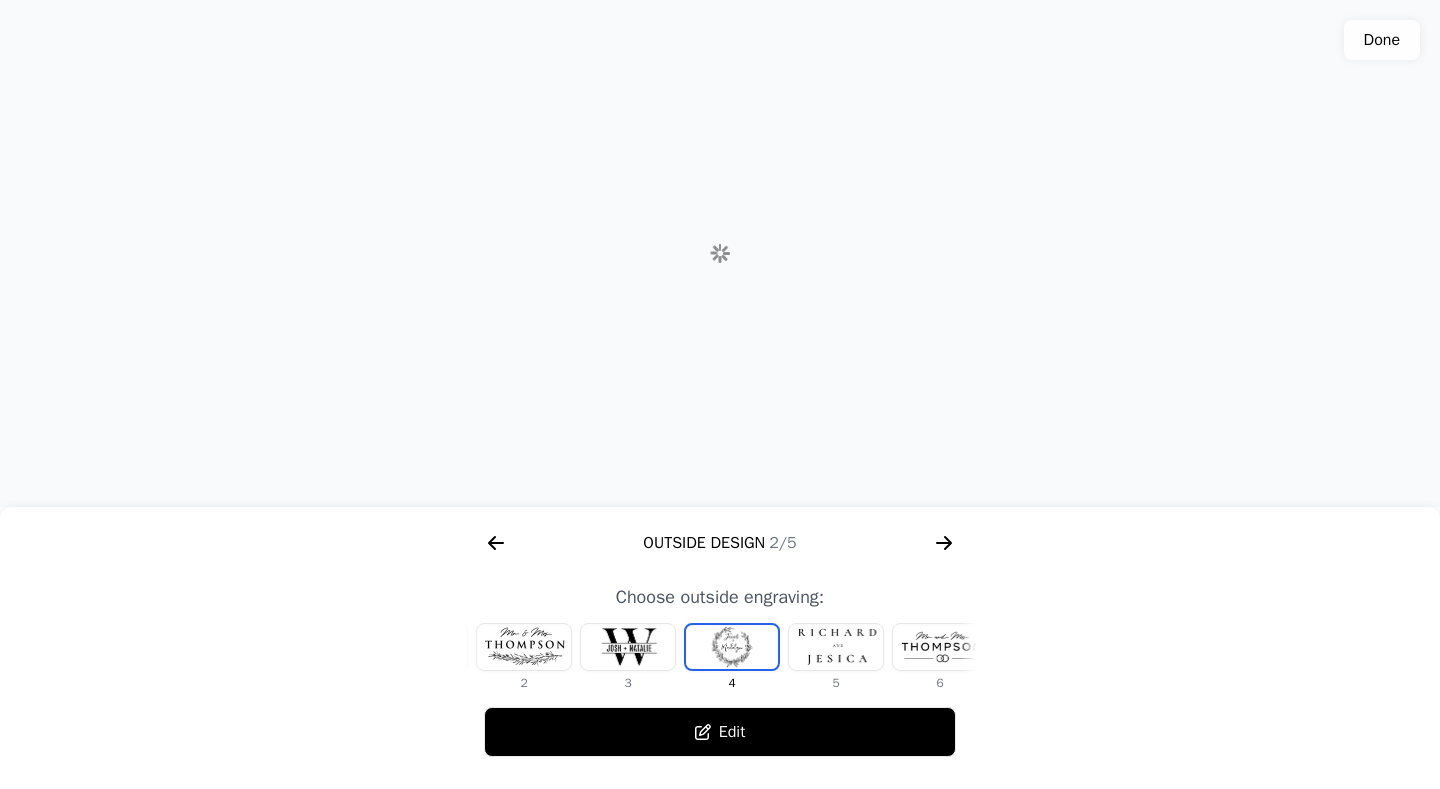 scroll, scrollTop: 0, scrollLeft: 128, axis: horizontal 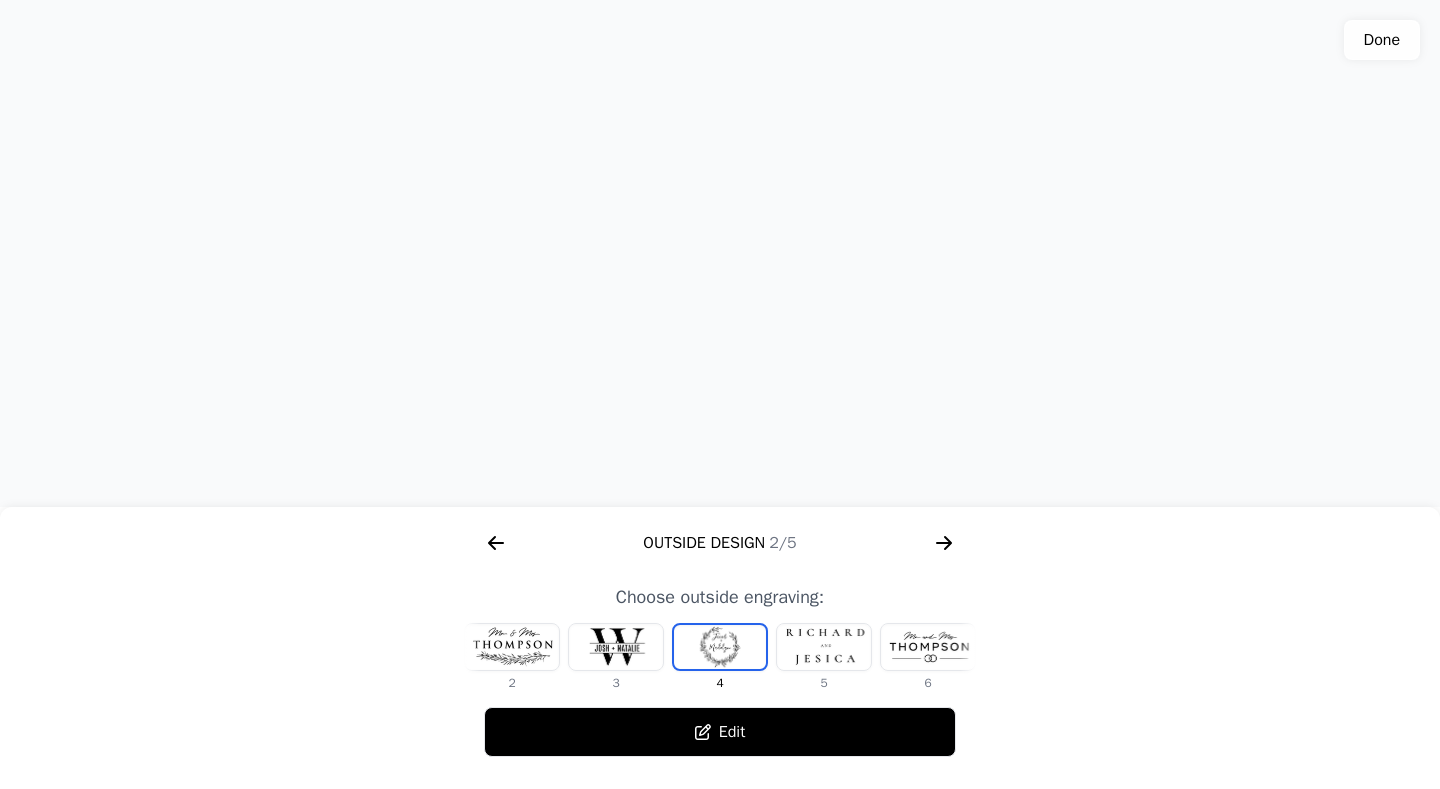 click at bounding box center [824, 647] 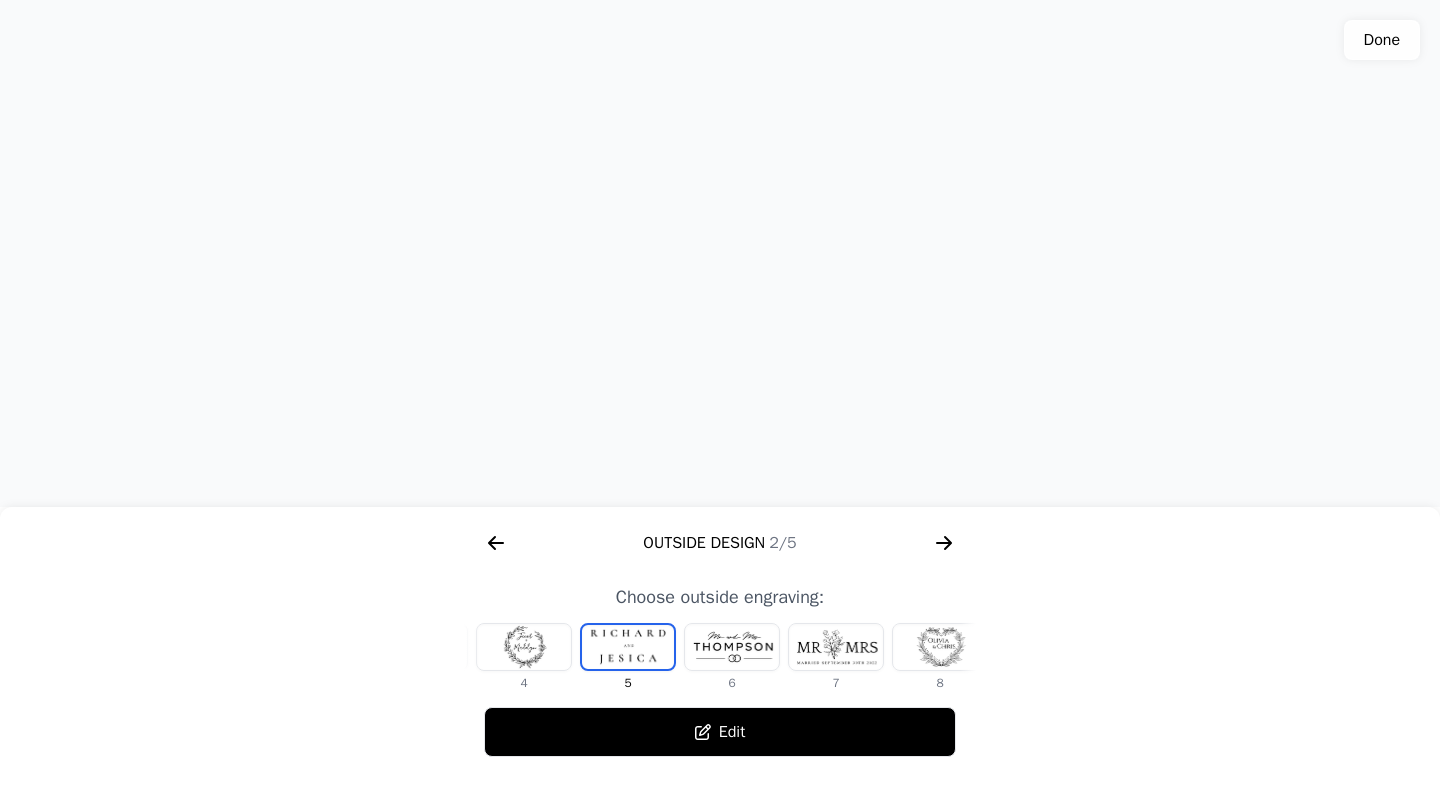 scroll, scrollTop: 0, scrollLeft: 372, axis: horizontal 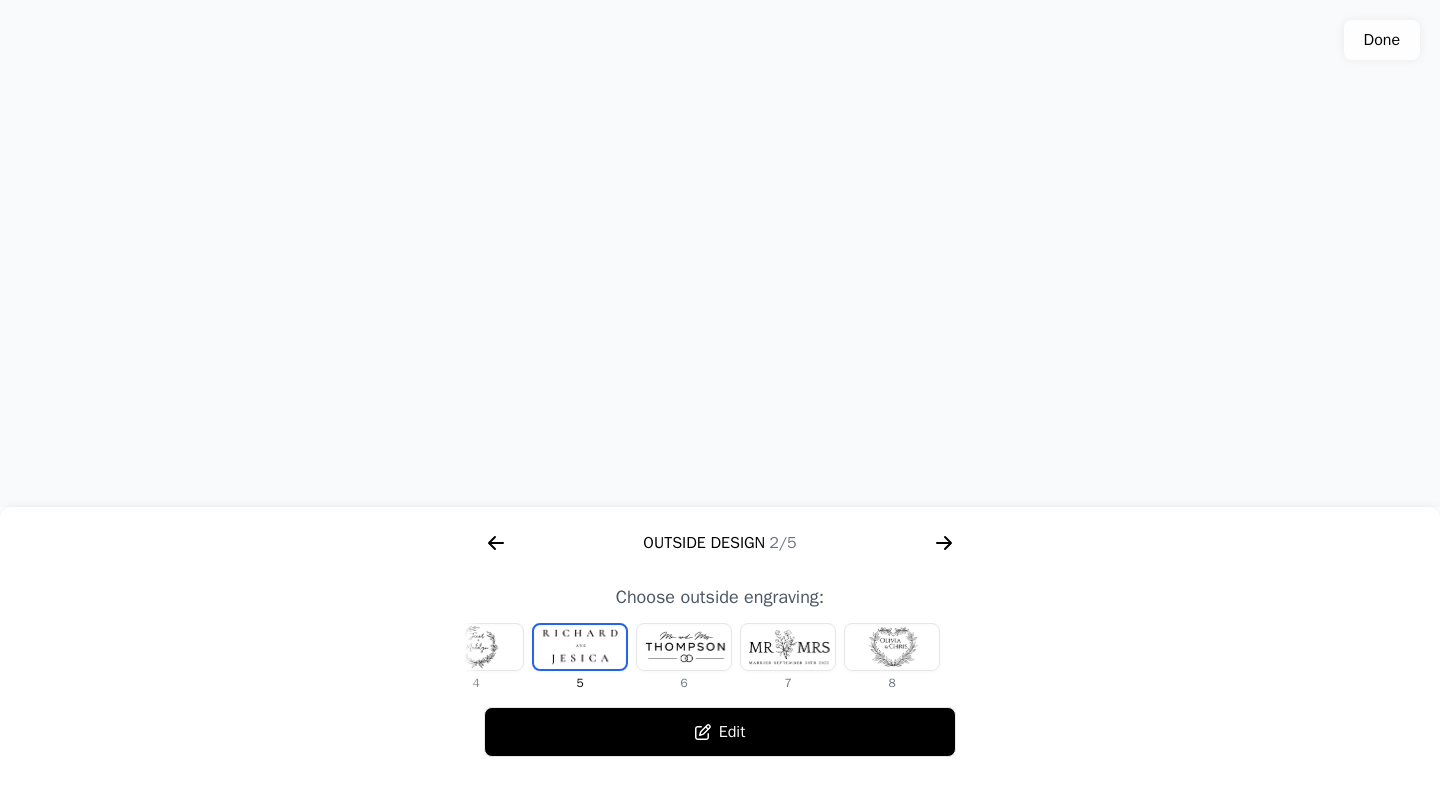 click at bounding box center [892, 647] 